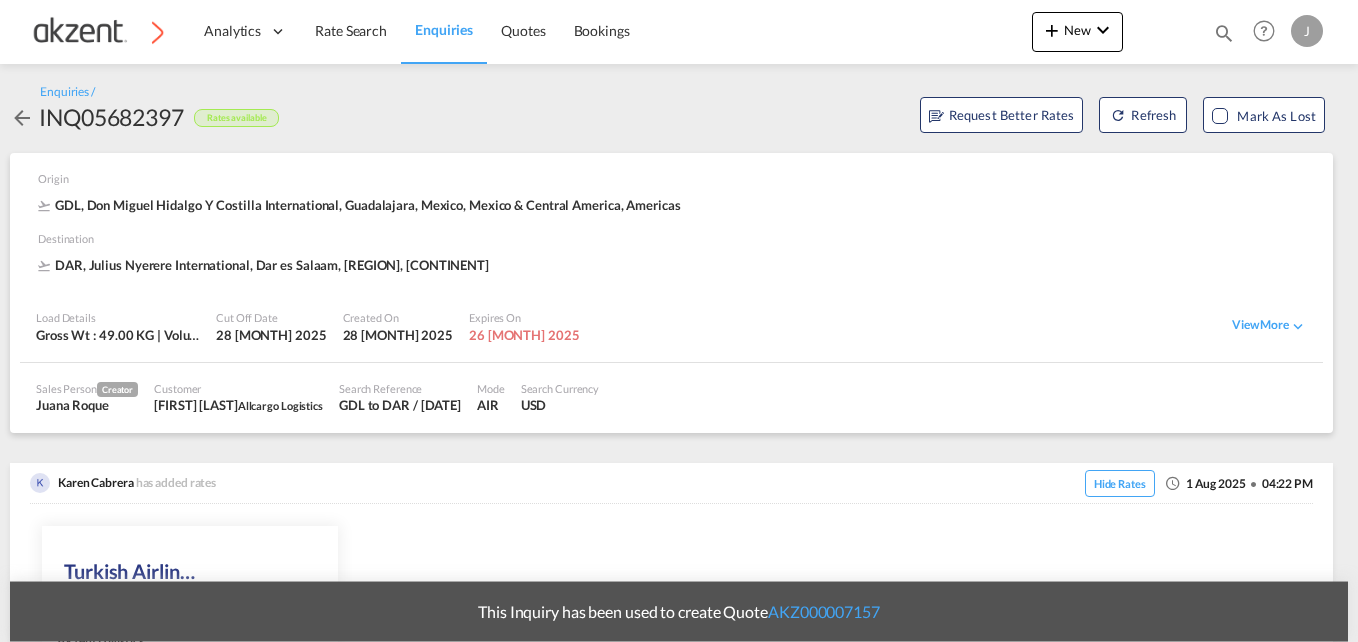 scroll, scrollTop: 0, scrollLeft: 0, axis: both 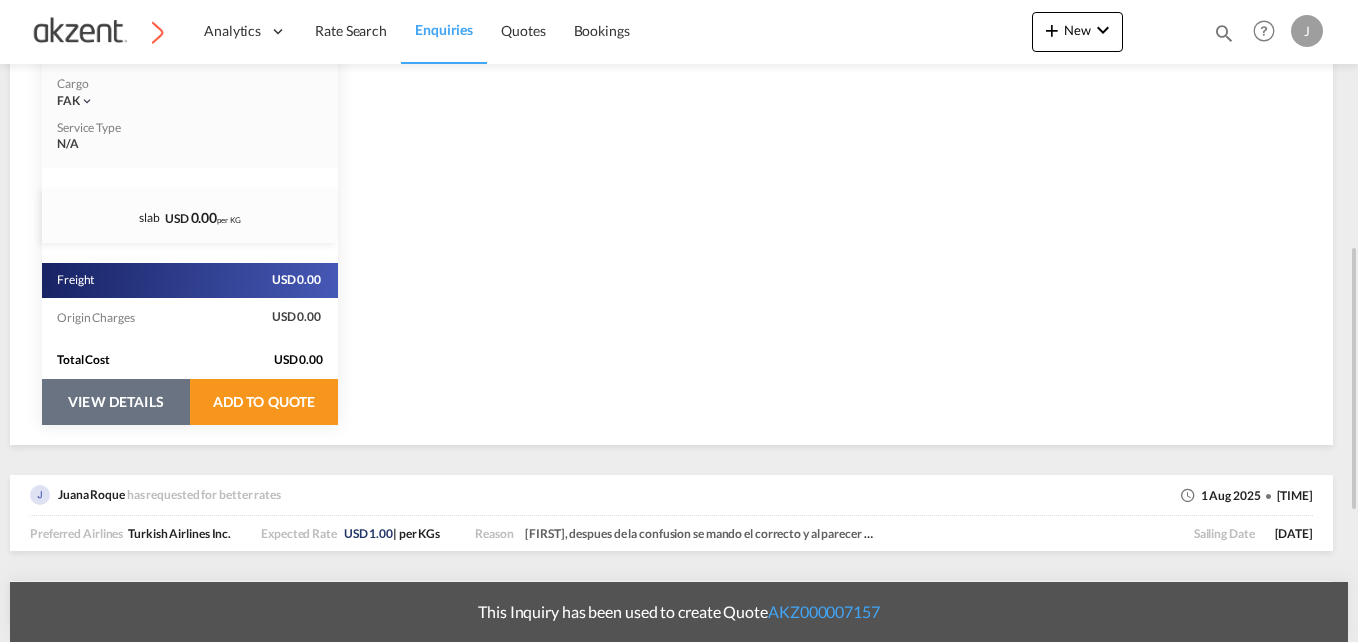 click on "VIEW DETAILS" at bounding box center (116, 402) 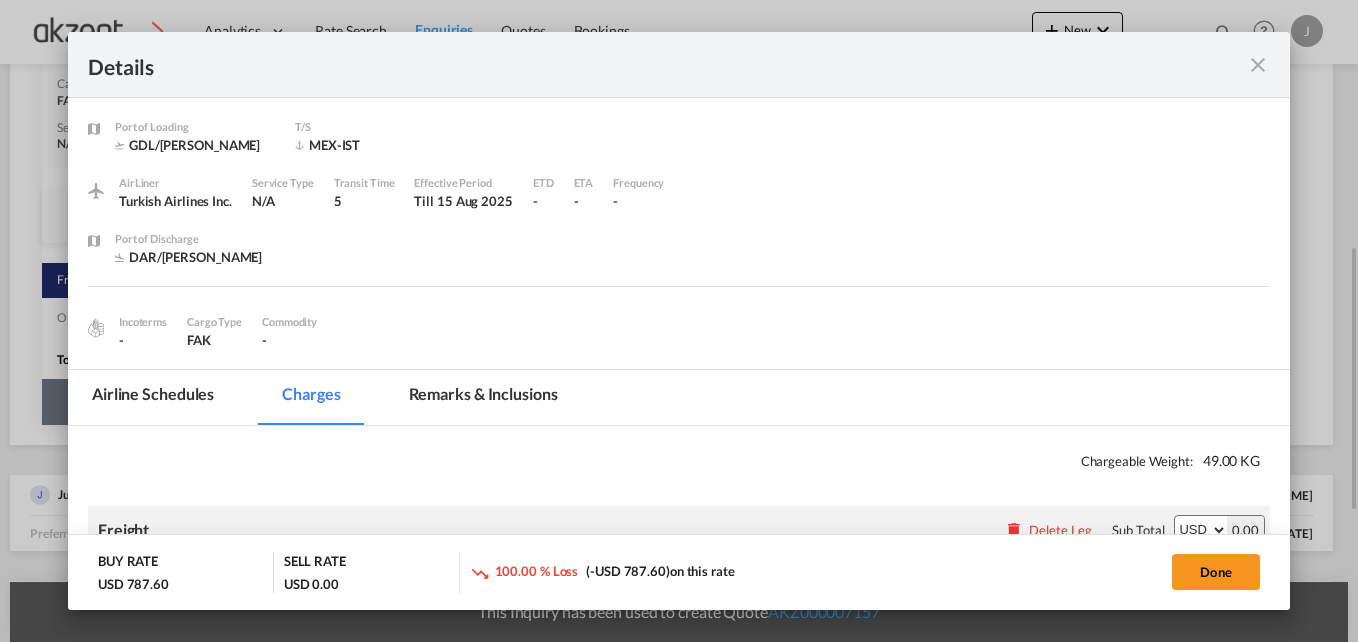 select on "chargeable_weight" 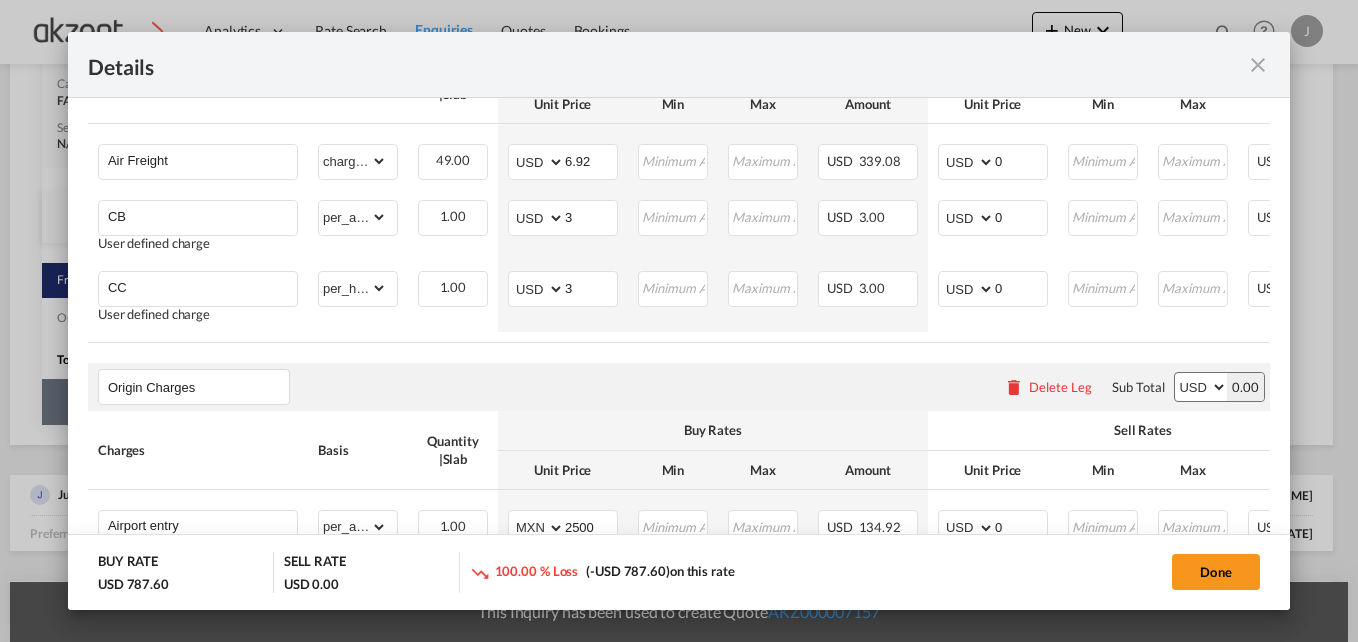 scroll, scrollTop: 400, scrollLeft: 0, axis: vertical 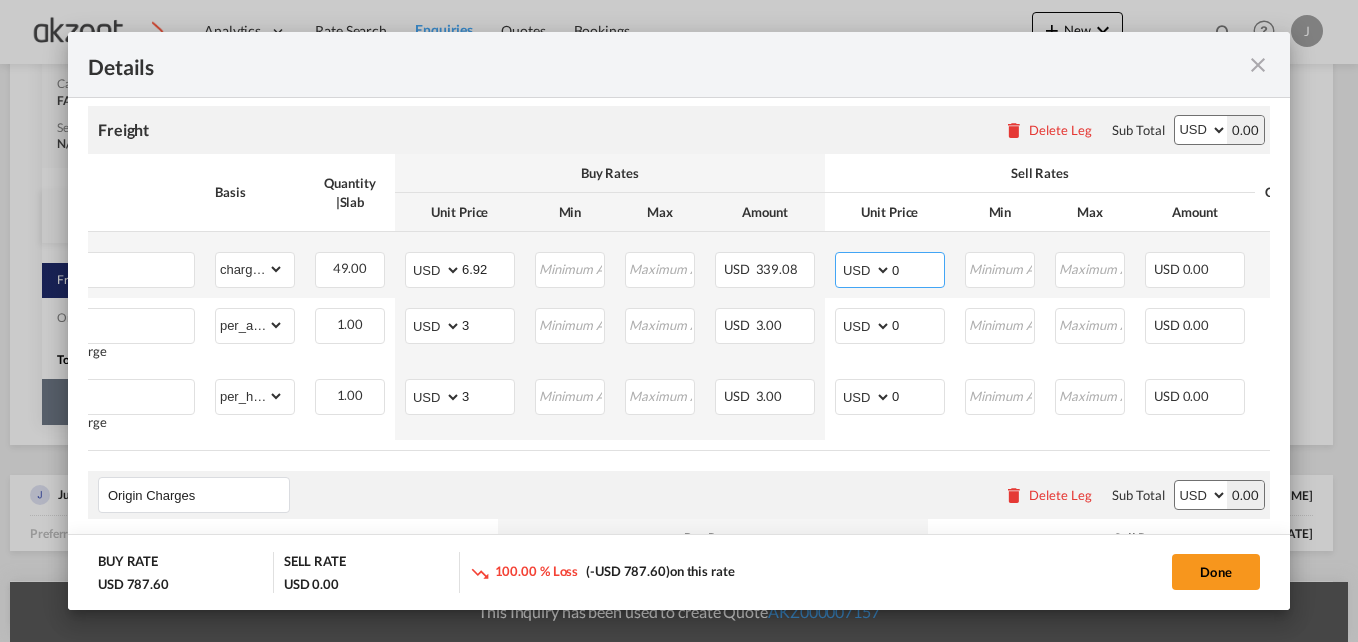 click on "0" at bounding box center (918, 268) 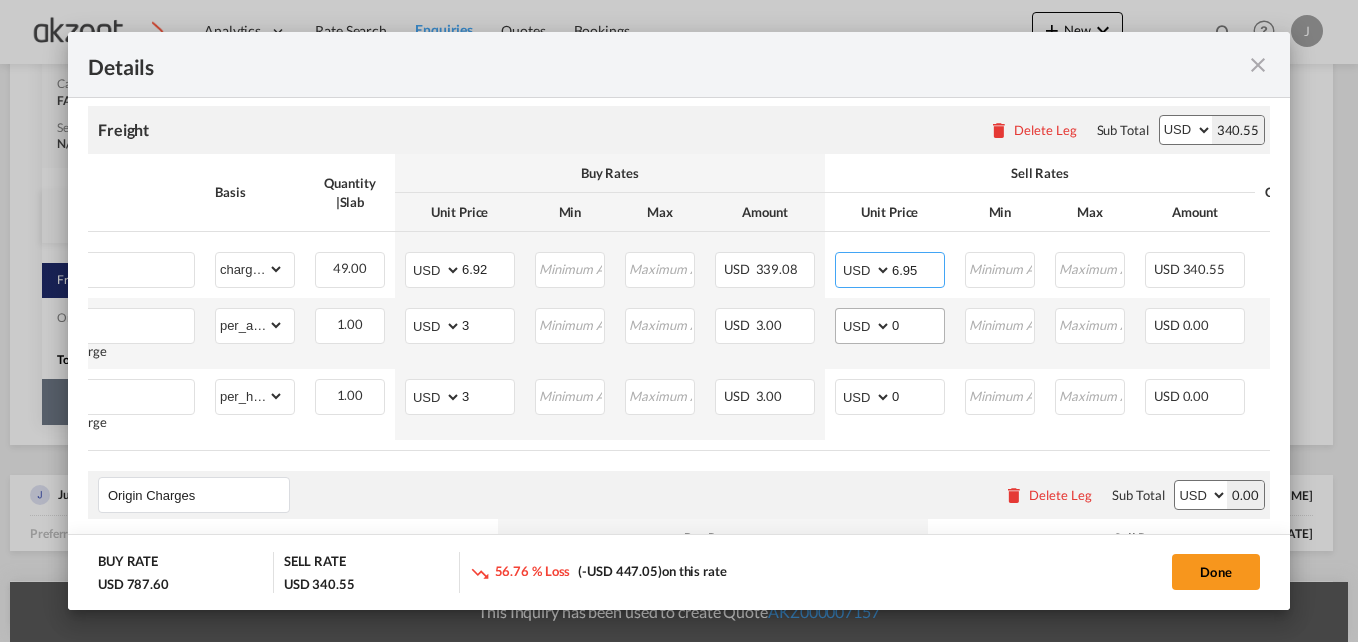type on "6.95" 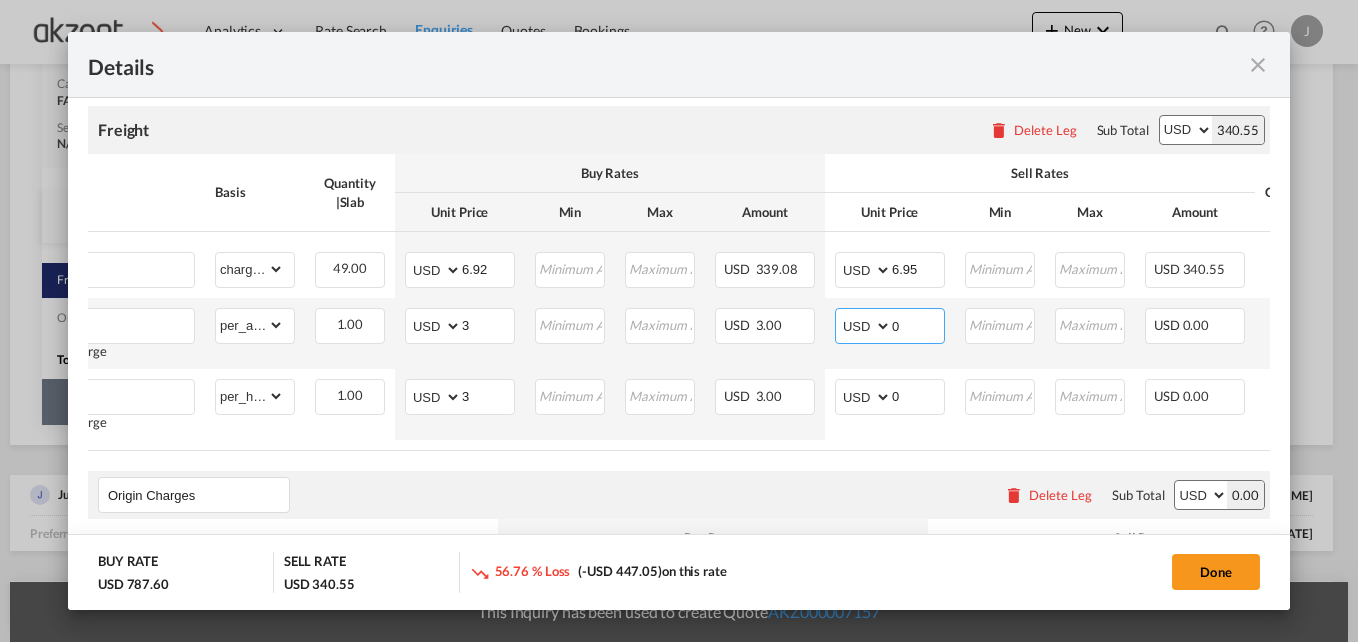 click on "0" at bounding box center [918, 324] 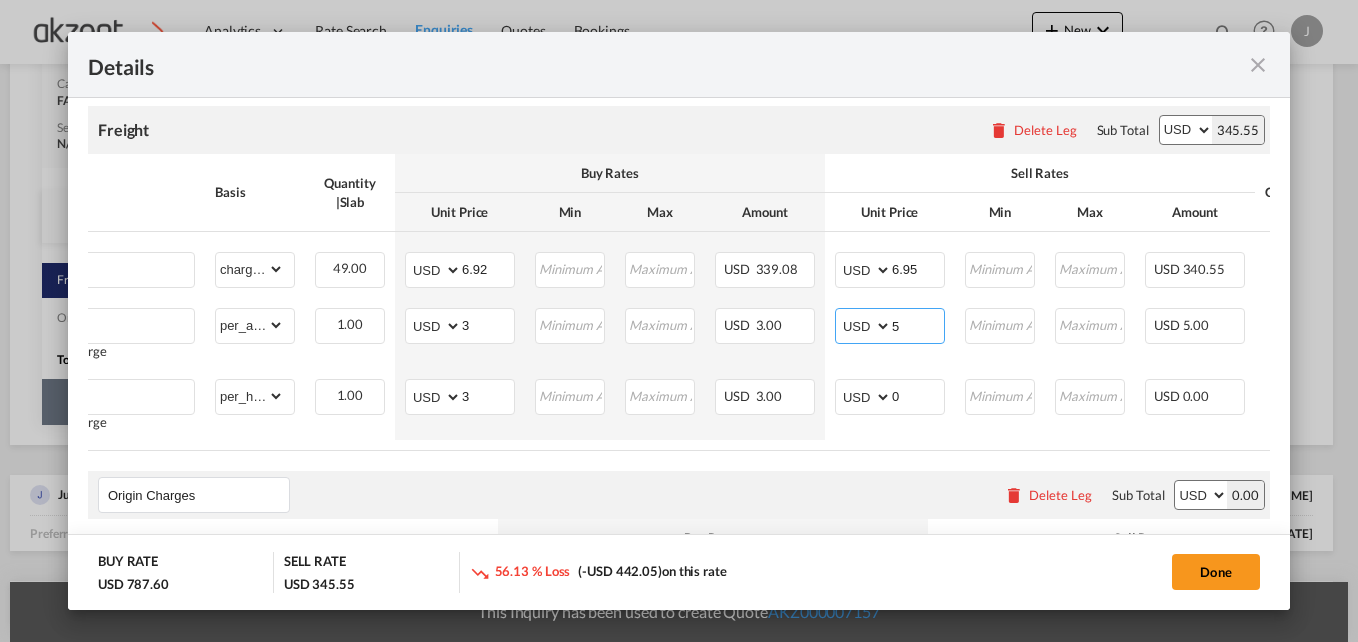 type on "5" 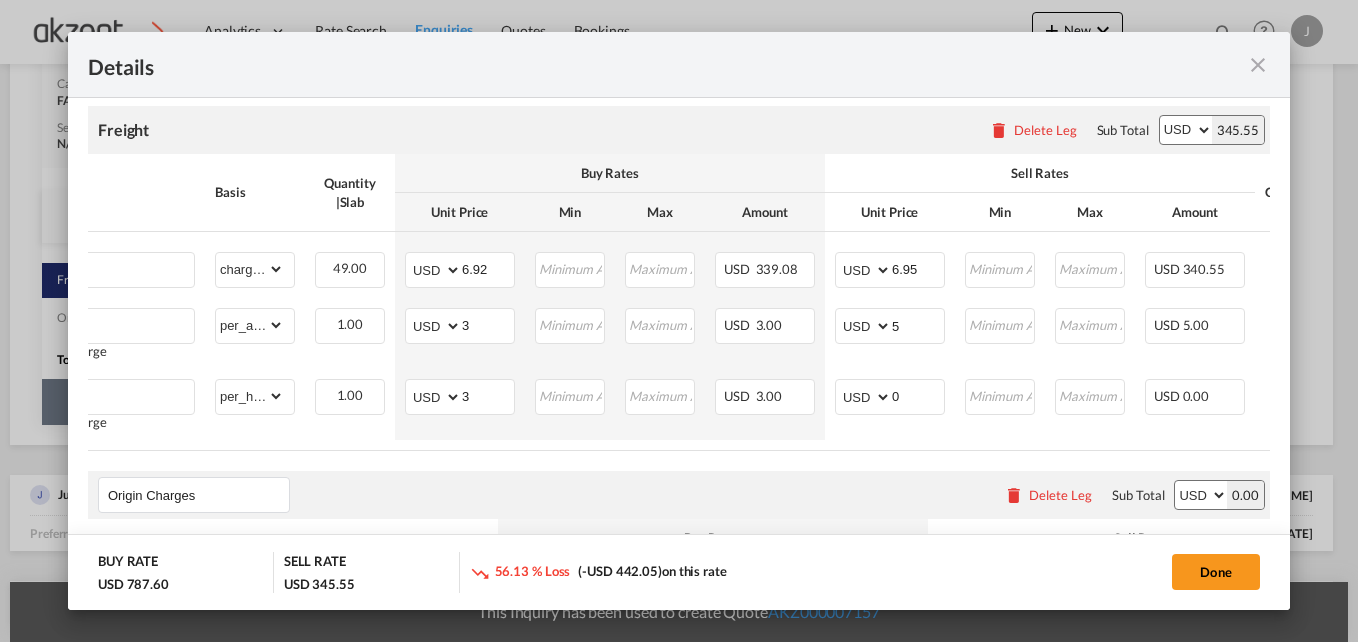 click on "Freight Please enter leg name
Leg Name Already Exists Delete Leg Sub Total AED AFN ALL AMD ANG AOA ARS AUD AWG AZN BAM BBD BDT BGN BHD BIF BMD BND BOB BRL BSD BTN BWP BYN BZD CAD CDF CHF CLP CNY COP CRC CUC CUP CVE CZK DJF DKK DOP DZD EGP ERN ETB EUR FJD FKP FOK GBP GEL GGP GHS GIP GMD GNF GTQ GYD HKD HNL HRK HTG HUF IDR ILS IMP INR IQD IRR ISK JMD JOD JPY KES KGS KHR KID KMF KRW KWD KYD KZT LAK LBP LKR LRD LSL LYD MAD MDL MGA MKD MMK MNT MOP MRU MUR MVR MWK MXN MYR MZN NAD NGN NIO NOK NPR NZD OMR PAB PEN PGK PHP PKR PLN PYG QAR RON RSD RUB RWF SAR SBD SCR SDG SEK SGD SHP SLL SOS SRD SSP STN SYP SZL THB TJS TMT TND TOP TRY TTD TVD TWD TZS UAH UGX USD UYU UZS VES VND VUV WST XAF XCD XDR XOF XPF YER ZAR ZMW 345.55 Charges Basis Quantity
|  Slab
Buy Rates Sell Rates Comments
Action Unit Price Min Max Amount Unit Price Min Max Amount
Air Freight                                                     Please Enter
Already Exists
gross_weight
per_shipment" at bounding box center [679, 487] 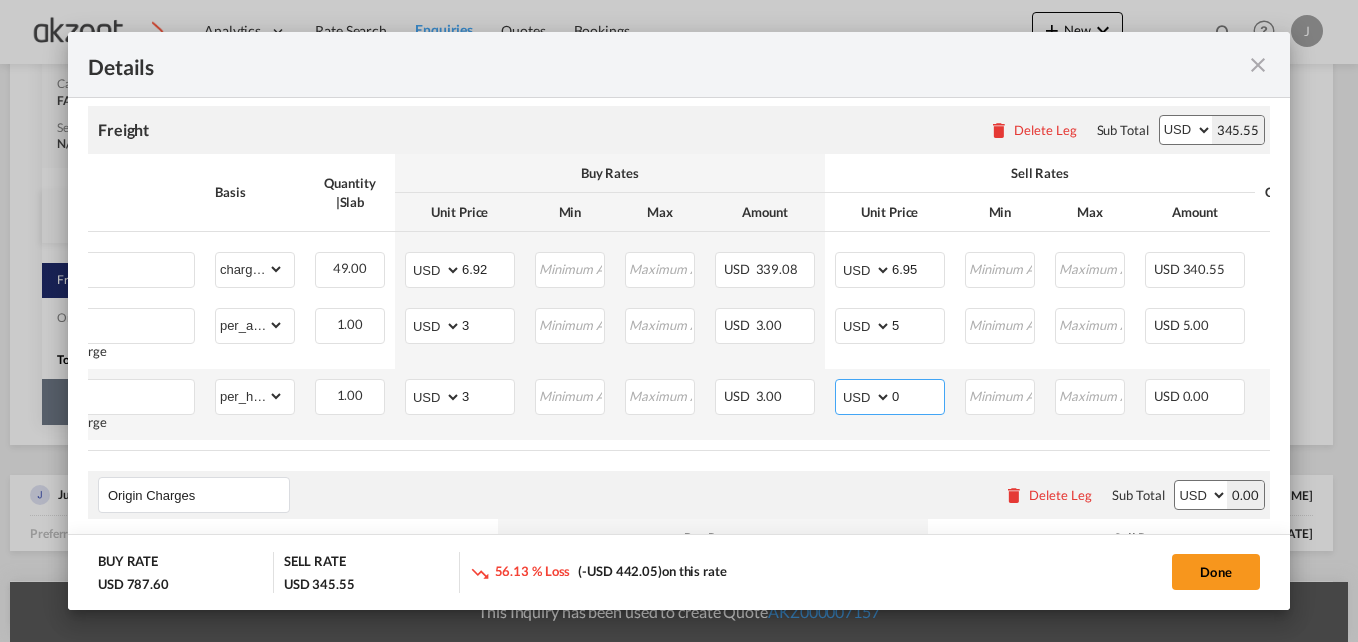 click on "0" at bounding box center [918, 395] 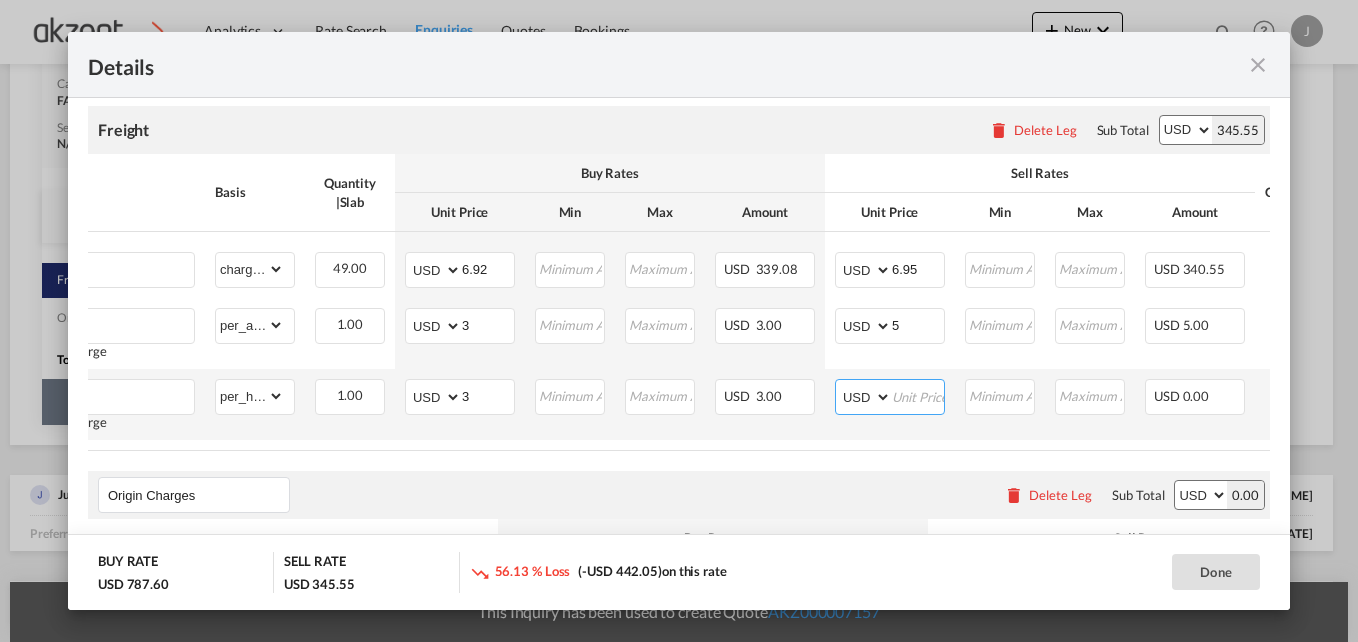 type on "4" 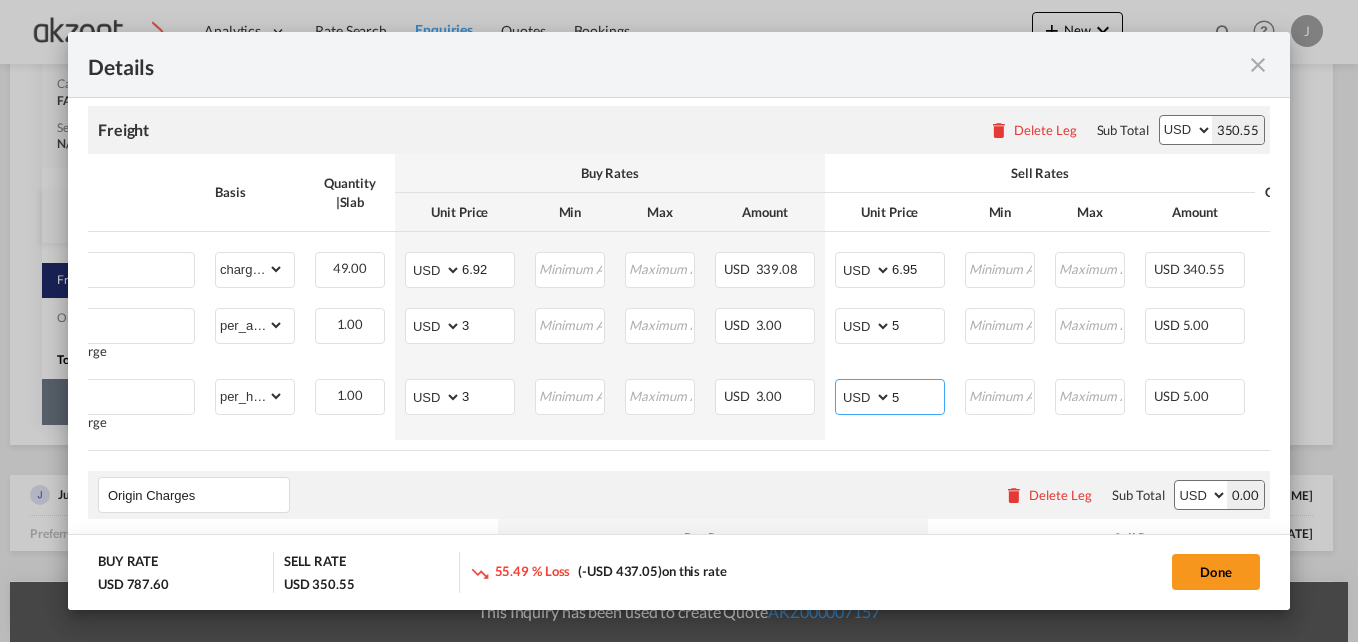 type on "5" 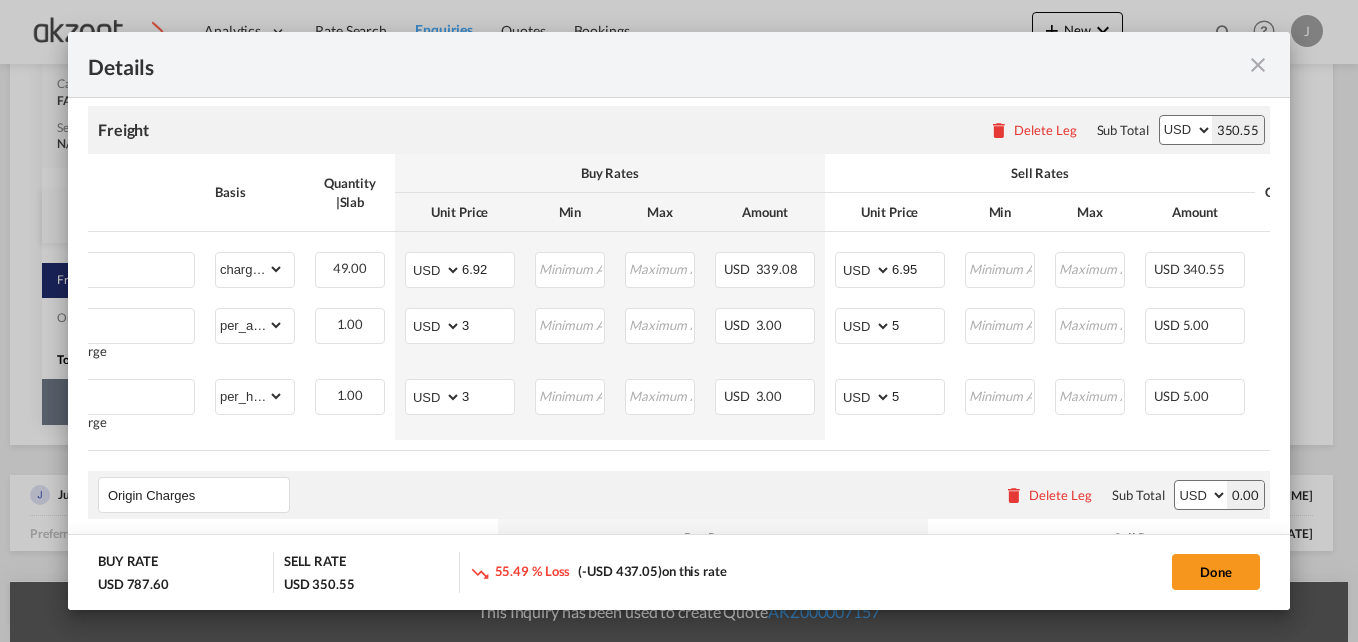 click on "Origin Charges Please enter leg name Leg Name Already Exists Delete Leg Sub Total AED AFN ALL AMD ANG AOA ARS AUD AWG AZN BAM BBD BDT BGN BHD BIF BMD BND BOB BRL BSD BTN BWP BYN BZD CAD CDF CHF CLP CNY COP CRC CUC CUP CVE CZK DJF DKK DOP DZD EGP ERN ETB EUR FJD FKP FOK GBP GEL GGP GHS GIP GMD GNF GTQ GYD HKD HNL HRK HTG HUF IDR ILS IMP INR IQD IRR ISK JMD JOD JPY KES KGS KHR KID KMF KRW KWD KYD KZT LAK LBP LKR LRD LSL LYD MAD MDL MGA MKD MMK MNT MOP MRU MUR MVR MWK MXN MYR MZN NAD NGN NIO NOK NPR NZD OMR PAB PEN PGK PHP PKR PLN PYG QAR RON RSD RUB RWF SAR SBD SCR SDG SEK SGD SHP SLL SOS SRD SSP STN SYP SZL THB TJS TMT TND TOP TRY TTD TVD TWD TZS UAH UGX USD UYU UZS VES VND VUV WST XAF XCD XDR XOF XPF YER ZAR ZMW 0.00" at bounding box center [679, 495] 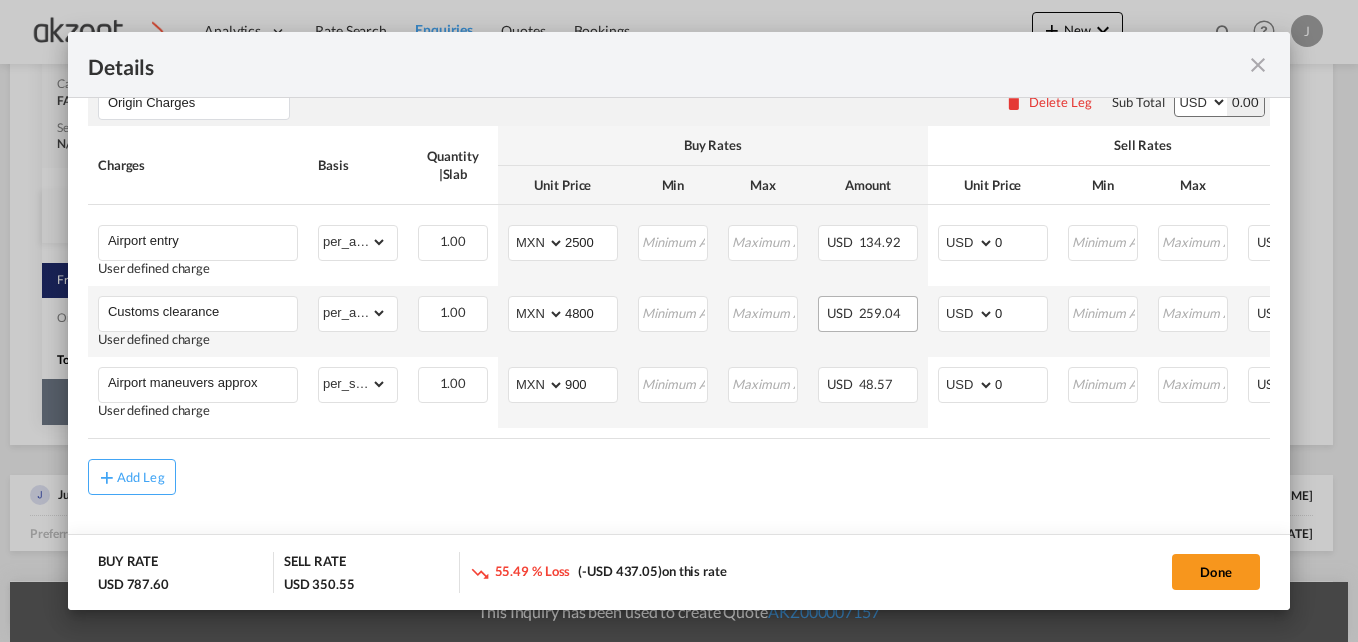scroll, scrollTop: 800, scrollLeft: 0, axis: vertical 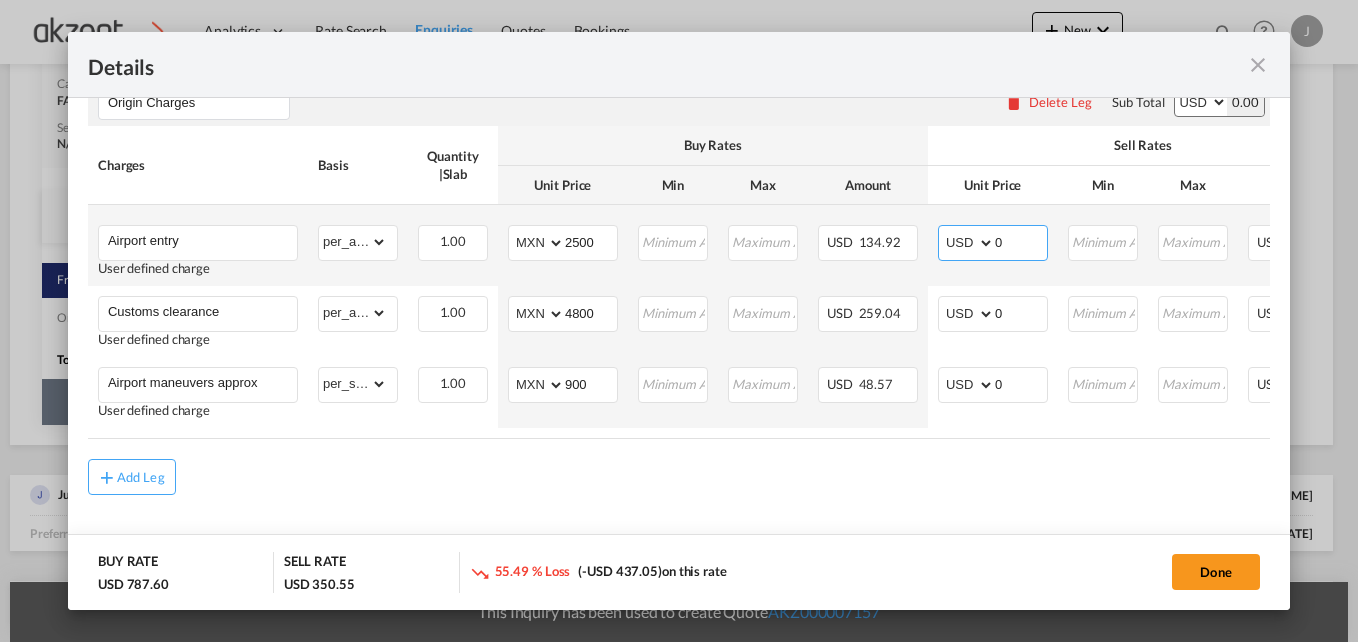 click on "0" at bounding box center [1021, 241] 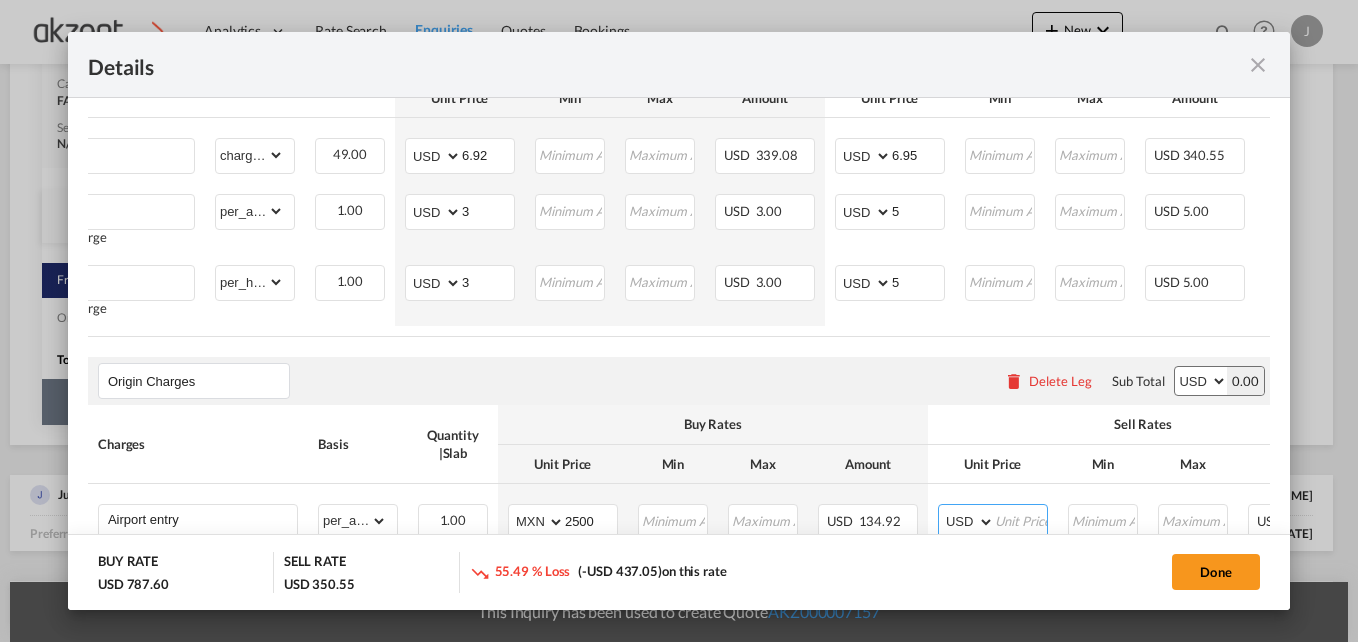 scroll, scrollTop: 400, scrollLeft: 0, axis: vertical 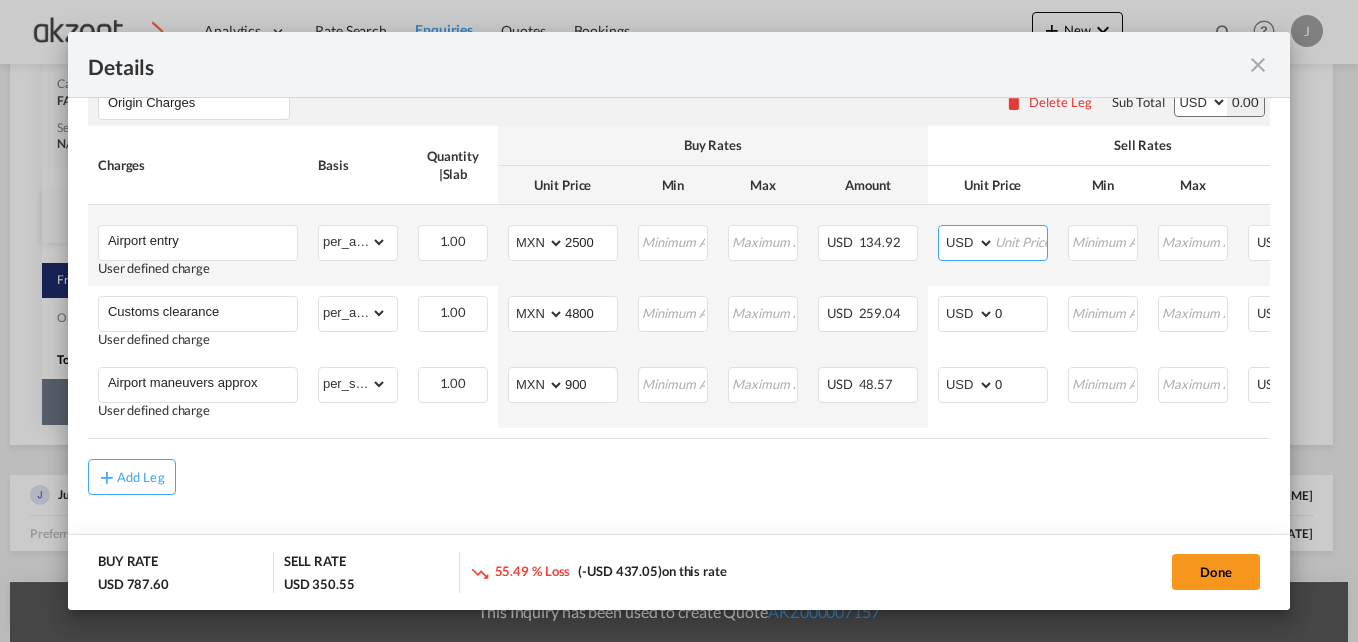 click at bounding box center (1021, 241) 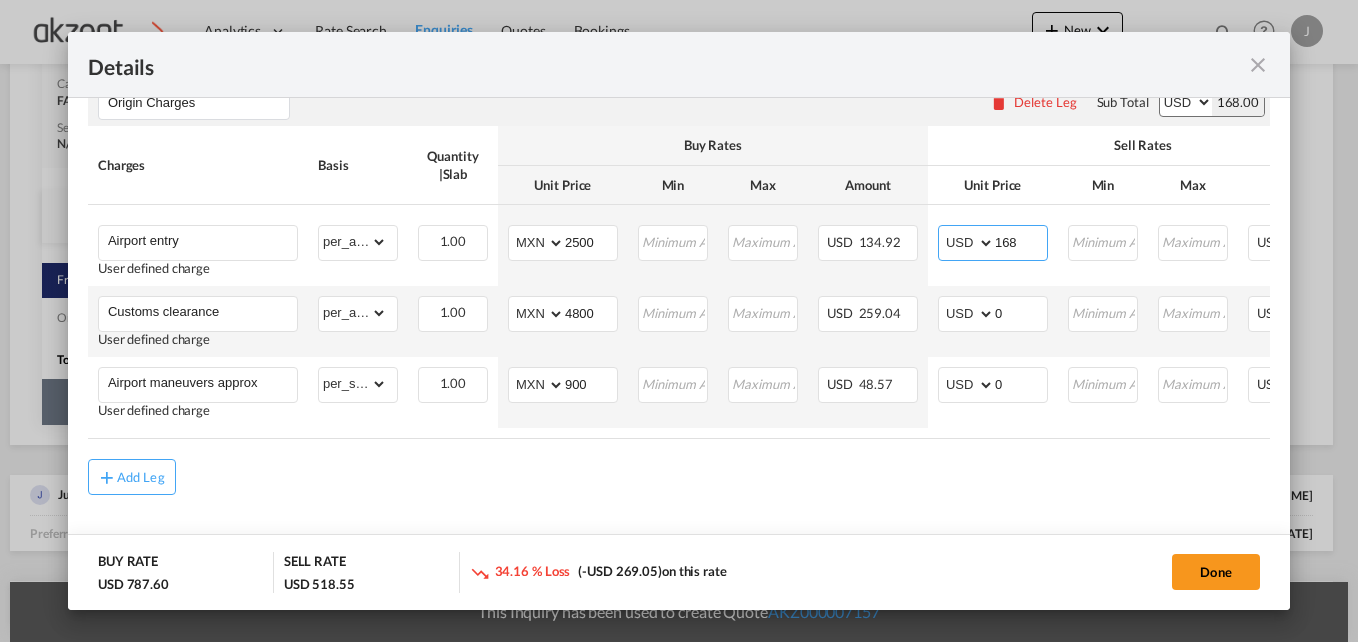 type on "168" 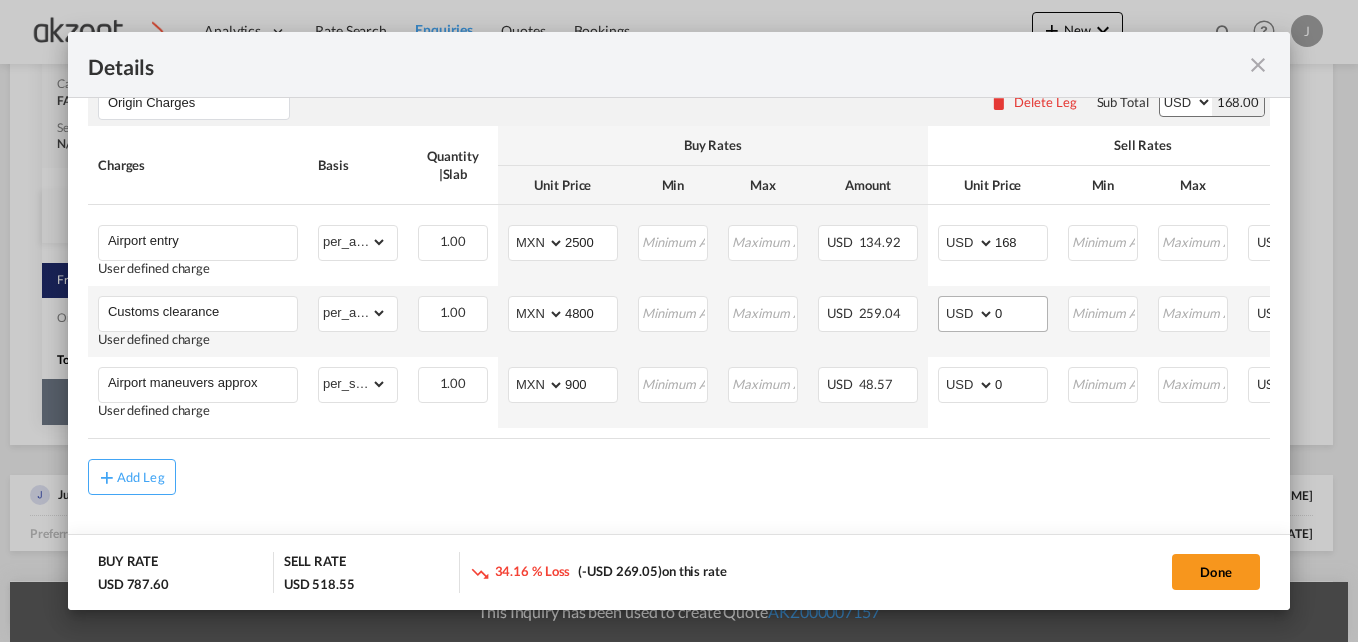 drag, startPoint x: 1005, startPoint y: 328, endPoint x: 1019, endPoint y: 304, distance: 27.784887 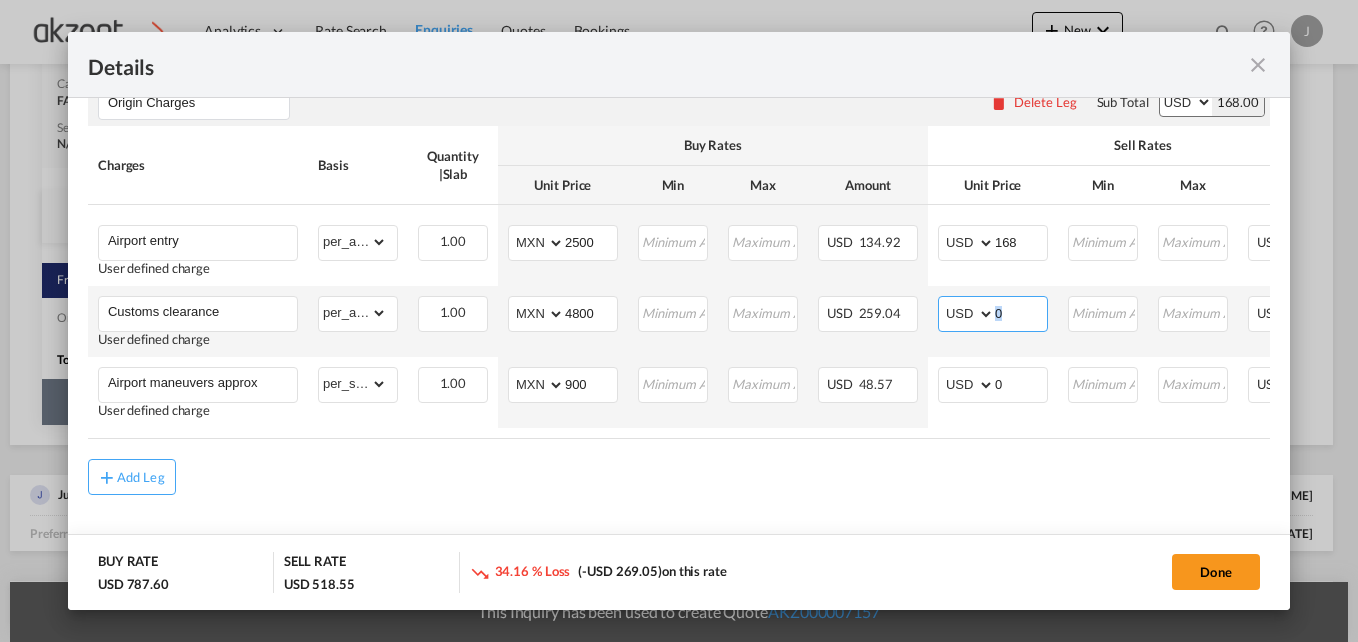 click on "0" at bounding box center [1021, 312] 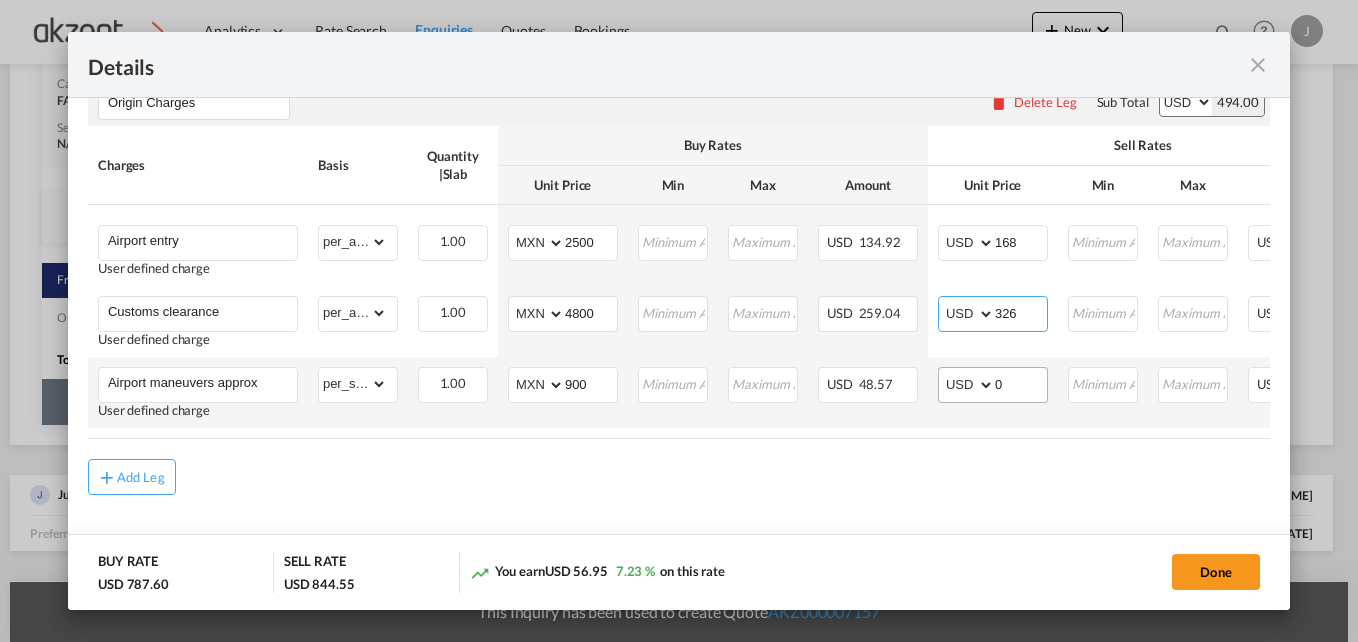 type on "326" 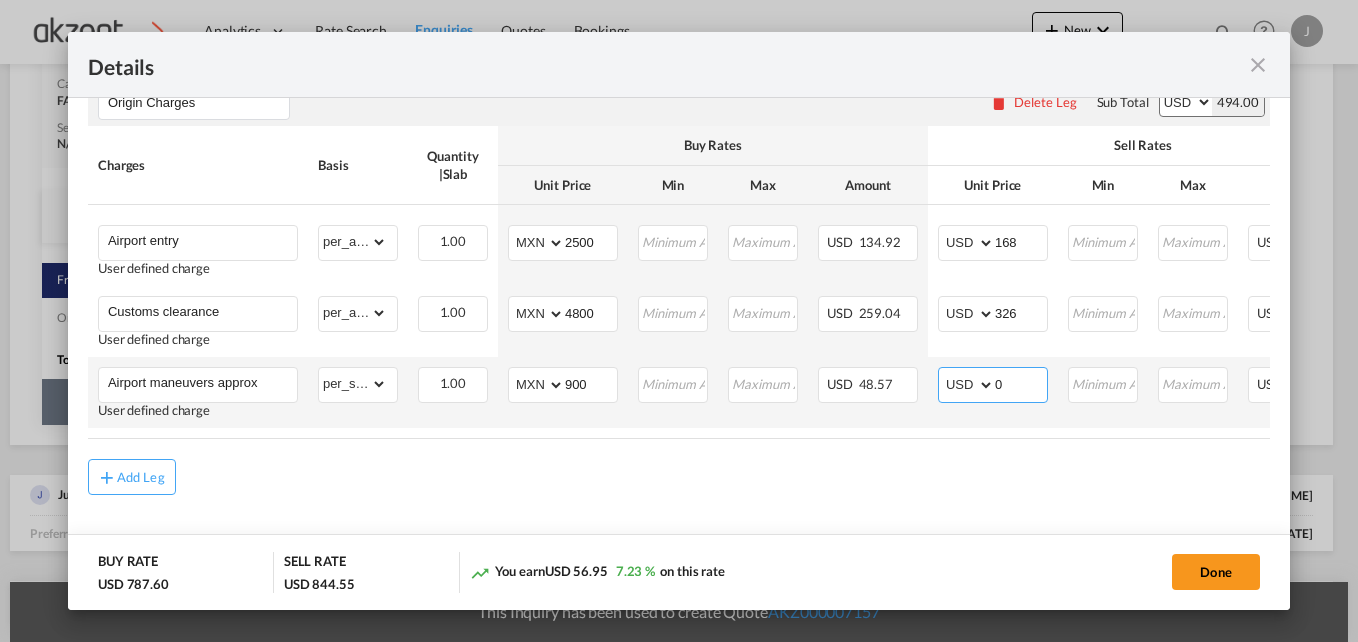 click on "0" at bounding box center (1021, 383) 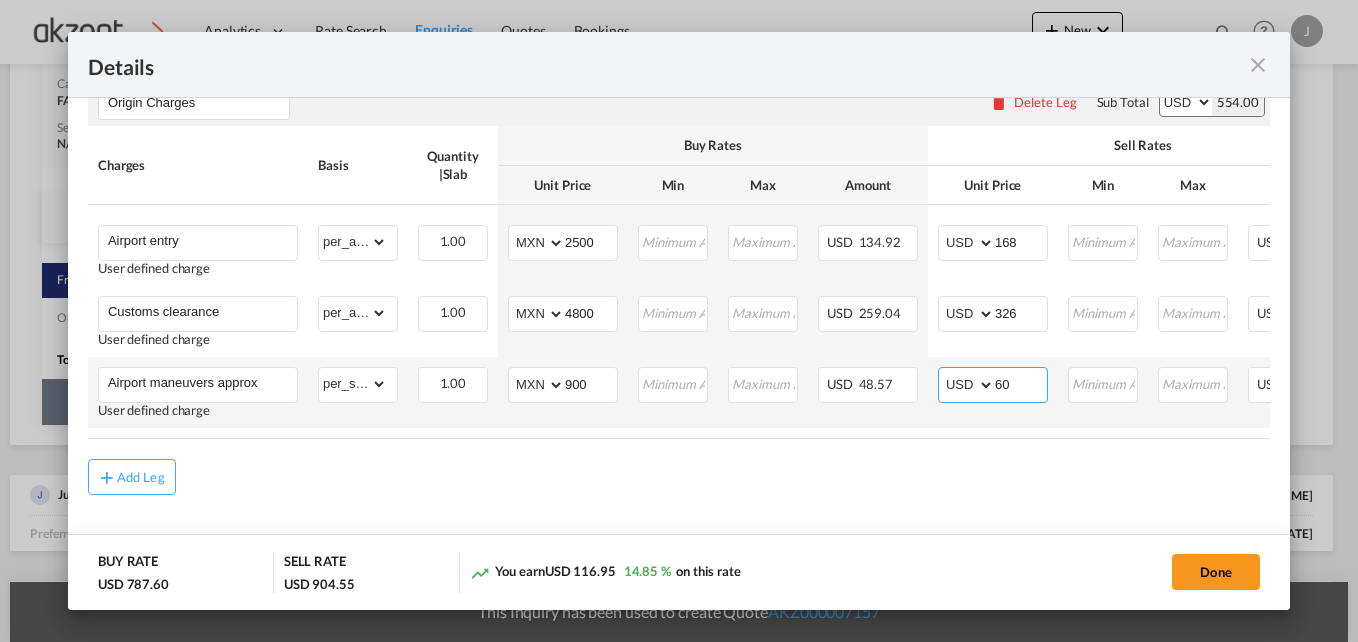 type on "60" 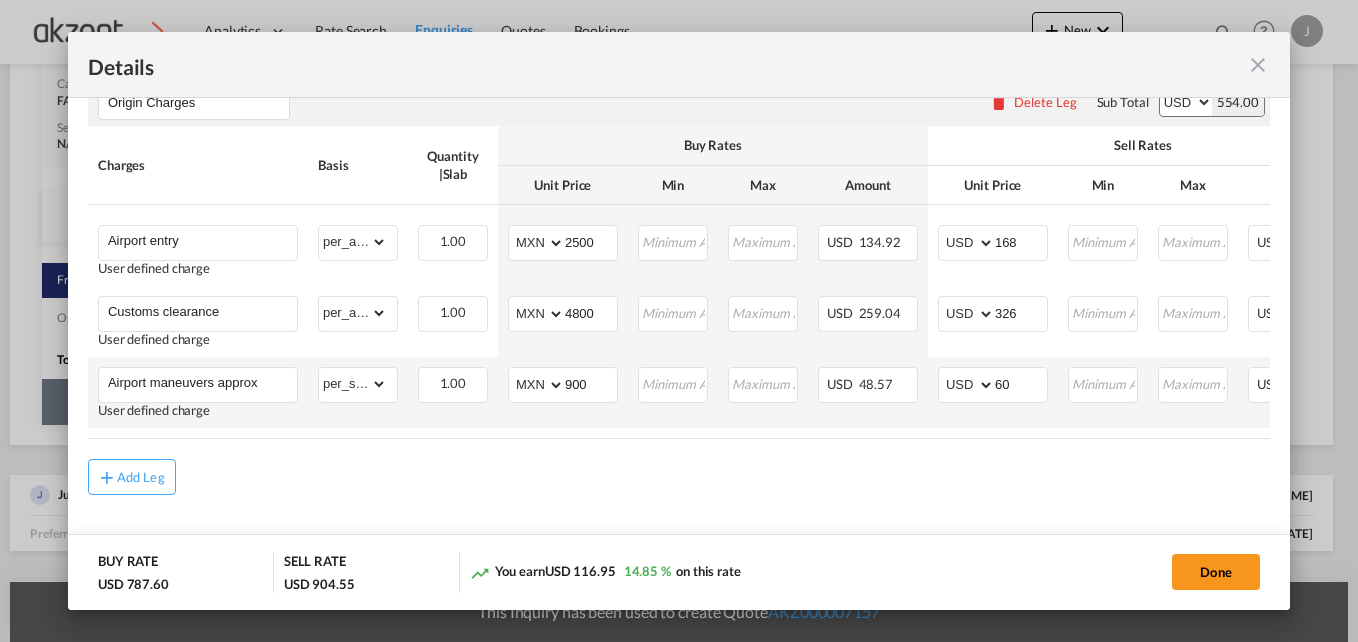 click on "AED AFN ALL AMD ANG AOA ARS AUD AWG AZN BAM BBD BDT BGN BHD BIF BMD BND BOB BRL BSD BTN BWP BYN BZD CAD CDF CHF CLP CNY COP CRC CUC CUP CVE CZK DJF DKK DOP DZD EGP ERN ETB EUR FJD FKP FOK GBP GEL GGP GHS GIP GMD GNF GTQ GYD HKD HNL HRK HTG HUF IDR ILS IMP INR IQD IRR ISK JMD JOD JPY KES KGS KHR KID KMF KRW KWD KYD KZT LAK LBP LKR LRD LSL LYD MAD MDL MGA MKD MMK MNT MOP MRU MUR MVR MWK MXN MYR MZN NAD NGN NIO NOK NPR NZD OMR PAB PEN PGK PHP PKR PLN PYG QAR RON RSD RUB RWF SAR SBD SCR SDG SEK SGD SHP SLL SOS SRD SSP STN SYP SZL THB TJS TMT TND TOP TRY TTD TVD TWD TZS UAH UGX USD UYU UZS VES VND VUV WST XAF XCD XDR XOF XPF YER ZAR ZMW 60
Please Enter
Invalid Input" at bounding box center [993, 392] 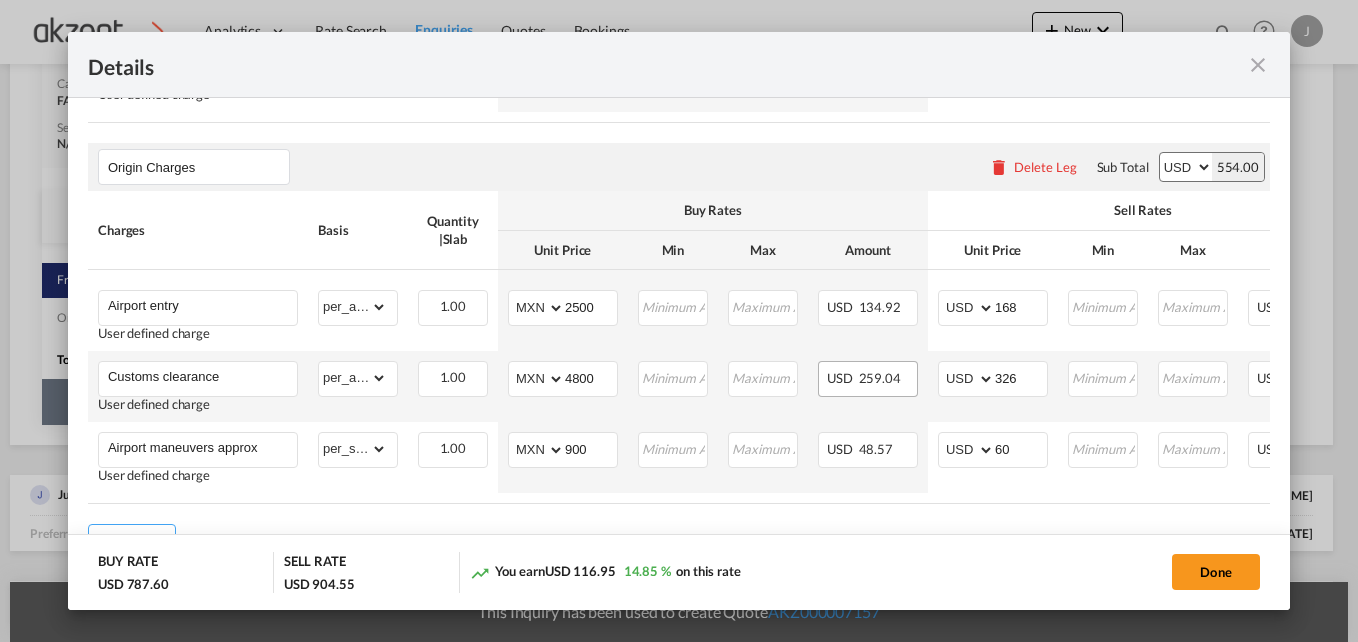 scroll, scrollTop: 804, scrollLeft: 0, axis: vertical 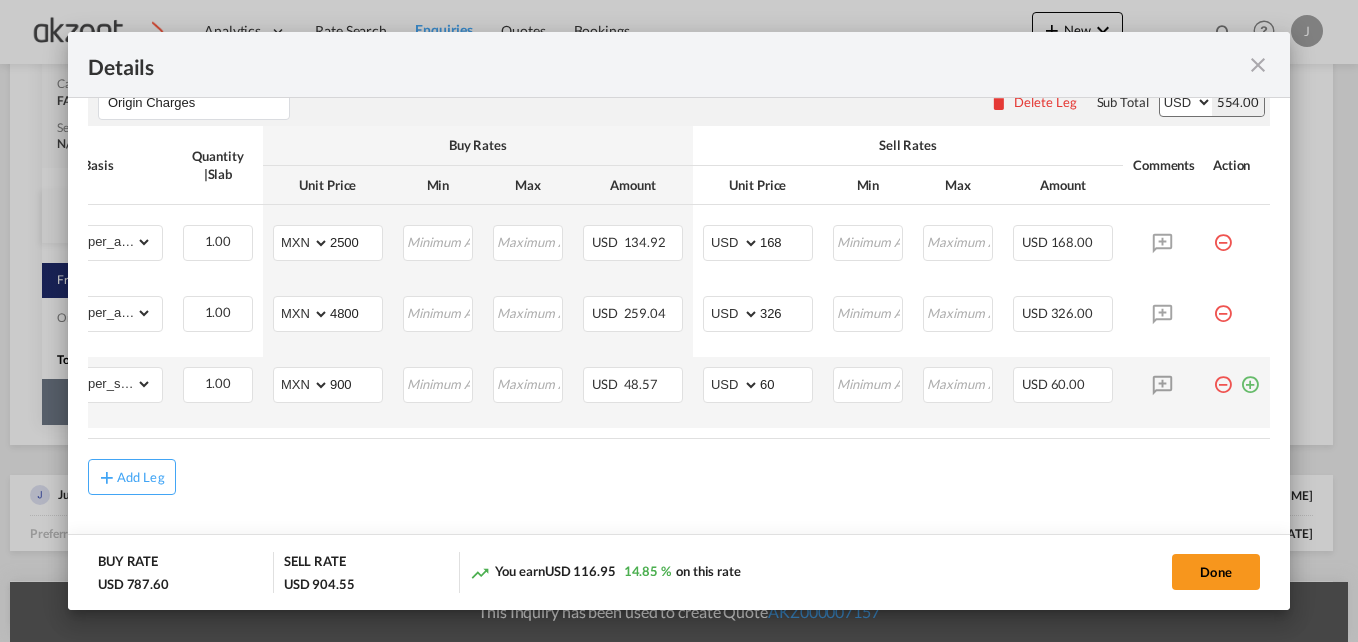 click at bounding box center (1250, 377) 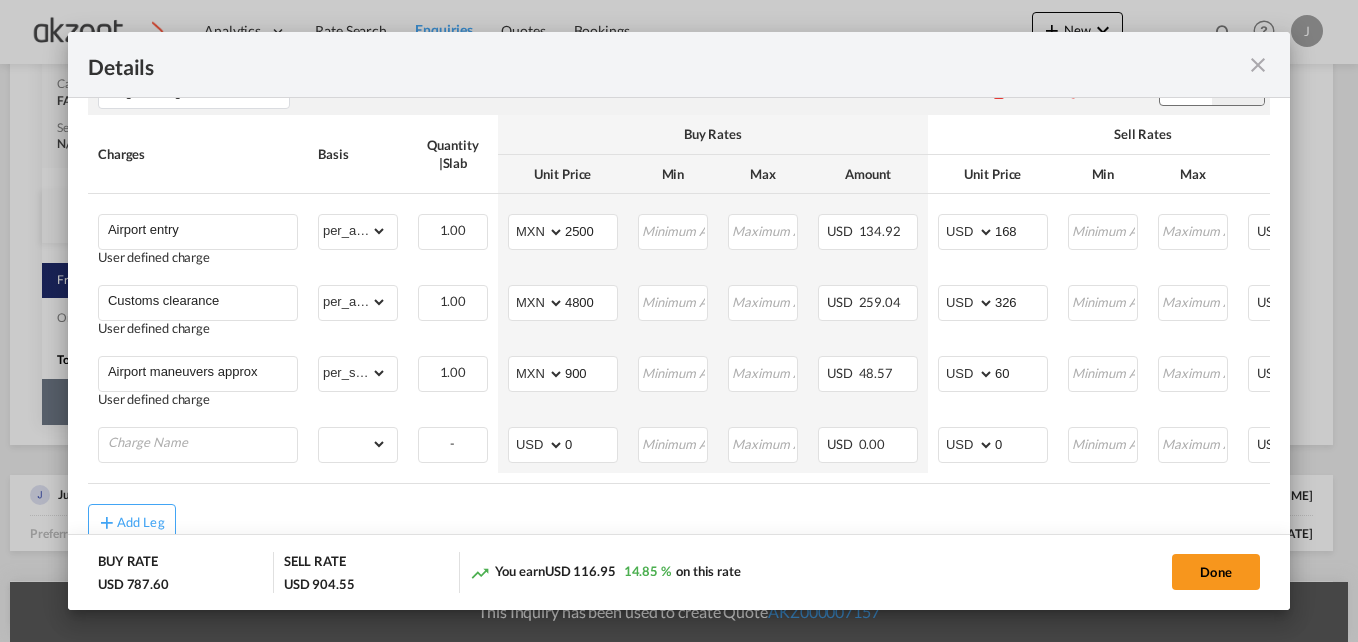 click on "Freight Please enter leg name
Leg Name Already Exists Delete Leg Sub Total AED AFN ALL AMD ANG AOA ARS AUD AWG AZN BAM BBD BDT BGN BHD BIF BMD BND BOB BRL BSD BTN BWP BYN BZD CAD CDF CHF CLP CNY COP CRC CUC CUP CVE CZK DJF DKK DOP DZD EGP ERN ETB EUR FJD FKP FOK GBP GEL GGP GHS GIP GMD GNF GTQ GYD HKD HNL HRK HTG HUF IDR ILS IMP INR IQD IRR ISK JMD JOD JPY KES KGS KHR KID KMF KRW KWD KYD KZT LAK LBP LKR LRD LSL LYD MAD MDL MGA MKD MMK MNT MOP MRU MUR MVR MWK MXN MYR MZN NAD NGN NIO NOK NPR NZD OMR PAB PEN PGK PHP PKR PLN PYG QAR RON RSD RUB RWF SAR SBD SCR SDG SEK SGD SHP SLL SOS SRD SSP STN SYP SZL THB TJS TMT TND TOP TRY TTD TVD TWD TZS UAH UGX USD UYU UZS VES VND VUV WST XAF XCD XDR XOF XPF YER ZAR ZMW 350.55 Charges Basis Quantity
|  Slab
Buy Rates Sell Rates Comments
Action Unit Price Min Max Amount Unit Price Min Max Amount
Air Freight                                                     Please Enter
Already Exists
gross_weight
per_shipment" at bounding box center [679, 111] 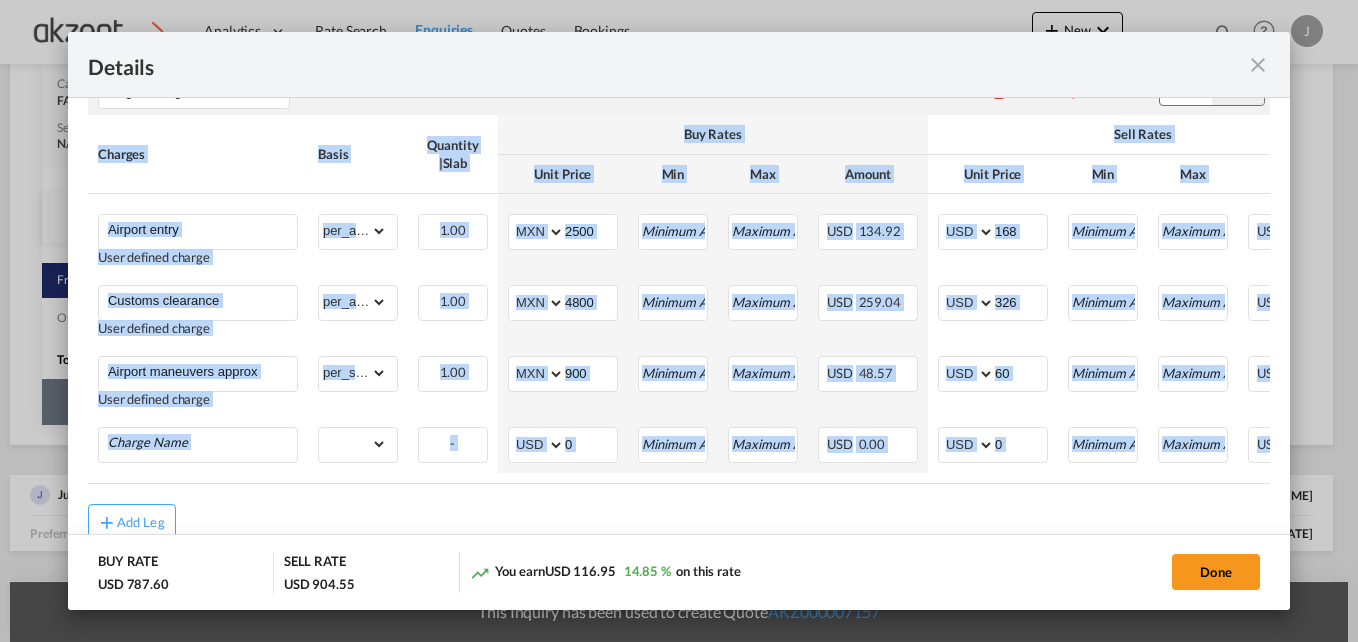 scroll, scrollTop: 0, scrollLeft: 250, axis: horizontal 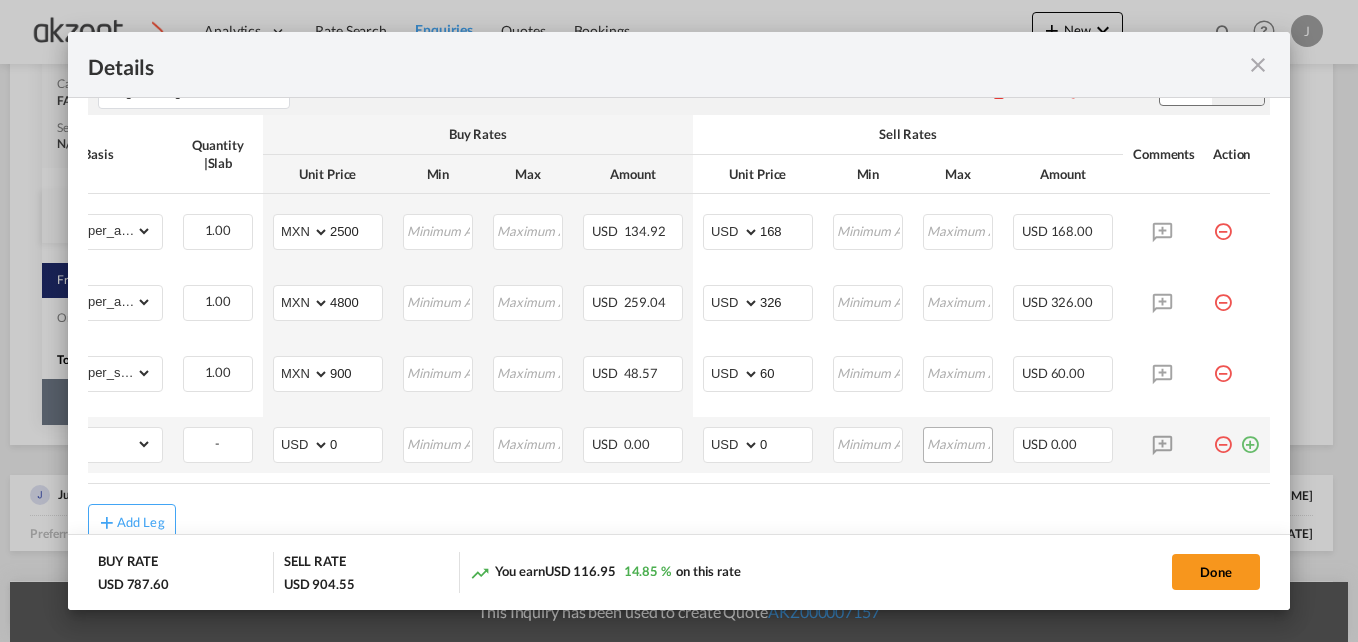 drag, startPoint x: 1244, startPoint y: 451, endPoint x: 1216, endPoint y: 460, distance: 29.410883 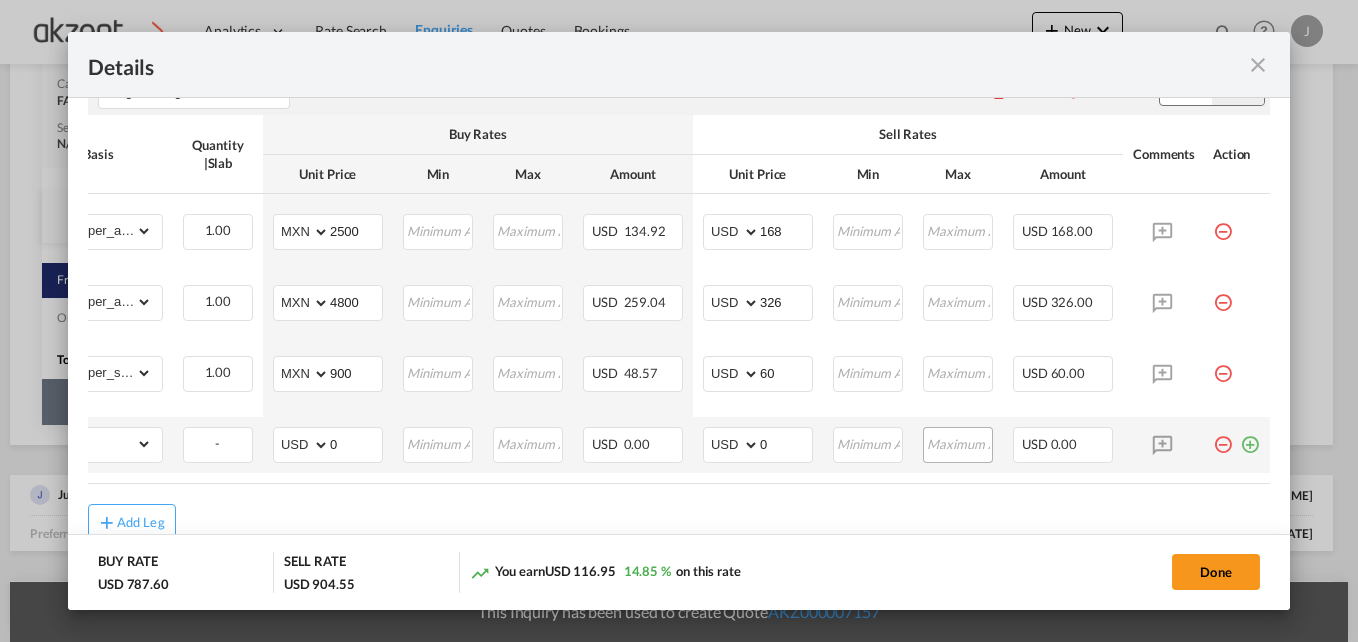 click at bounding box center (1250, 437) 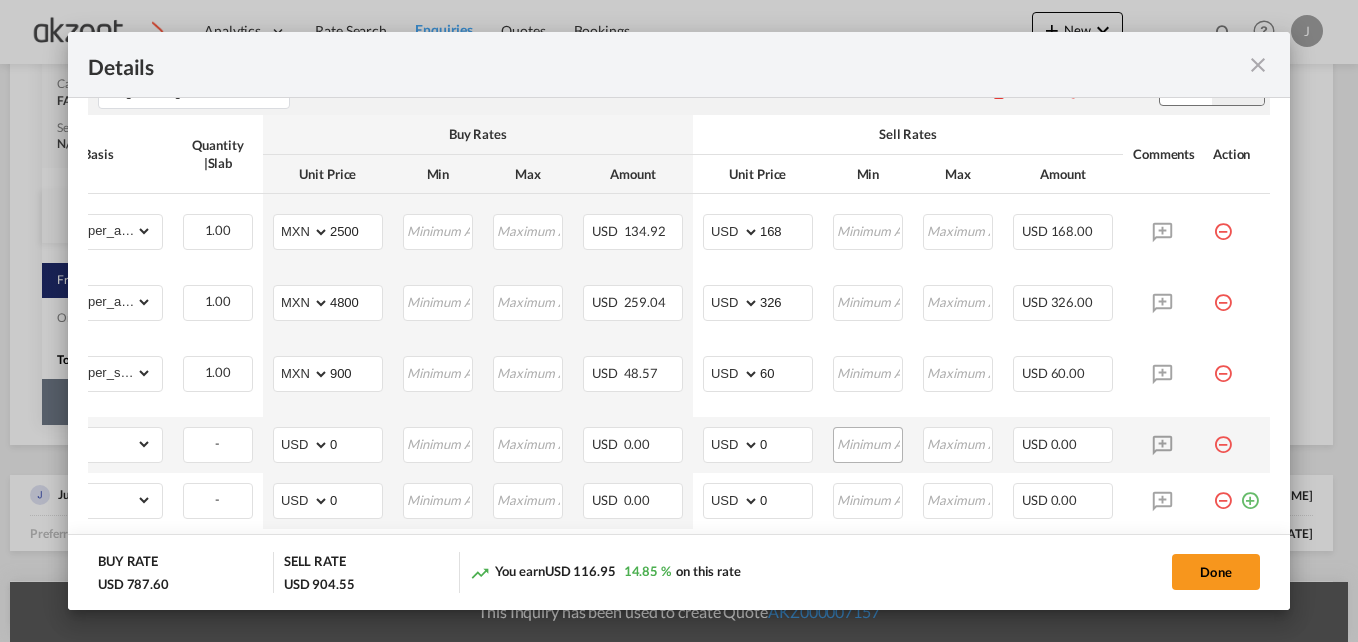 scroll, scrollTop: 0, scrollLeft: 0, axis: both 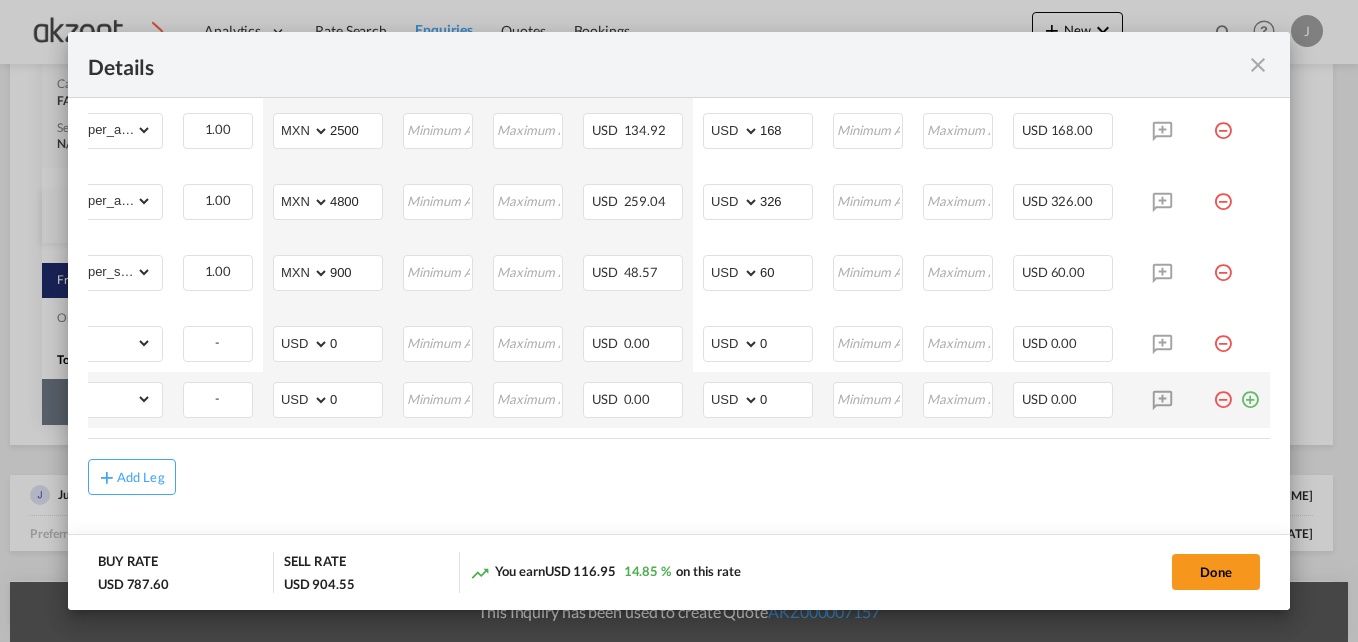 click at bounding box center (1250, 392) 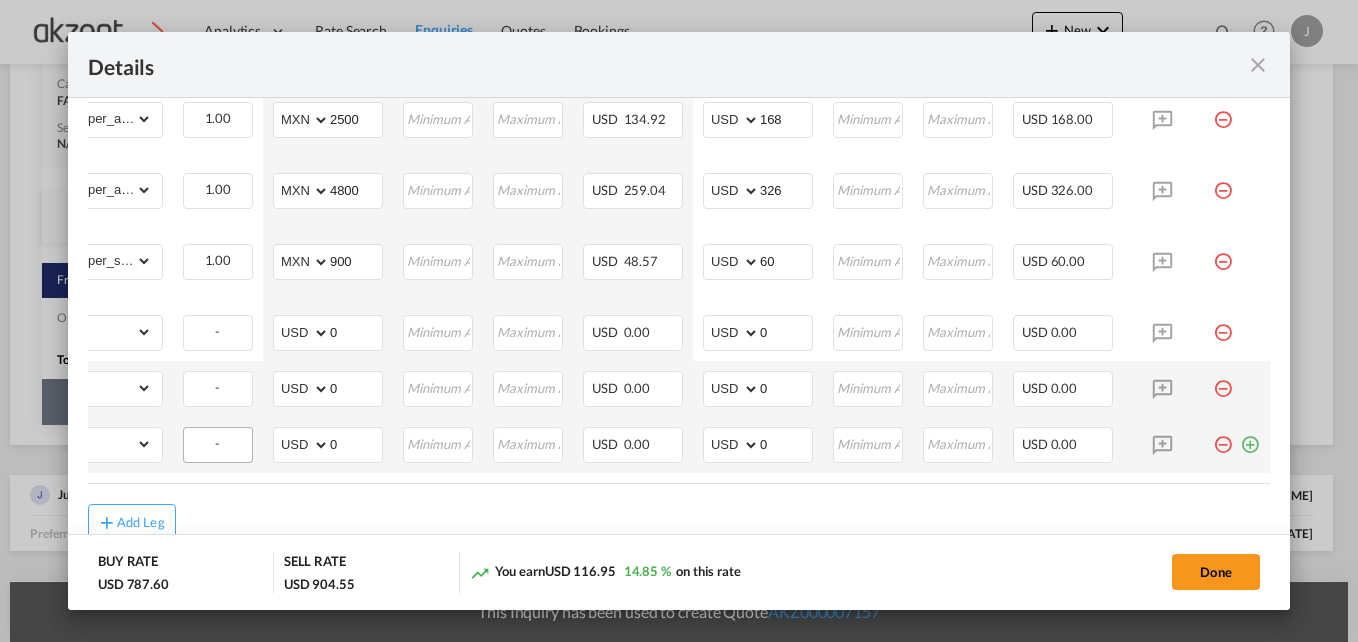 scroll, scrollTop: 0, scrollLeft: 0, axis: both 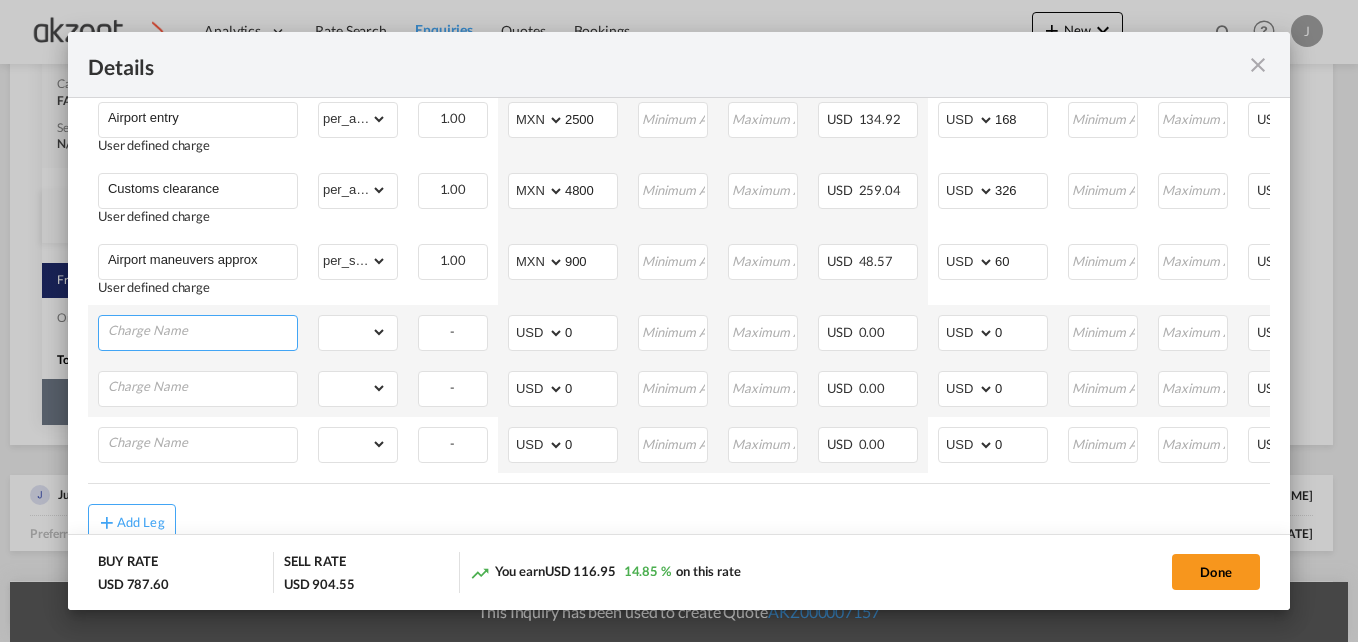 click at bounding box center [202, 331] 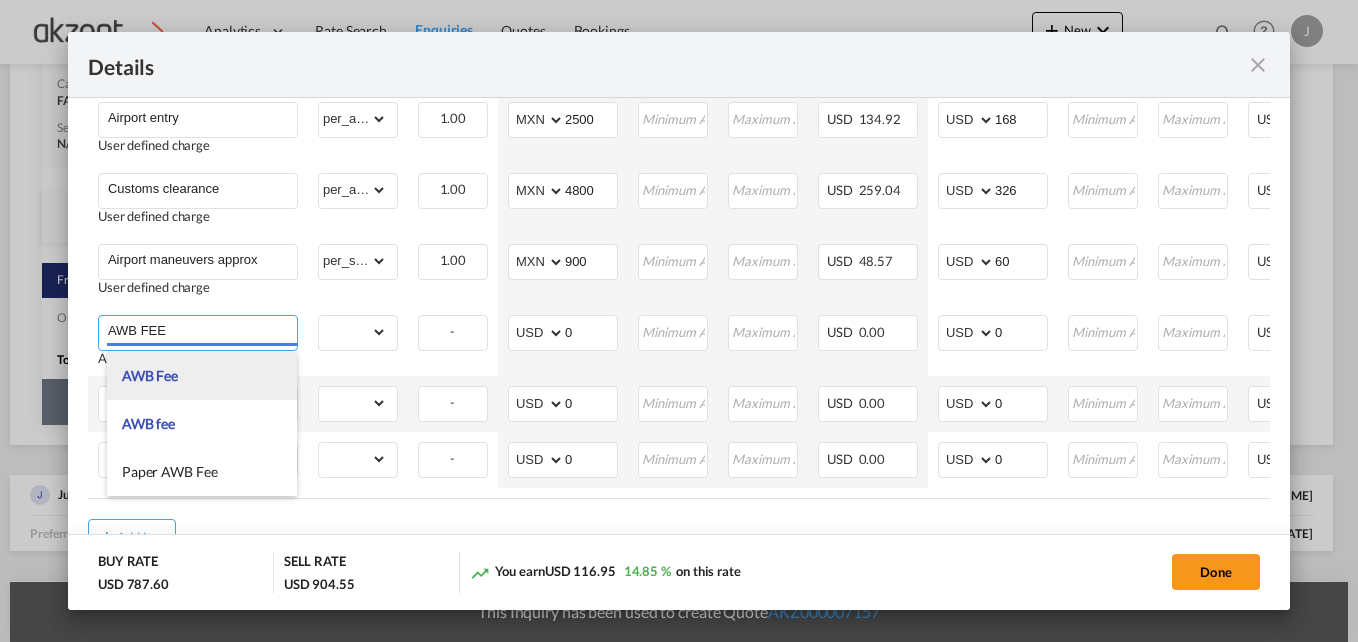 click on "AWB Fee" at bounding box center [202, 376] 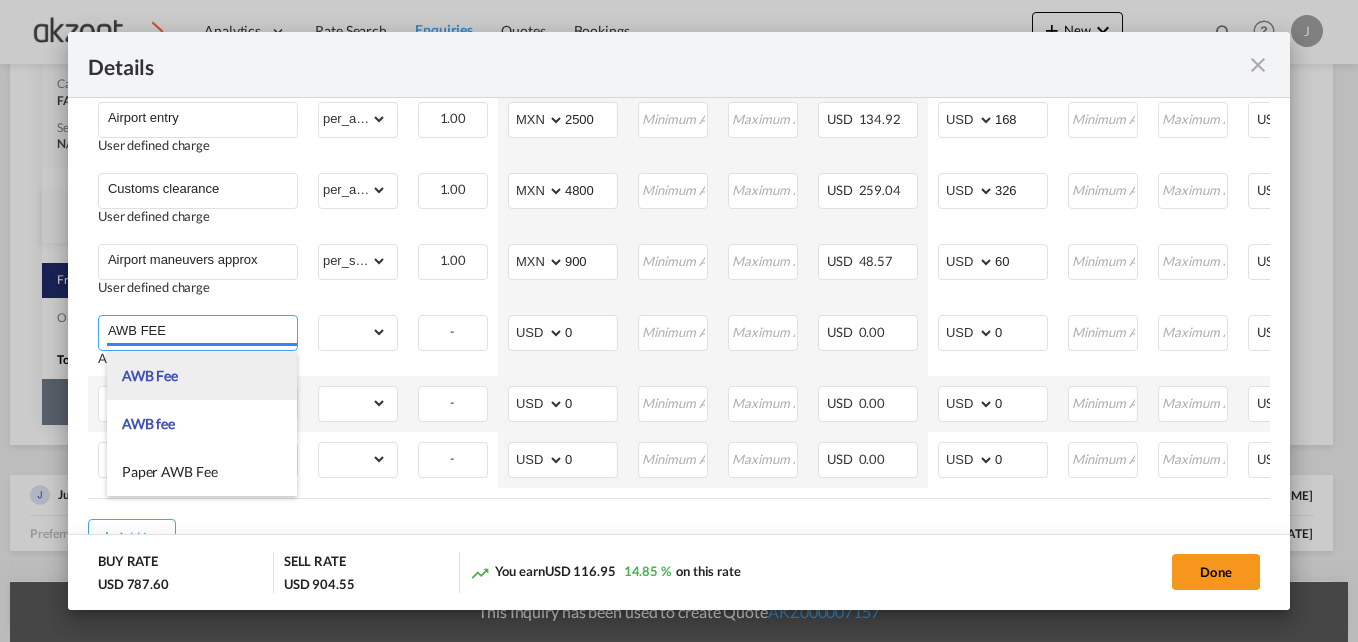 type on "AWB Fee" 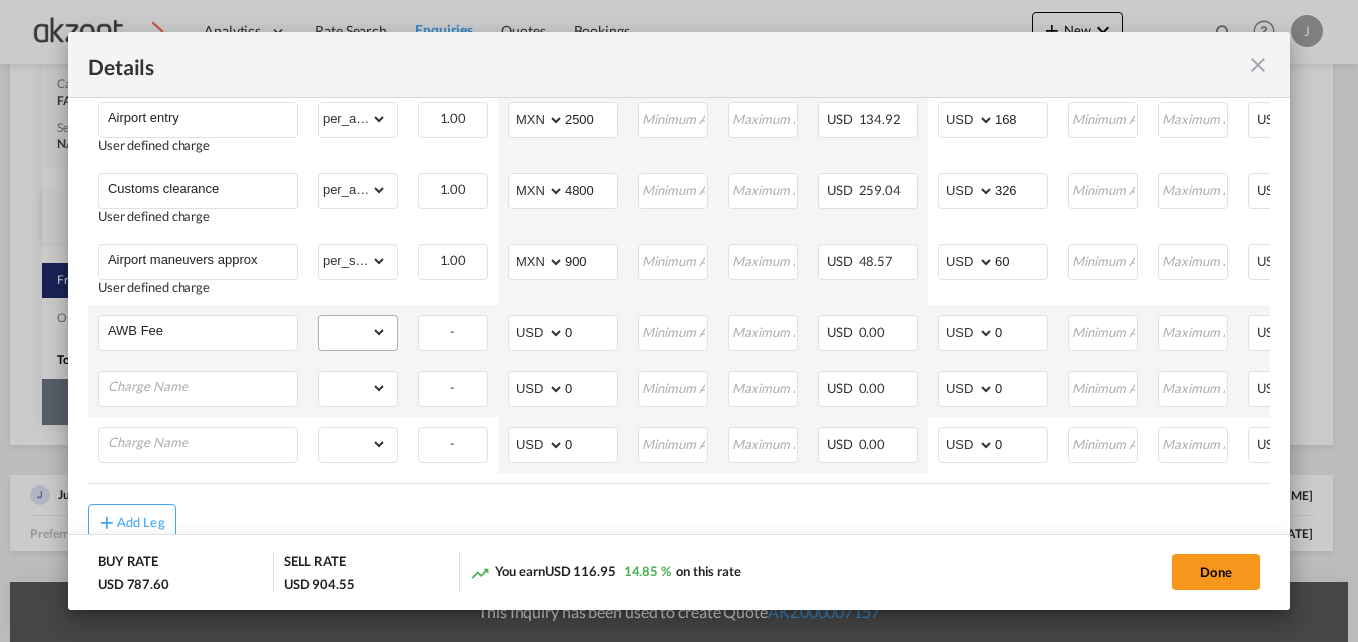 click on "gross_weight
volumetric_weight
per_shipment
per_bl
per_km
per_hawb
per_kg
per_pallet
per_carton
flat
chargeable_weight
per_ton
per_cbm
per_hbl
per_w/m
per_awb
per_sbl
per shipping bill
per_quintal
per_lbs
per_vehicle
per_shift
per_invoice
per_package
per_day
per_revalidation
per_declaration
per_document
per clearance" at bounding box center [358, 332] 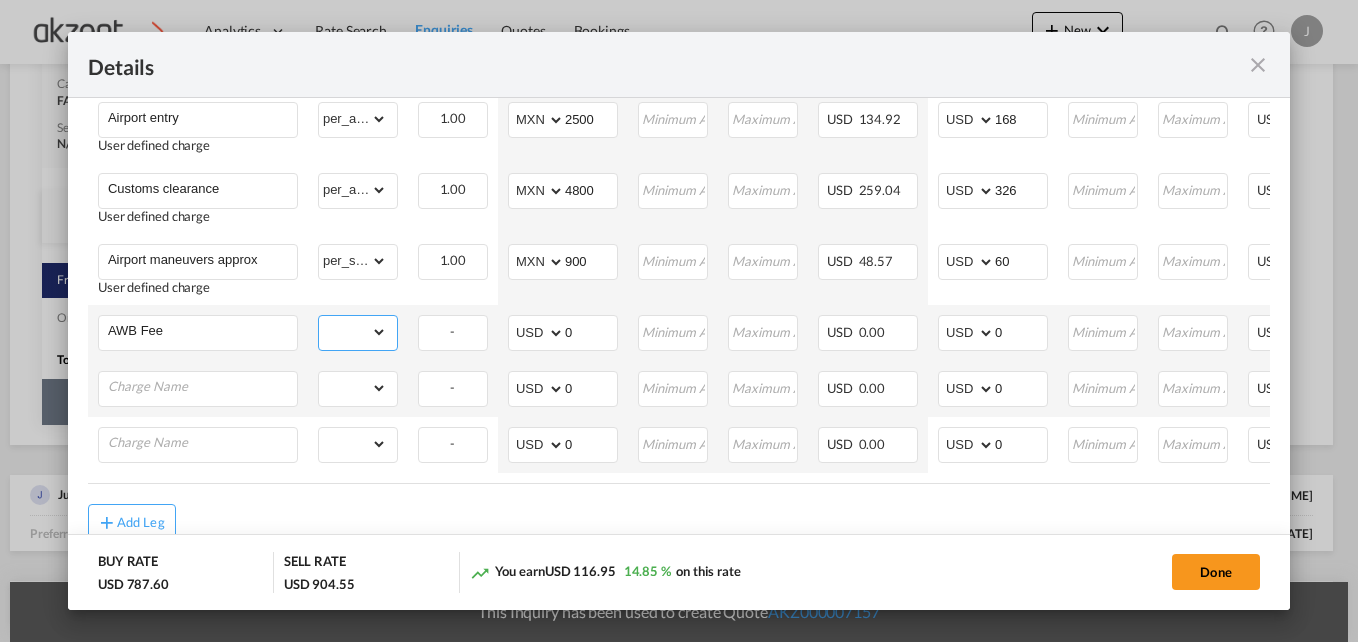click on "gross_weight
volumetric_weight
per_shipment
per_bl
per_km
per_hawb
per_kg
per_pallet
per_carton
flat
chargeable_weight
per_ton
per_cbm
per_hbl
per_w/m
per_awb
per_sbl
per shipping bill
per_quintal
per_lbs
per_vehicle
per_shift
per_invoice
per_package
per_day
per_revalidation
per_declaration
per_document
per clearance" at bounding box center [353, 332] 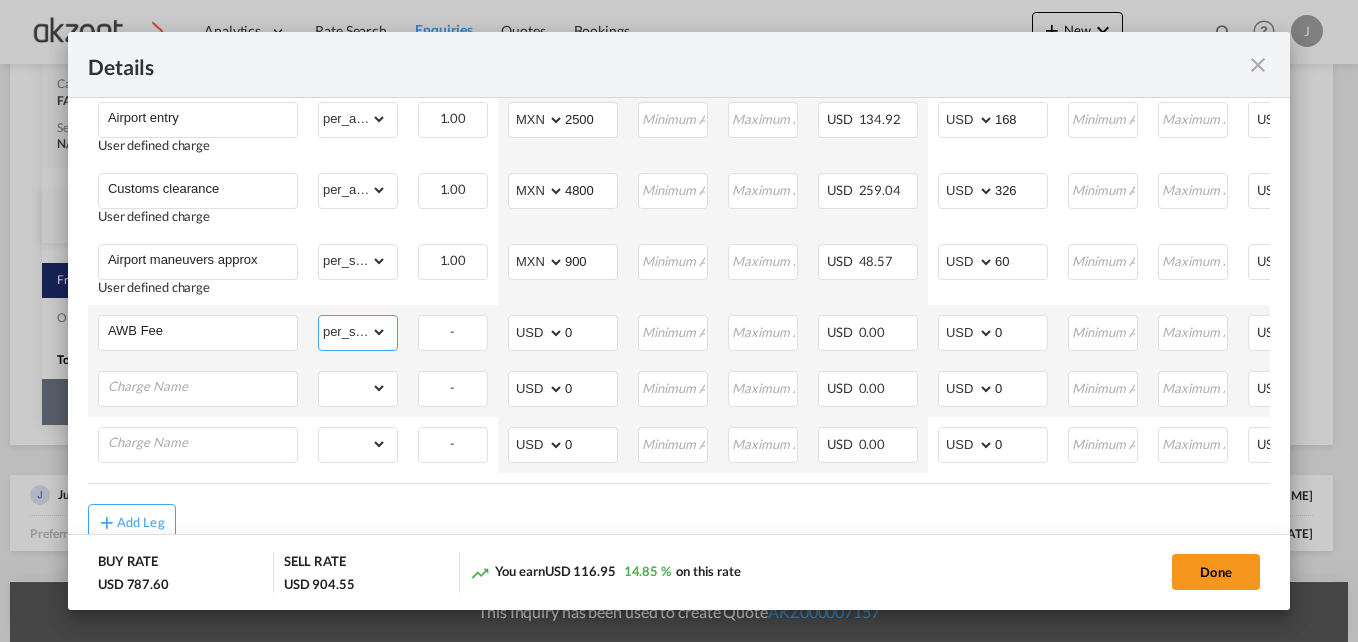click on "gross_weight
volumetric_weight
per_shipment
per_bl
per_km
per_hawb
per_kg
per_pallet
per_carton
flat
chargeable_weight
per_ton
per_cbm
per_hbl
per_w/m
per_awb
per_sbl
per shipping bill
per_quintal
per_lbs
per_vehicle
per_shift
per_invoice
per_package
per_day
per_revalidation
per_declaration
per_document
per clearance" at bounding box center (353, 332) 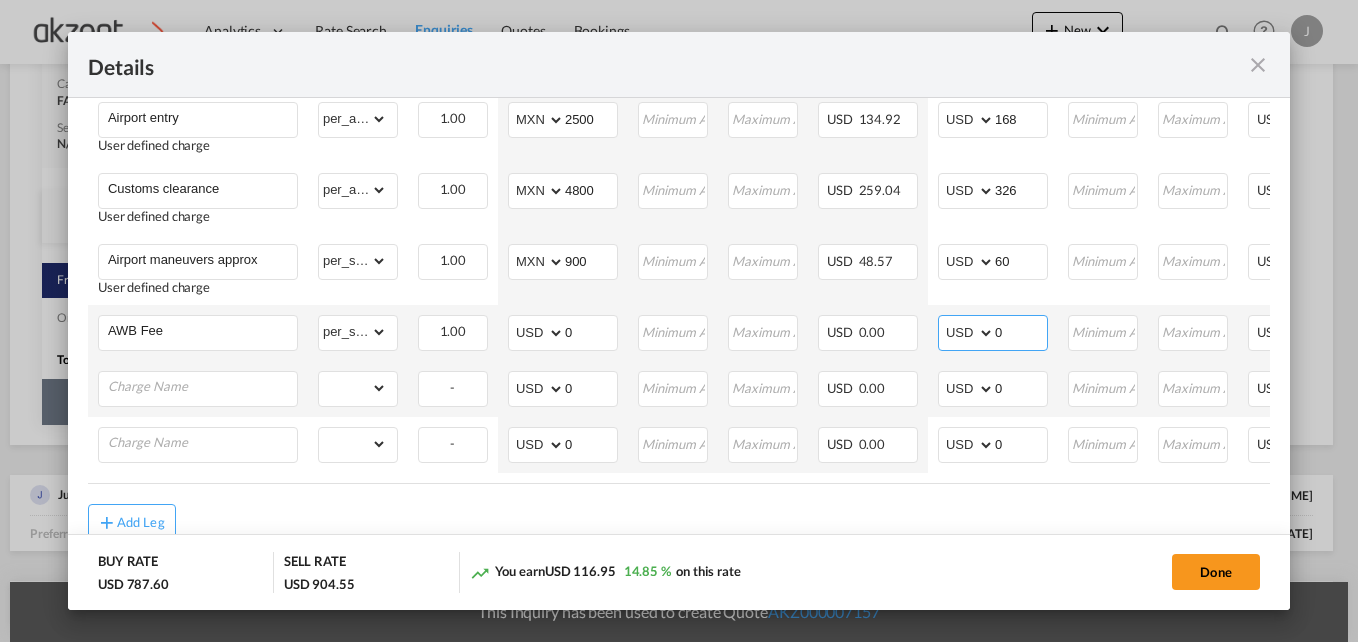 click on "0" at bounding box center [1021, 331] 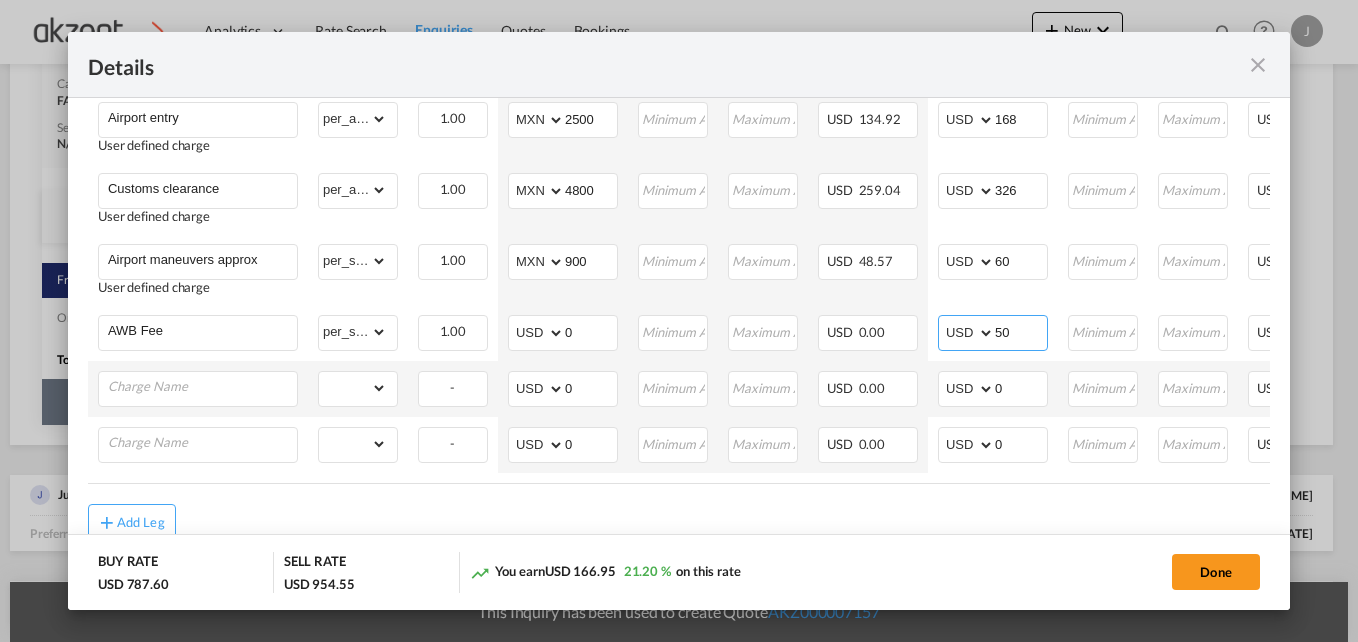 type on "50" 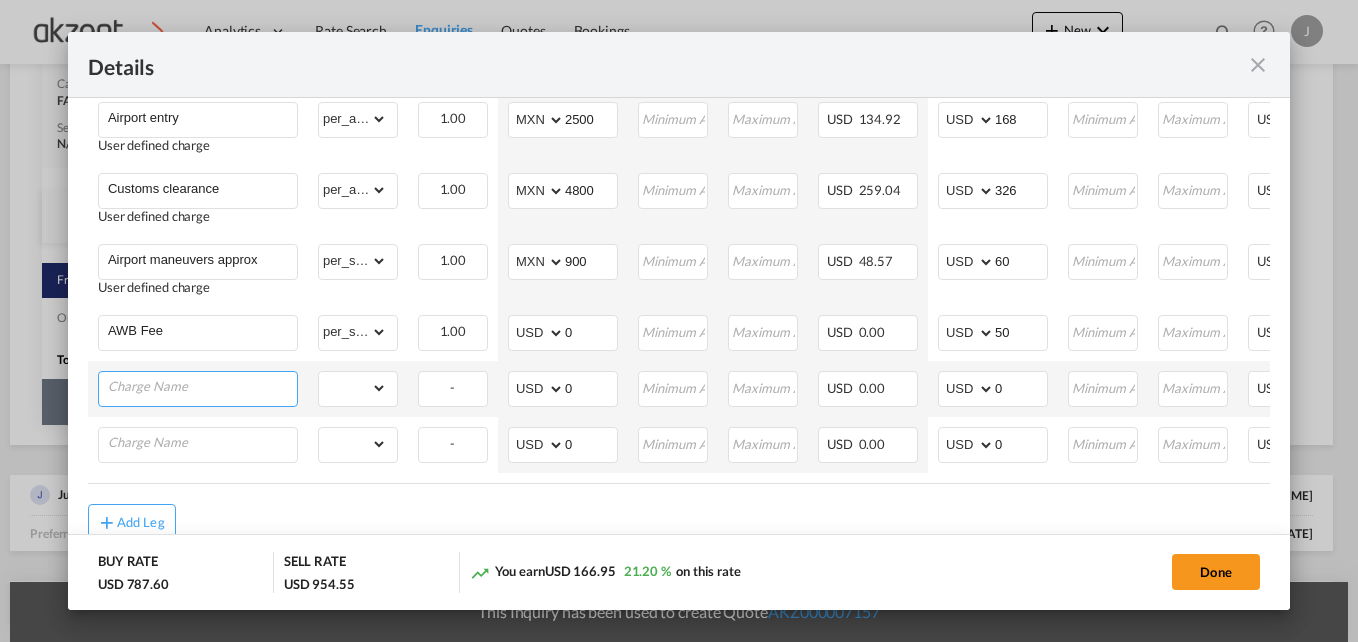 click at bounding box center [202, 387] 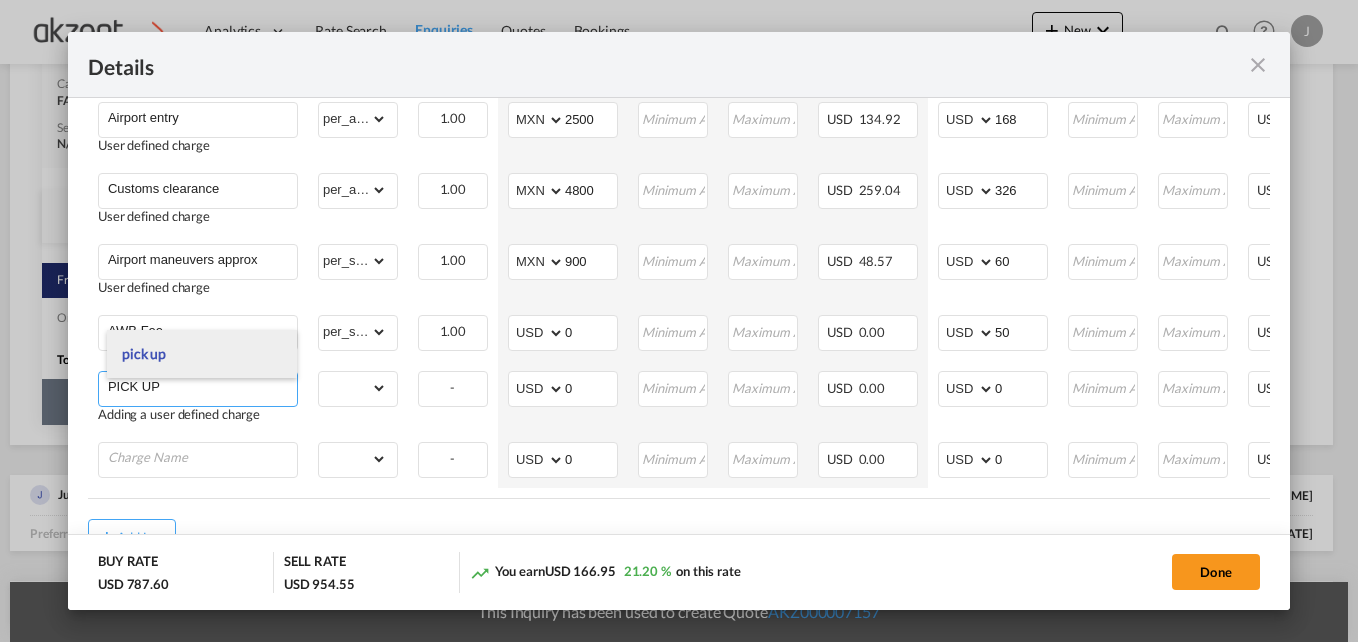 click on "pick up" at bounding box center [202, 354] 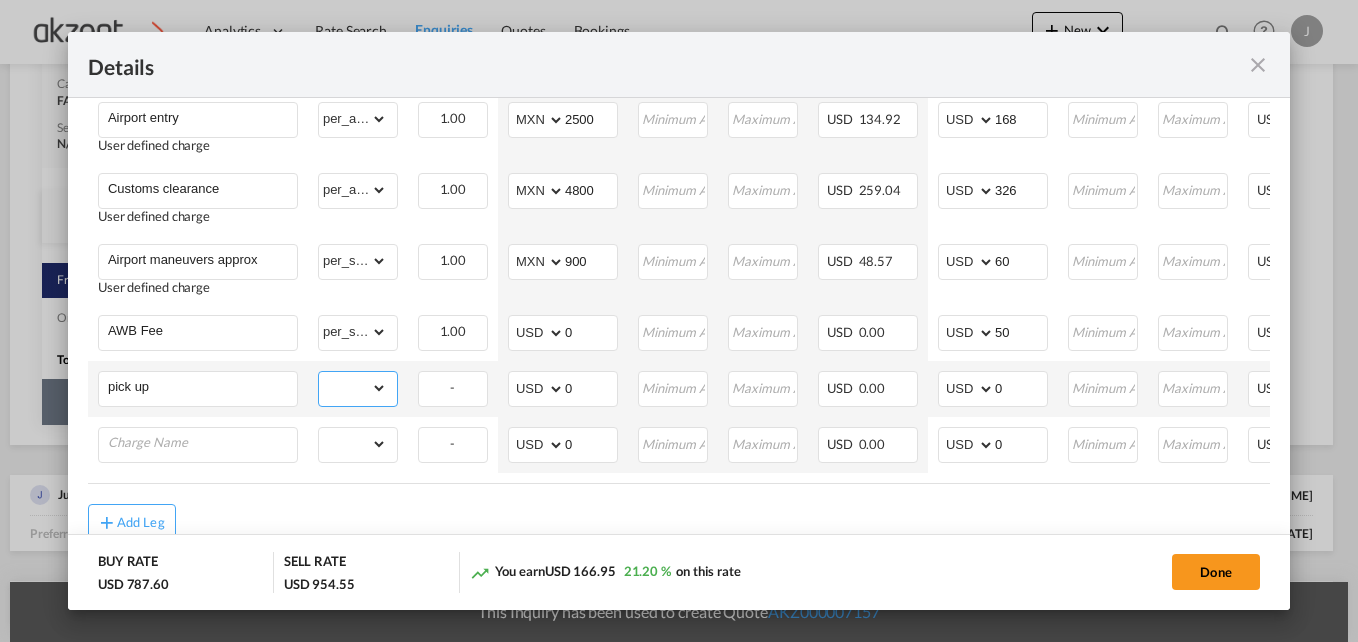 drag, startPoint x: 382, startPoint y: 399, endPoint x: 383, endPoint y: 381, distance: 18.027756 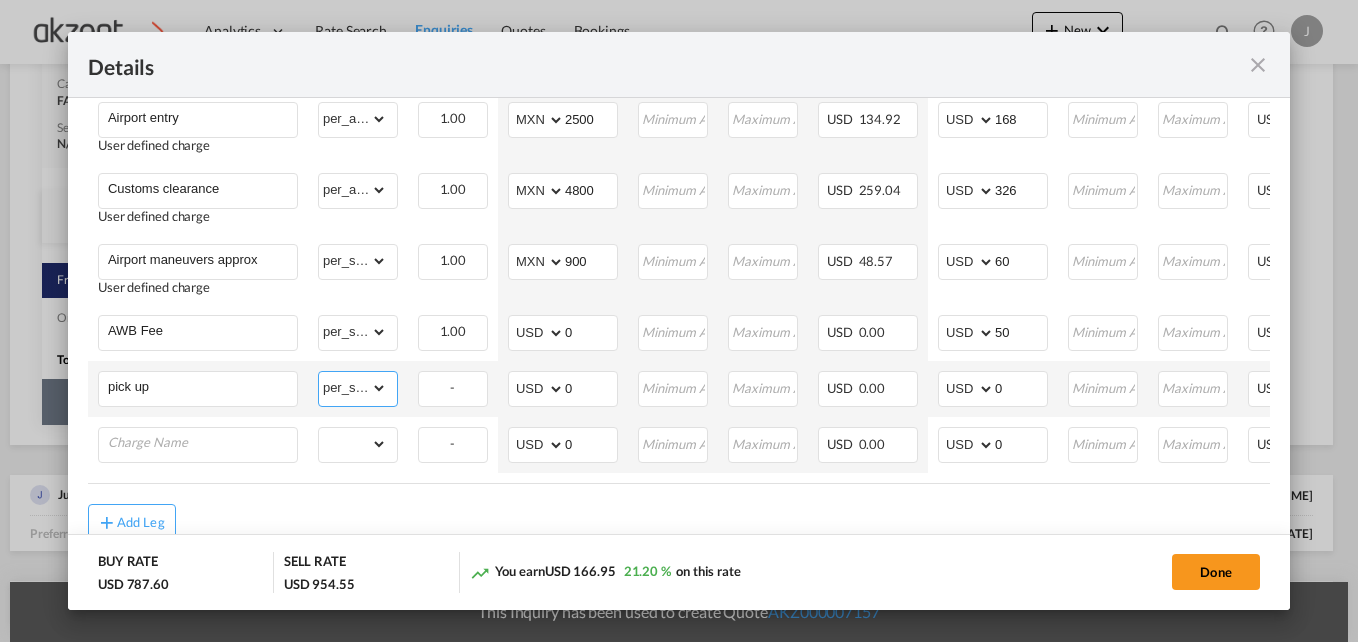 click on "gross_weight
volumetric_weight
per_shipment
per_bl
per_km
per_hawb
per_kg
per_pallet
per_carton
flat
chargeable_weight
per_ton
per_cbm
per_hbl
per_w/m
per_awb
per_sbl
per shipping bill
per_quintal
per_lbs
per_vehicle
per_shift
per_invoice
per_package
per_day
per_revalidation
per_declaration
per_document
per clearance" at bounding box center [353, 388] 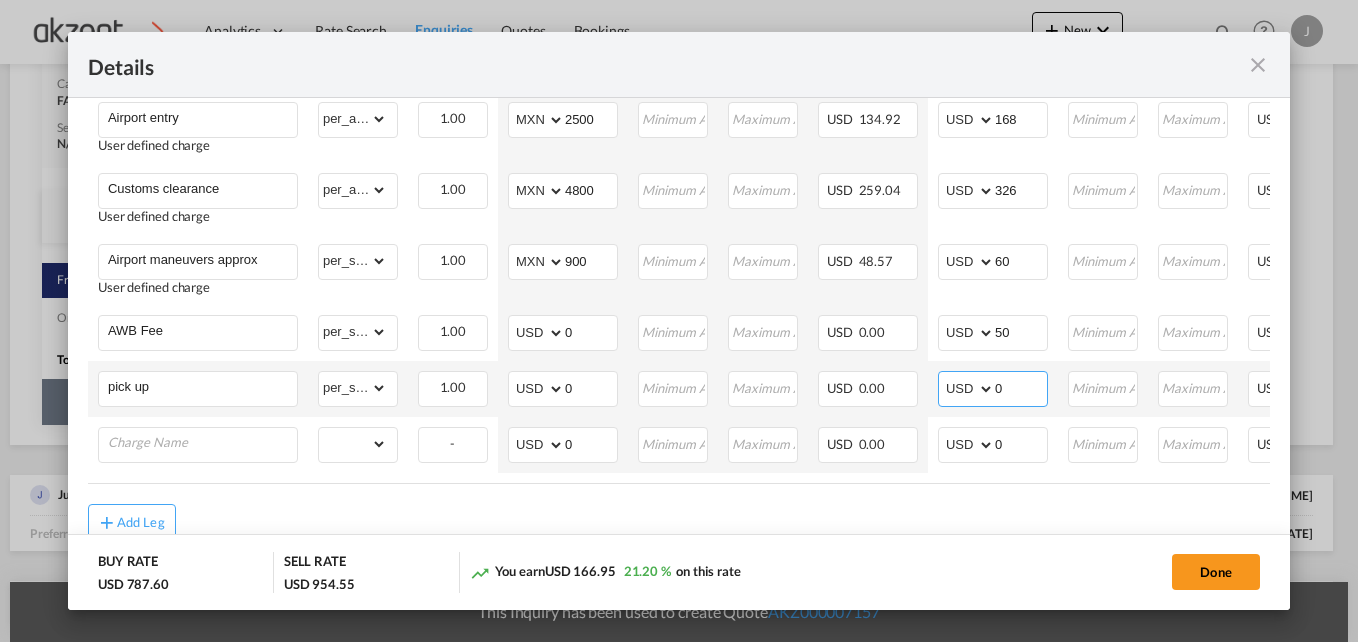 click on "0" at bounding box center (1021, 387) 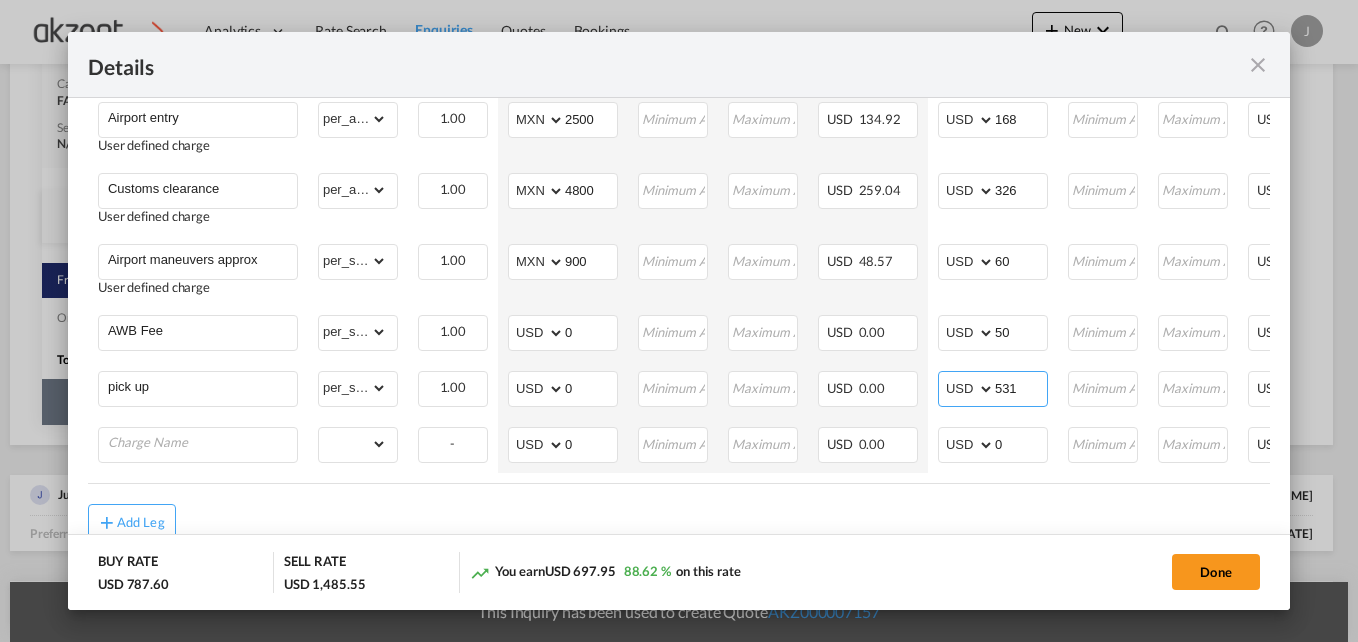 type on "531" 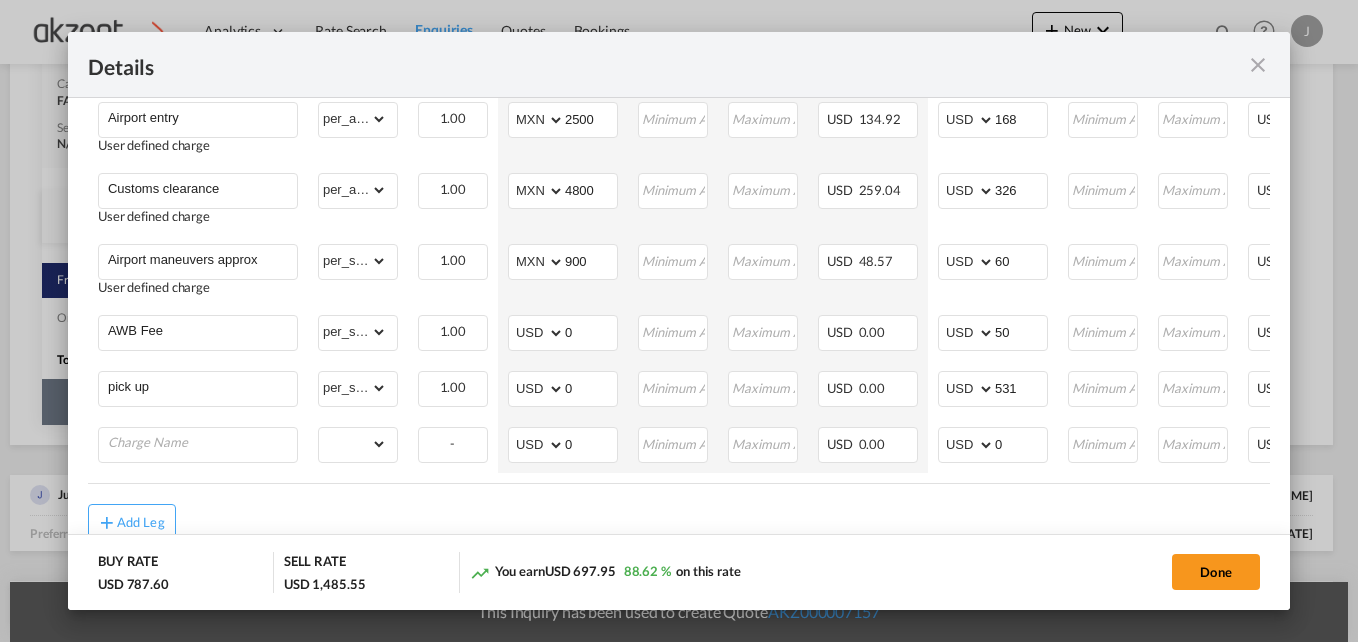 click on "BUY RATE
USD 787.60
SELL RATE
USD 1,485.55
You earn
USD 697.95
88.62 %  on this rate Done" 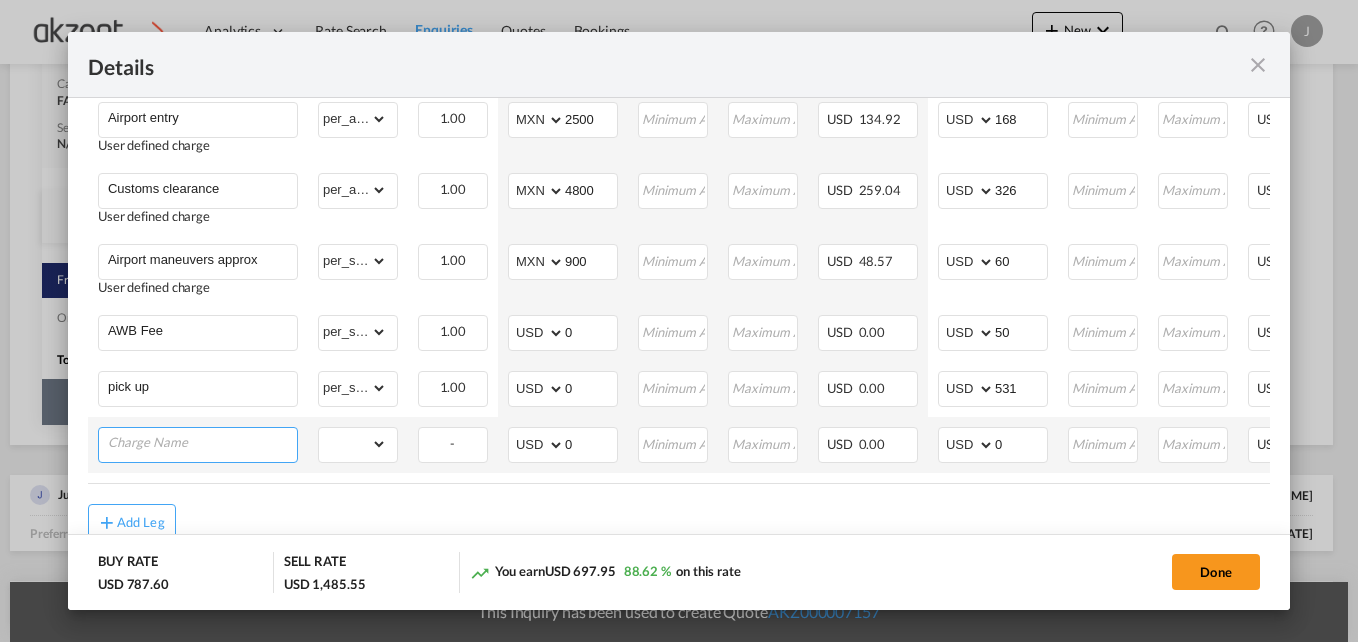 click at bounding box center (202, 443) 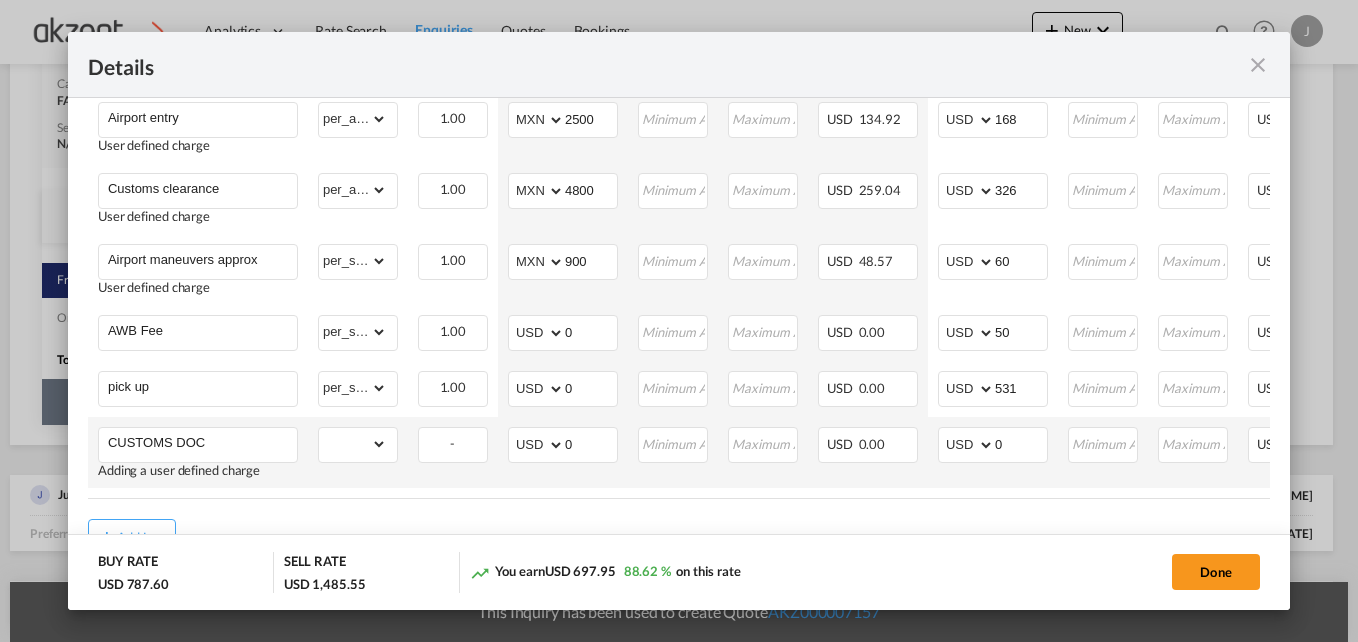 click on "CUSTOMS DOC                                                     Adding a user defined charge Please Enter
Already Exists" at bounding box center (198, 452) 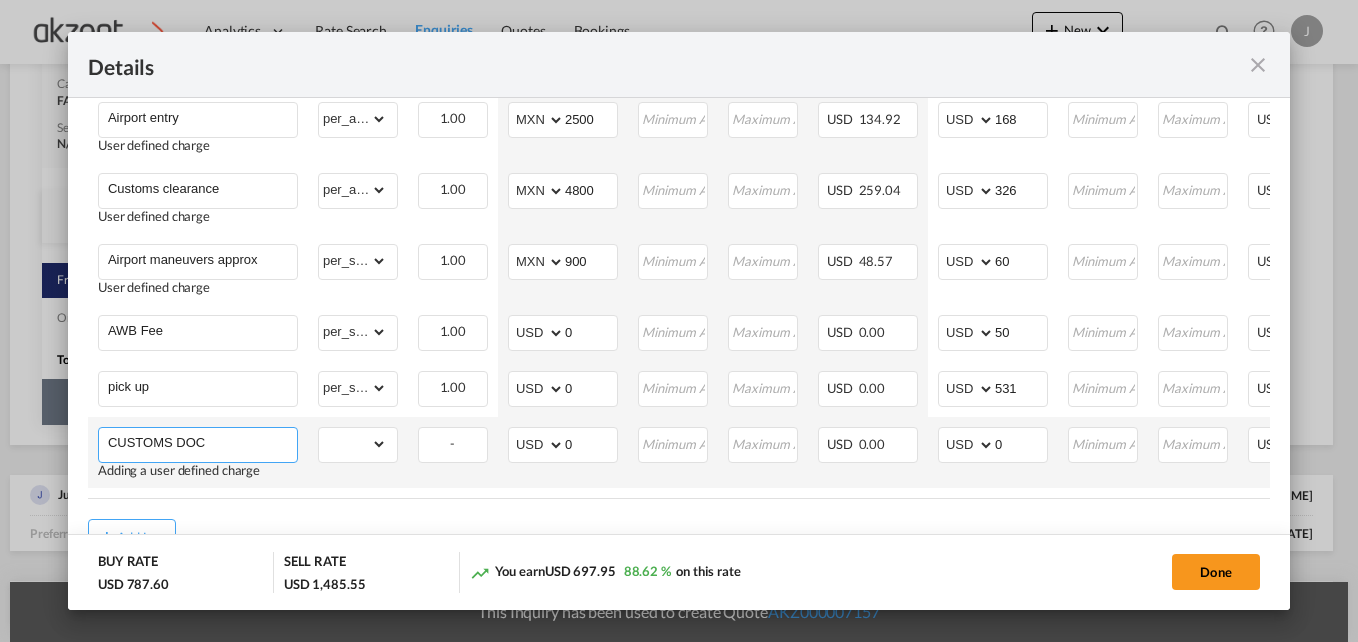 click on "CUSTOMS DOC" at bounding box center (202, 443) 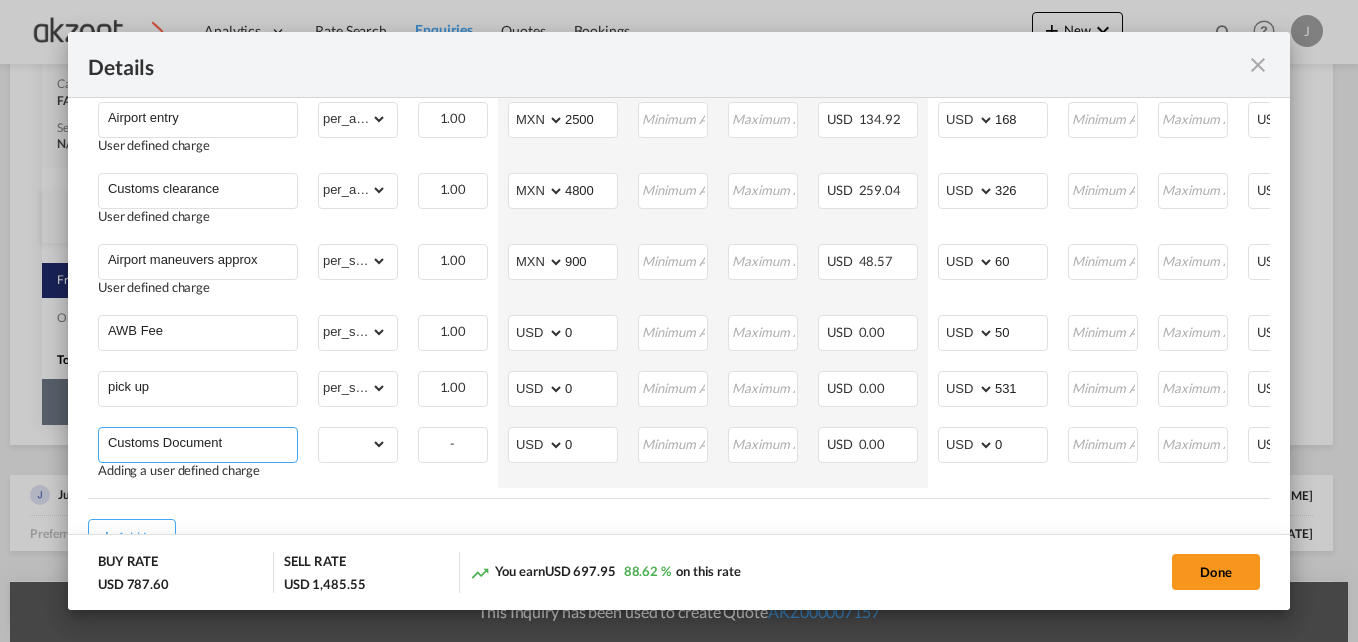type on "Customs Document" 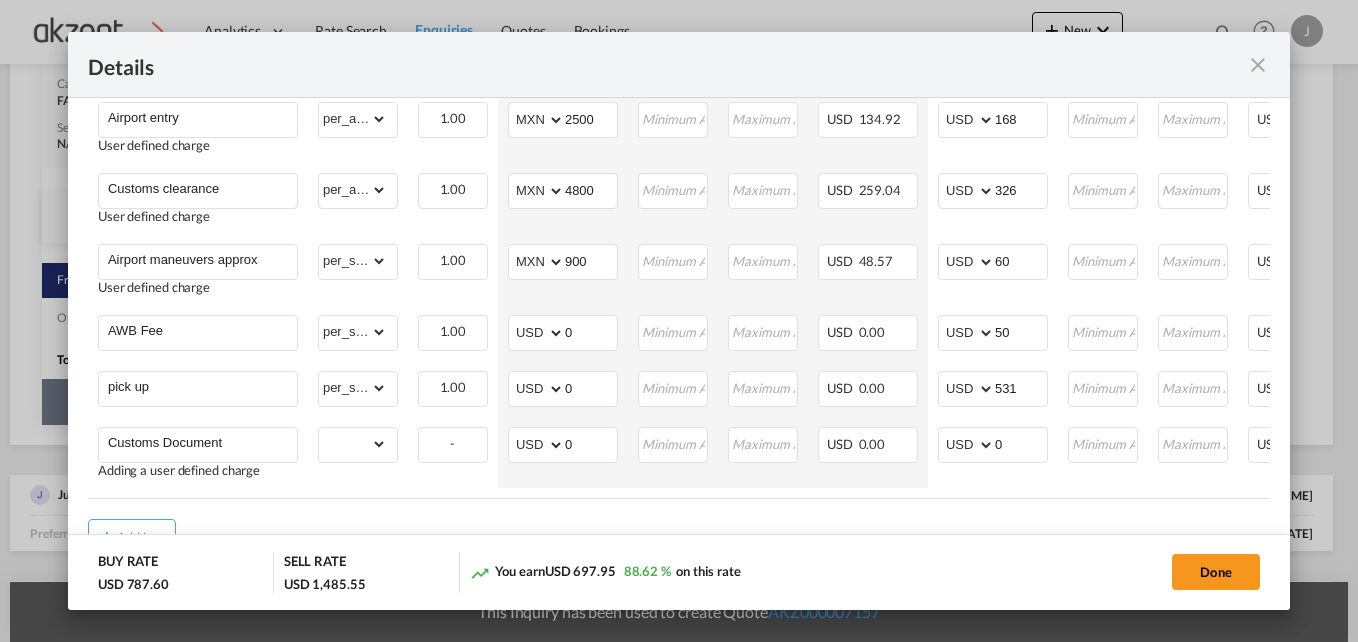 click on "Freight Please enter leg name
Leg Name Already Exists Delete Leg Sub Total AED AFN ALL AMD ANG AOA ARS AUD AWG AZN BAM BBD BDT BGN BHD BIF BMD BND BOB BRL BSD BTN BWP BYN BZD CAD CDF CHF CLP CNY COP CRC CUC CUP CVE CZK DJF DKK DOP DZD EGP ERN ETB EUR FJD FKP FOK GBP GEL GGP GHS GIP GMD GNF GTQ GYD HKD HNL HRK HTG HUF IDR ILS IMP INR IQD IRR ISK JMD JOD JPY KES KGS KHR KID KMF KRW KWD KYD KZT LAK LBP LKR LRD LSL LYD MAD MDL MGA MKD MMK MNT MOP MRU MUR MVR MWK MXN MYR MZN NAD NGN NIO NOK NPR NZD OMR PAB PEN PGK PHP PKR PLN PYG QAR RON RSD RUB RWF SAR SBD SCR SDG SEK SGD SHP SLL SOS SRD SSP STN SYP SZL THB TJS TMT TND TOP TRY TTD TVD TWD TZS UAH UGX USD UYU UZS VES VND VUV WST XAF XCD XDR XOF XPF YER ZAR ZMW 350.55 Charges Basis Quantity
|  Slab
Buy Rates Sell Rates Comments
Action Unit Price Min Max Amount Unit Price Min Max Amount
Air Freight                                                     Please Enter
Already Exists
gross_weight
per_shipment" at bounding box center [679, 62] 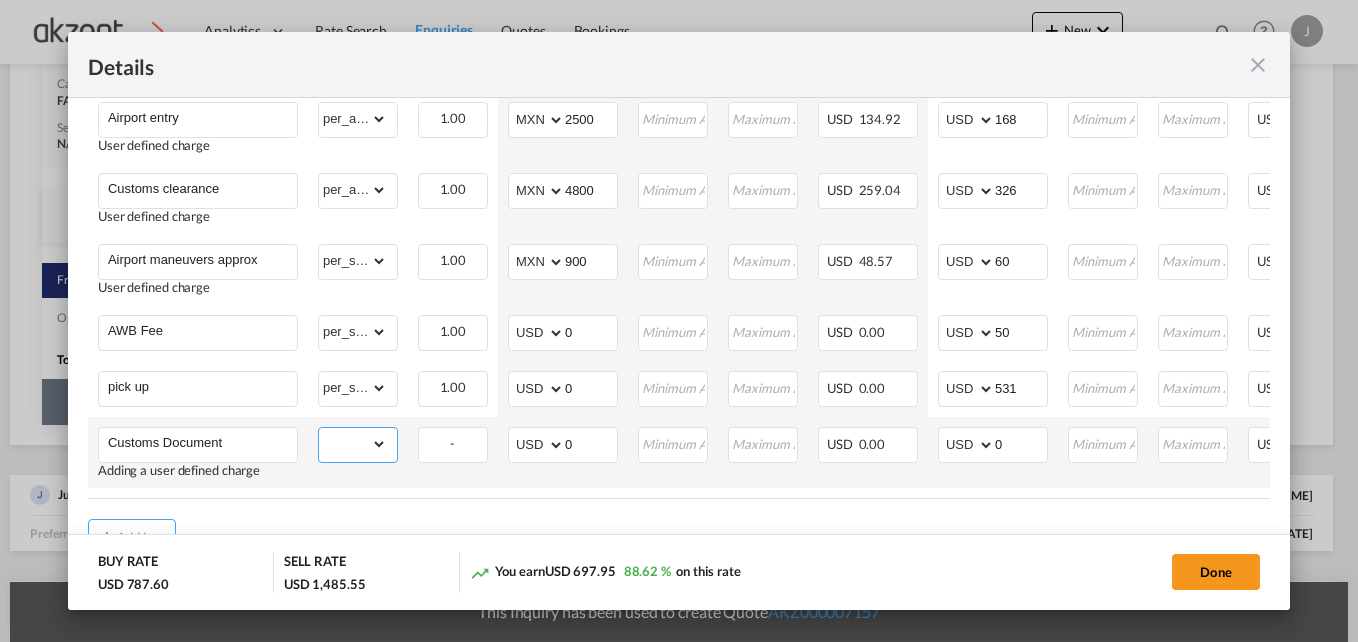 click on "gross_weight
volumetric_weight
per_shipment
per_bl
per_km
per_hawb
per_kg
per_pallet
per_carton
flat
chargeable_weight
per_ton
per_cbm
per_hbl
per_w/m
per_awb
per_sbl
per shipping bill
per_quintal
per_lbs
per_vehicle
per_shift
per_invoice
per_package
per_day
per_revalidation
per_declaration
per_document
per clearance" at bounding box center (353, 444) 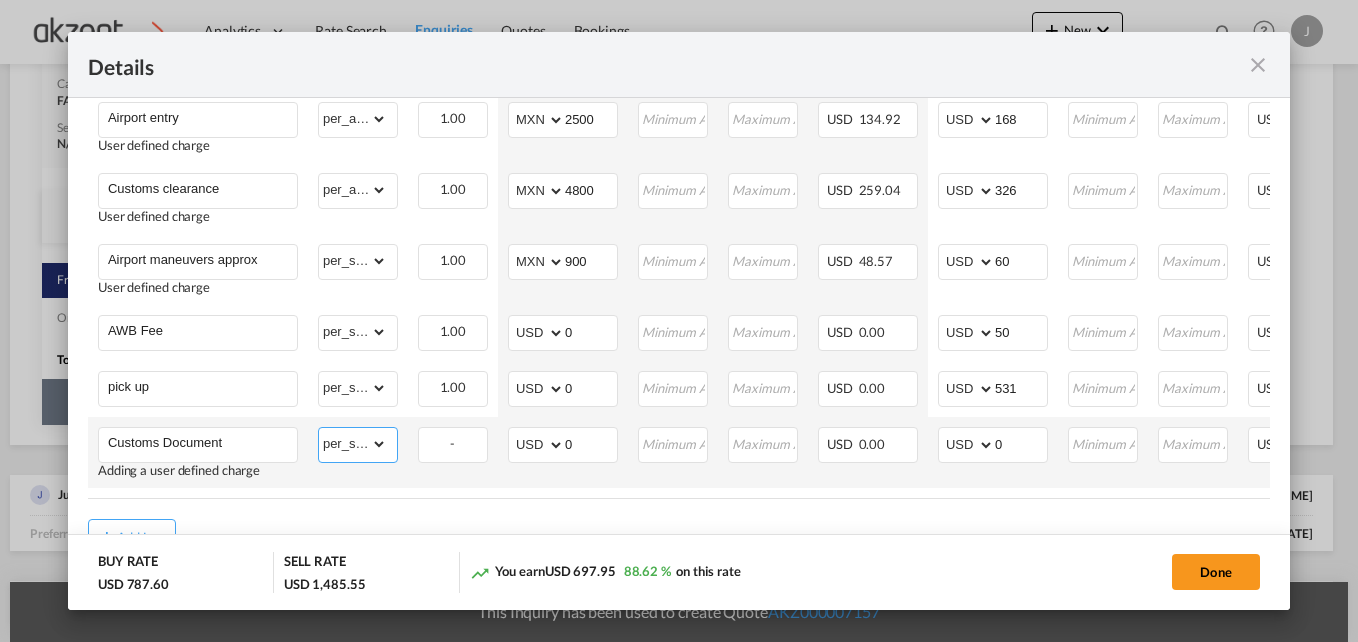 click on "gross_weight
volumetric_weight
per_shipment
per_bl
per_km
per_hawb
per_kg
per_pallet
per_carton
flat
chargeable_weight
per_ton
per_cbm
per_hbl
per_w/m
per_awb
per_sbl
per shipping bill
per_quintal
per_lbs
per_vehicle
per_shift
per_invoice
per_package
per_day
per_revalidation
per_declaration
per_document
per clearance" at bounding box center [353, 444] 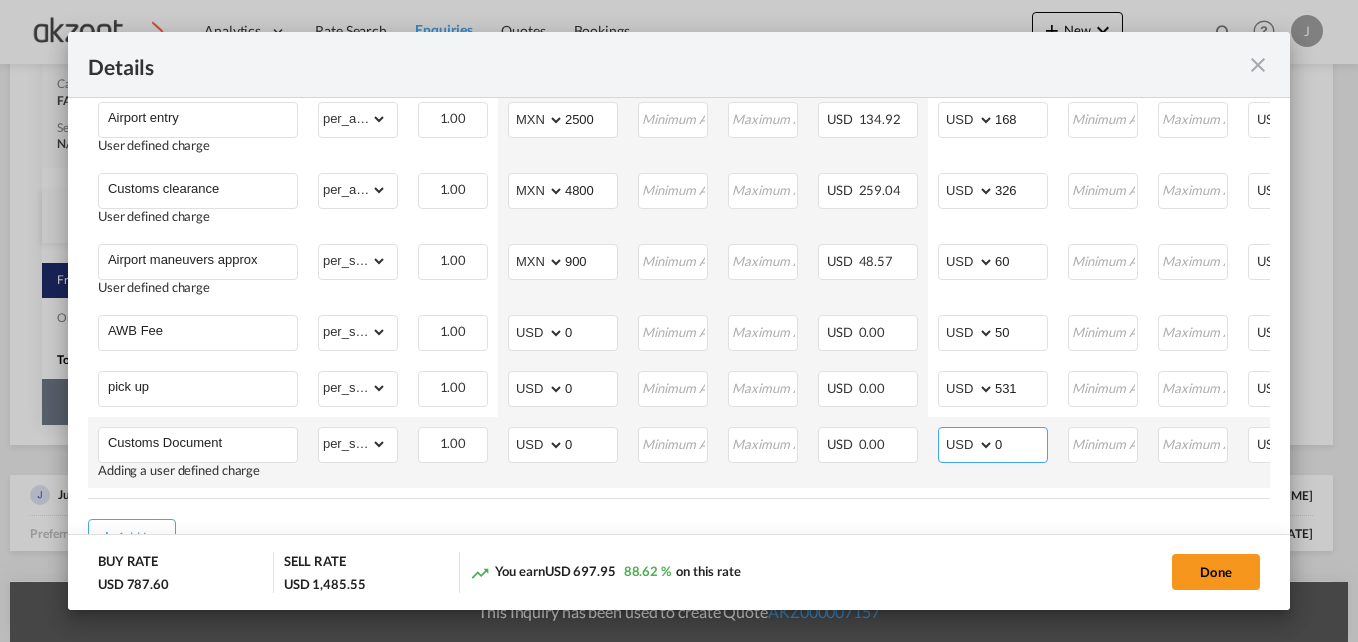 click on "0" at bounding box center (1021, 443) 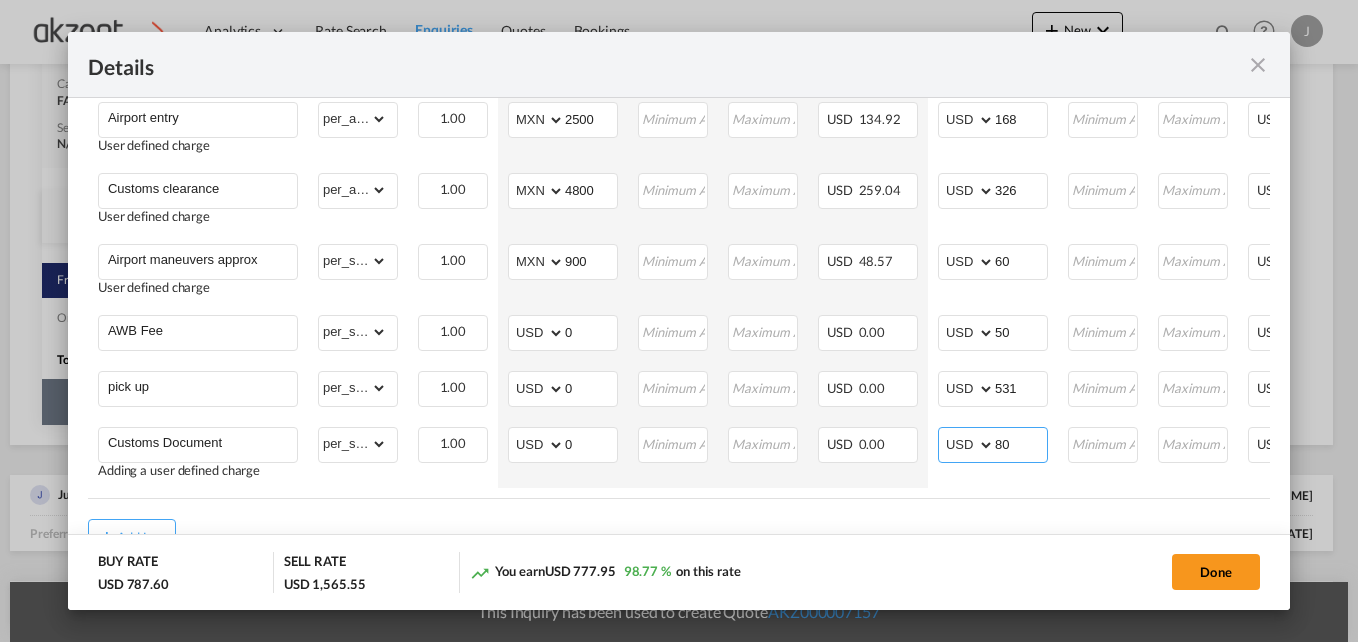type on "80" 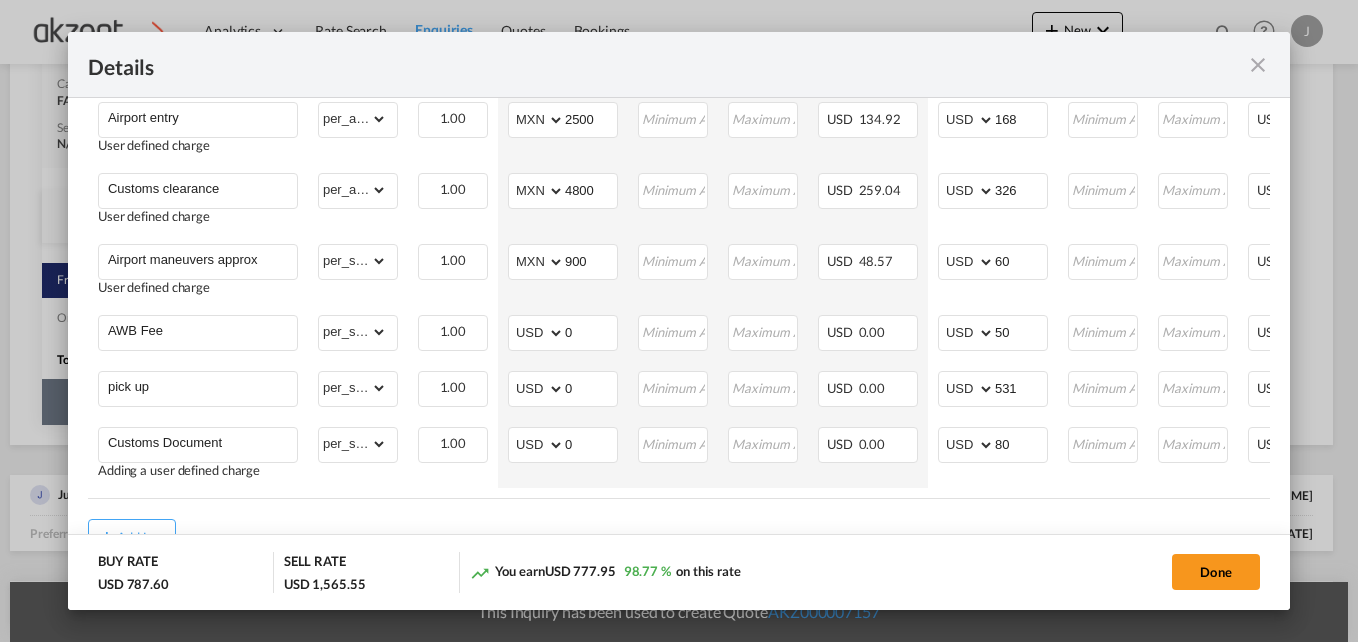 click on "Done" 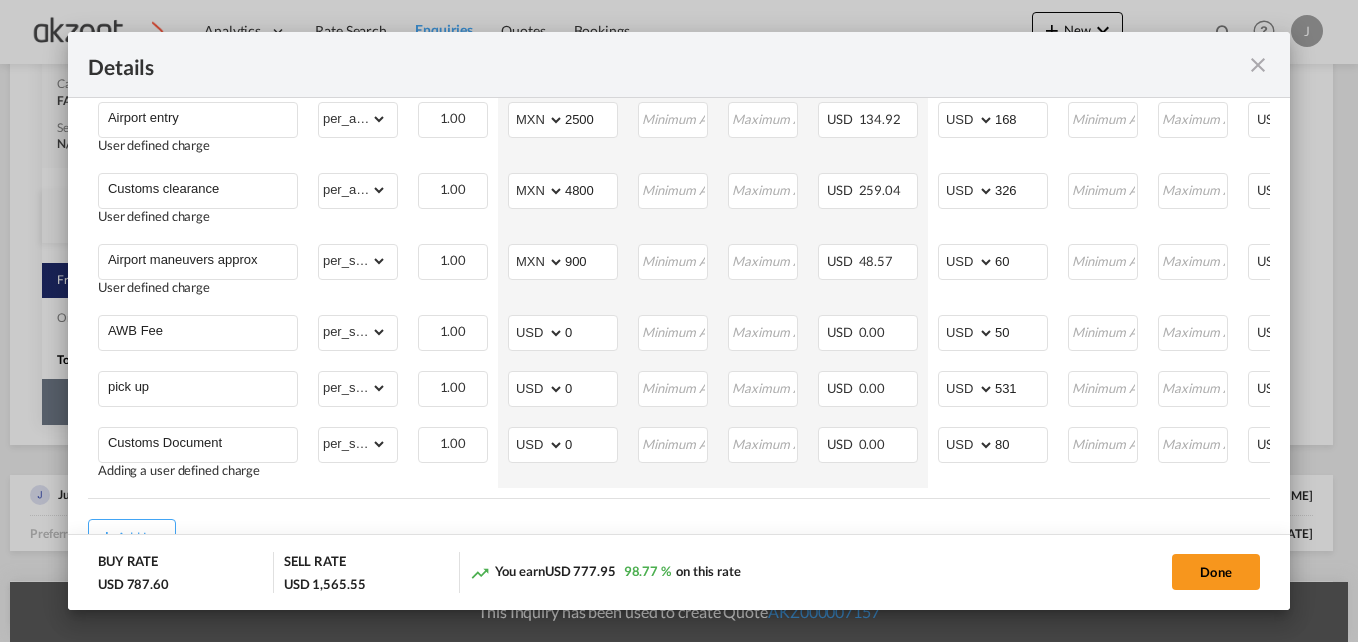 scroll, scrollTop: 0, scrollLeft: 250, axis: horizontal 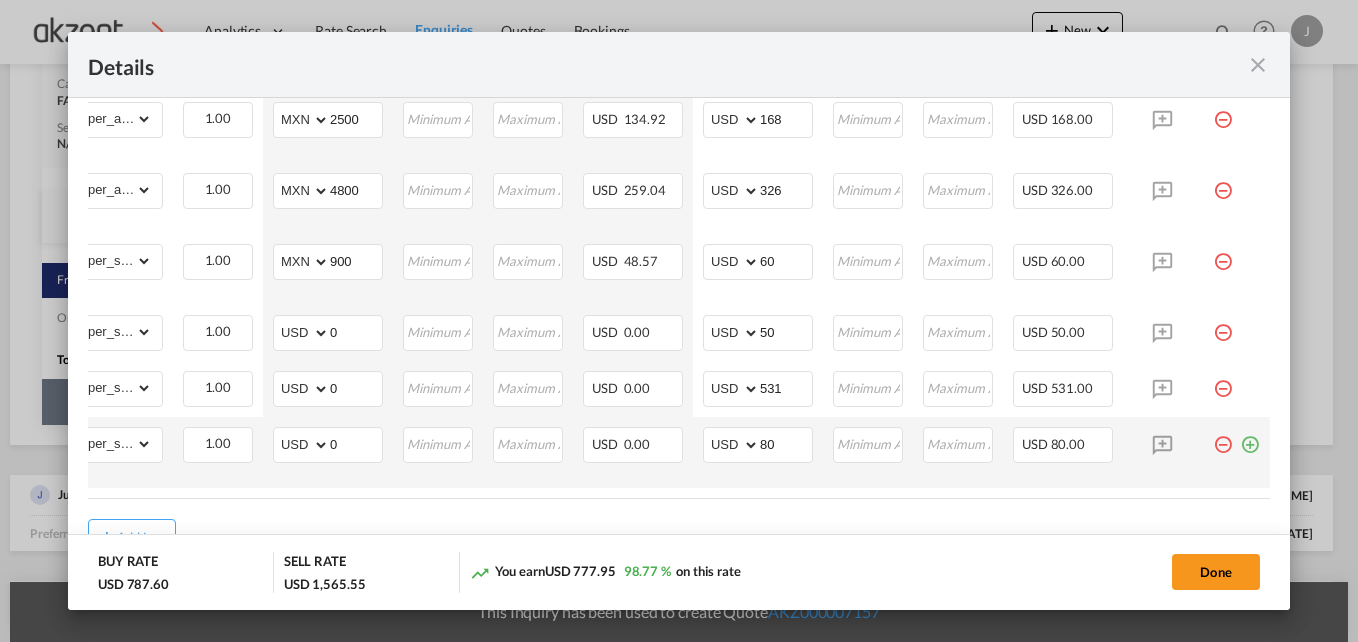 click at bounding box center [1250, 437] 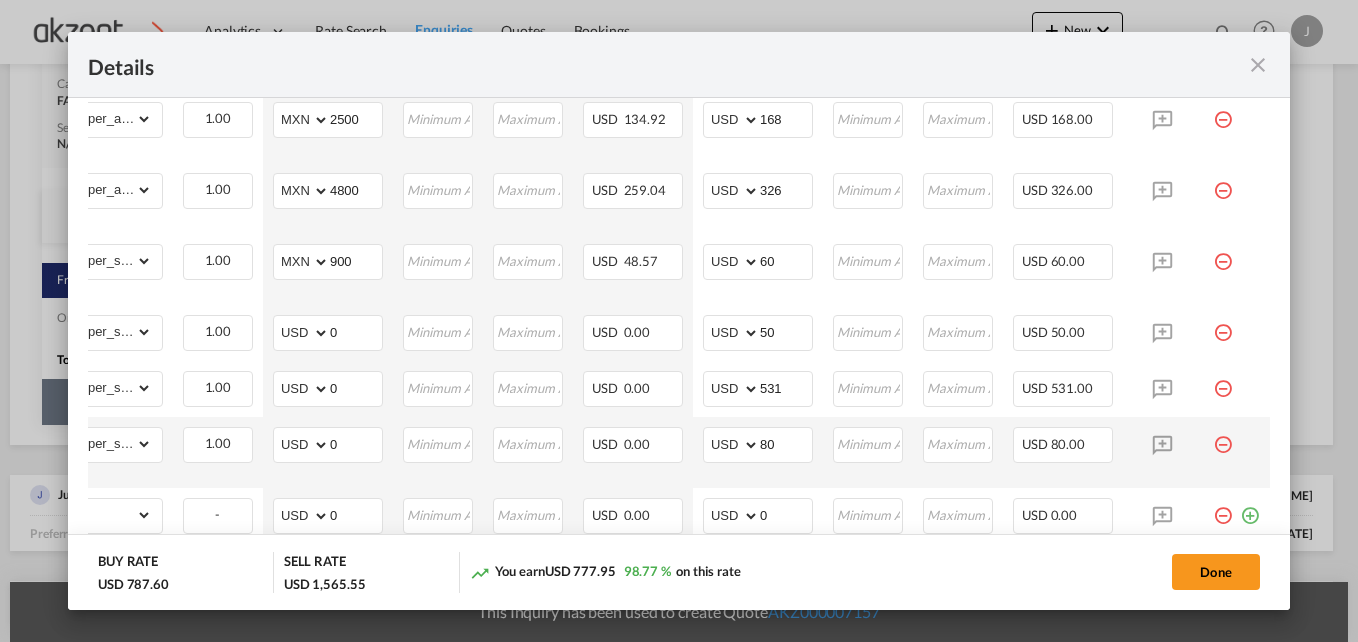 scroll, scrollTop: 0, scrollLeft: 0, axis: both 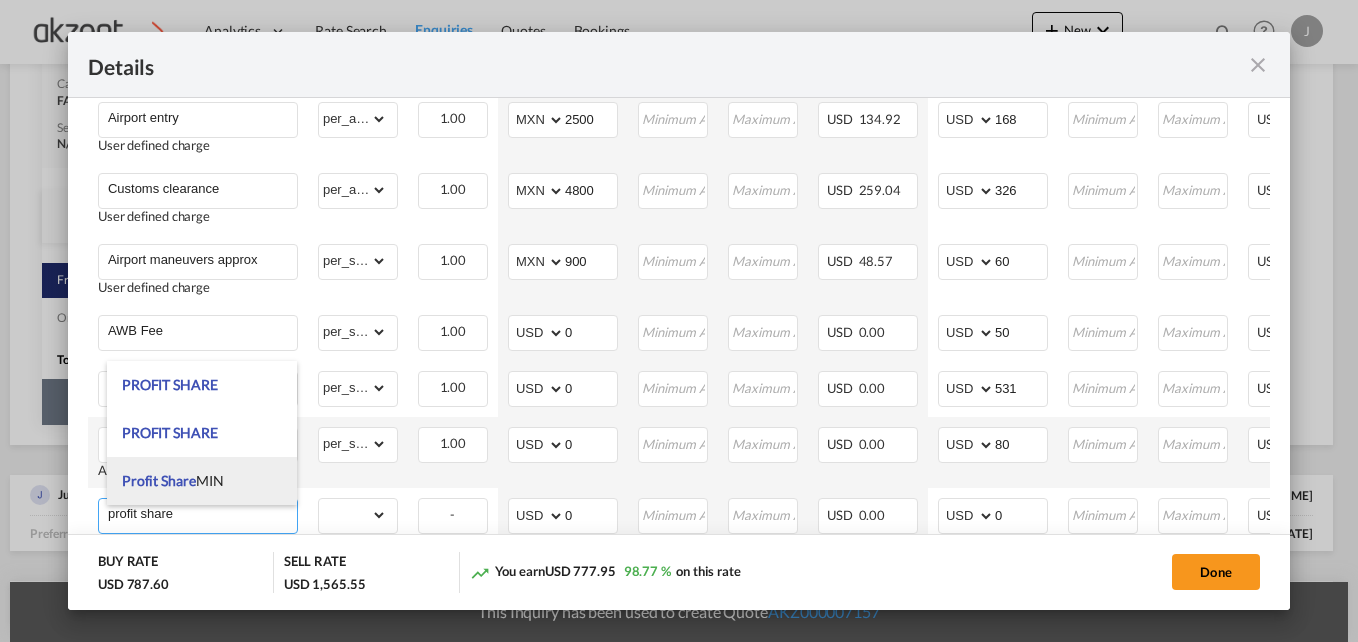 click on "Profit Share  MIN" at bounding box center (173, 480) 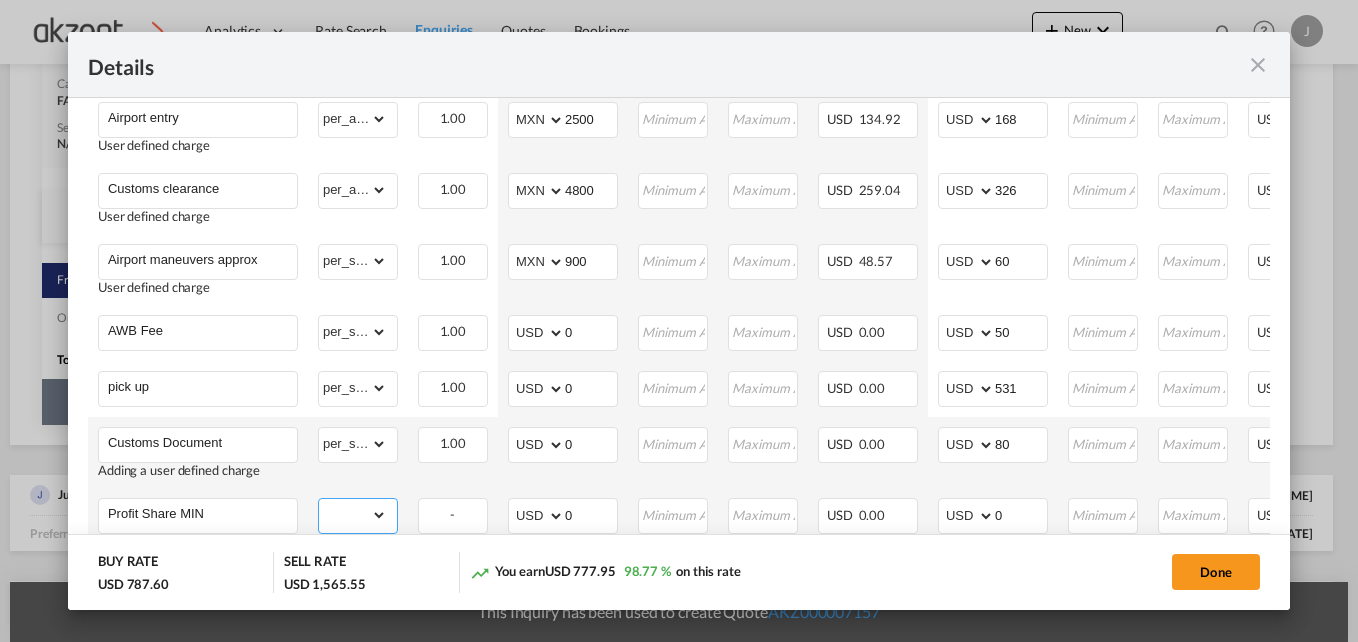 click on "gross_weight
volumetric_weight
per_shipment
per_bl
per_km
per_hawb
per_kg
per_pallet
per_carton
flat
chargeable_weight
per_ton
per_cbm
per_hbl
per_w/m
per_awb
per_sbl
per shipping bill
per_quintal
per_lbs
per_vehicle
per_shift
per_invoice
per_package
per_day
per_revalidation
per_declaration
per_document
per clearance" at bounding box center [353, 515] 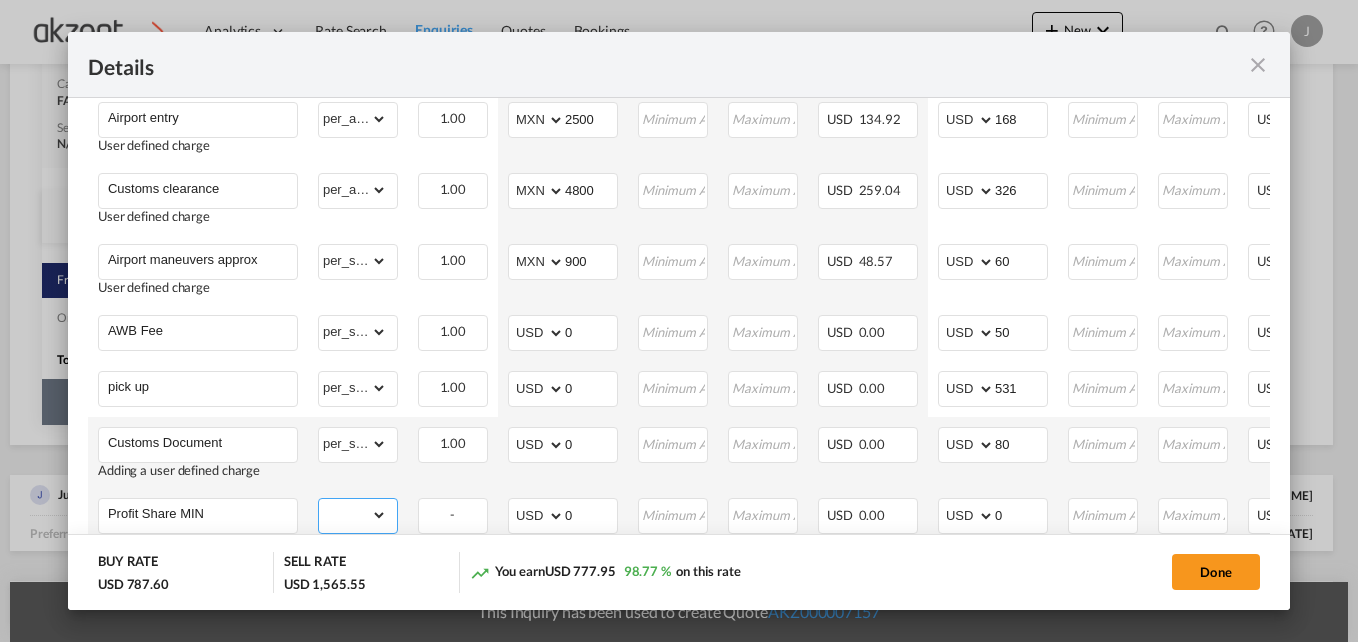 select on "per_shipment" 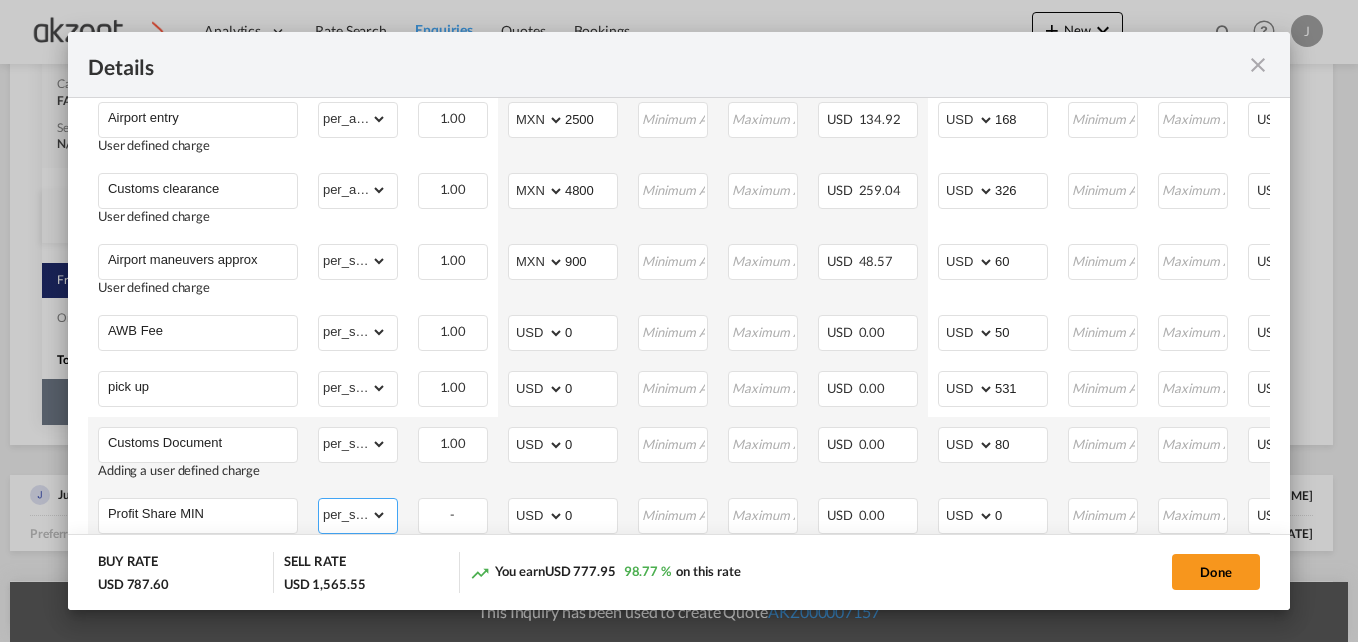 click on "gross_weight
volumetric_weight
per_shipment
per_bl
per_km
per_hawb
per_kg
per_pallet
per_carton
flat
chargeable_weight
per_ton
per_cbm
per_hbl
per_w/m
per_awb
per_sbl
per shipping bill
per_quintal
per_lbs
per_vehicle
per_shift
per_invoice
per_package
per_day
per_revalidation
per_declaration
per_document
per clearance" at bounding box center [353, 515] 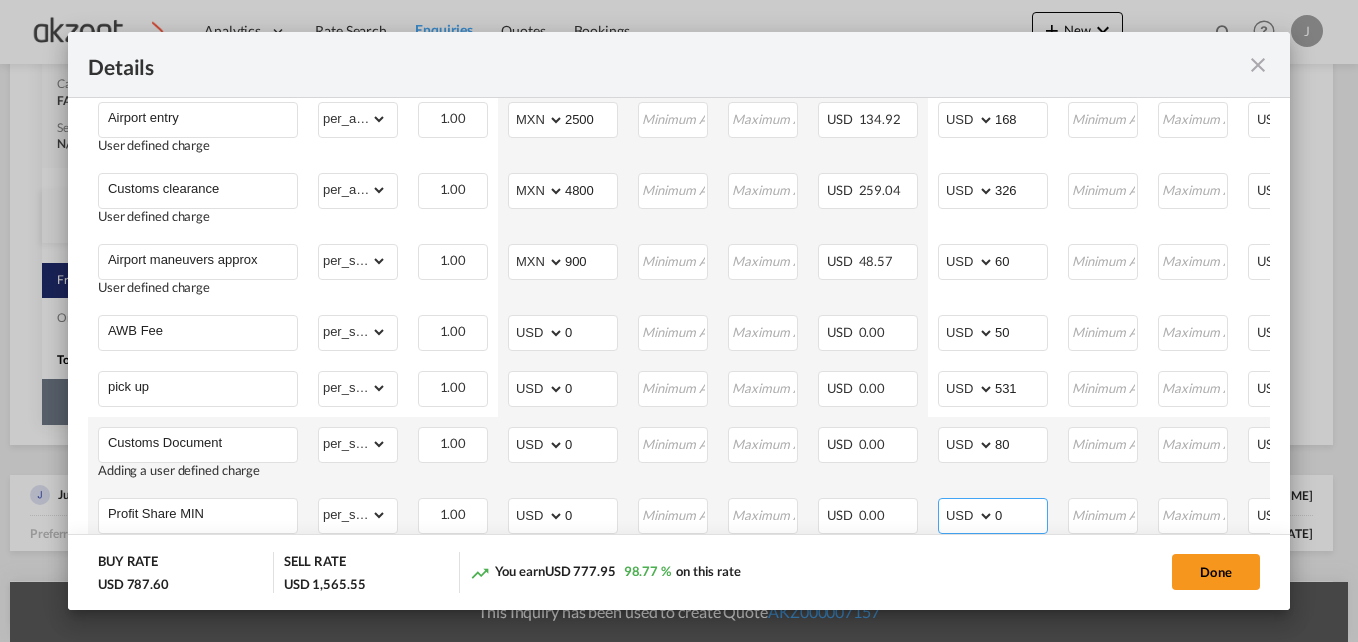 click on "0" at bounding box center (1021, 514) 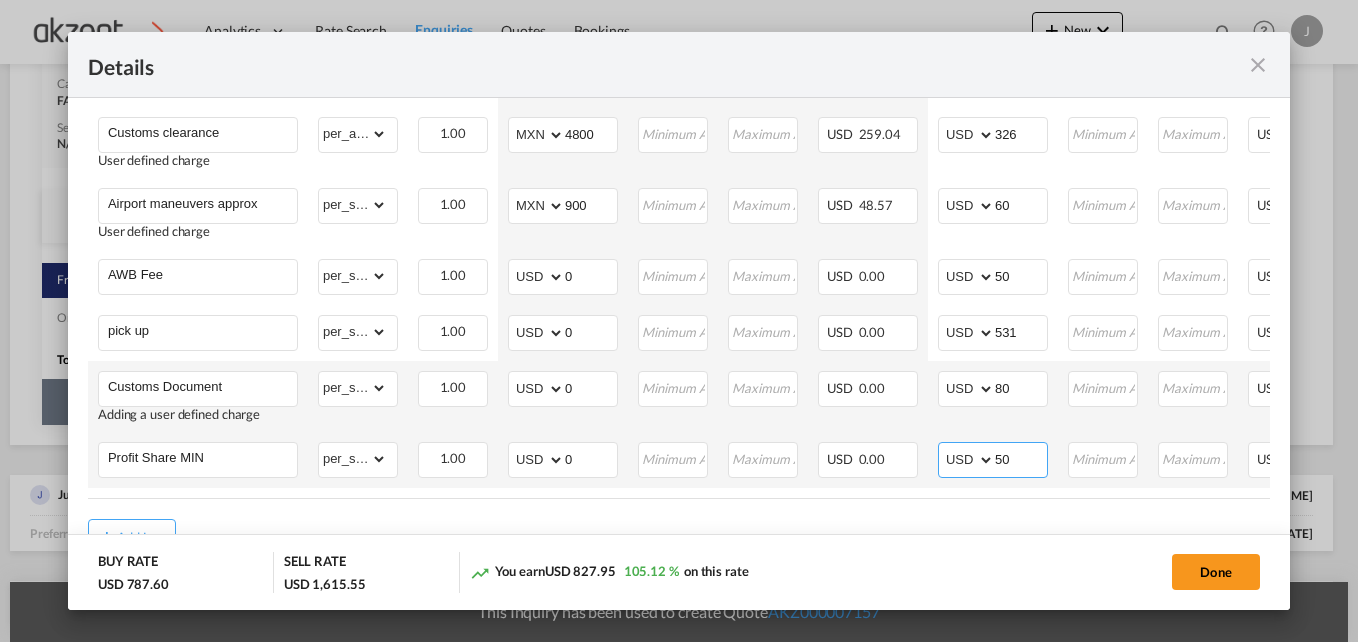 scroll, scrollTop: 1043, scrollLeft: 0, axis: vertical 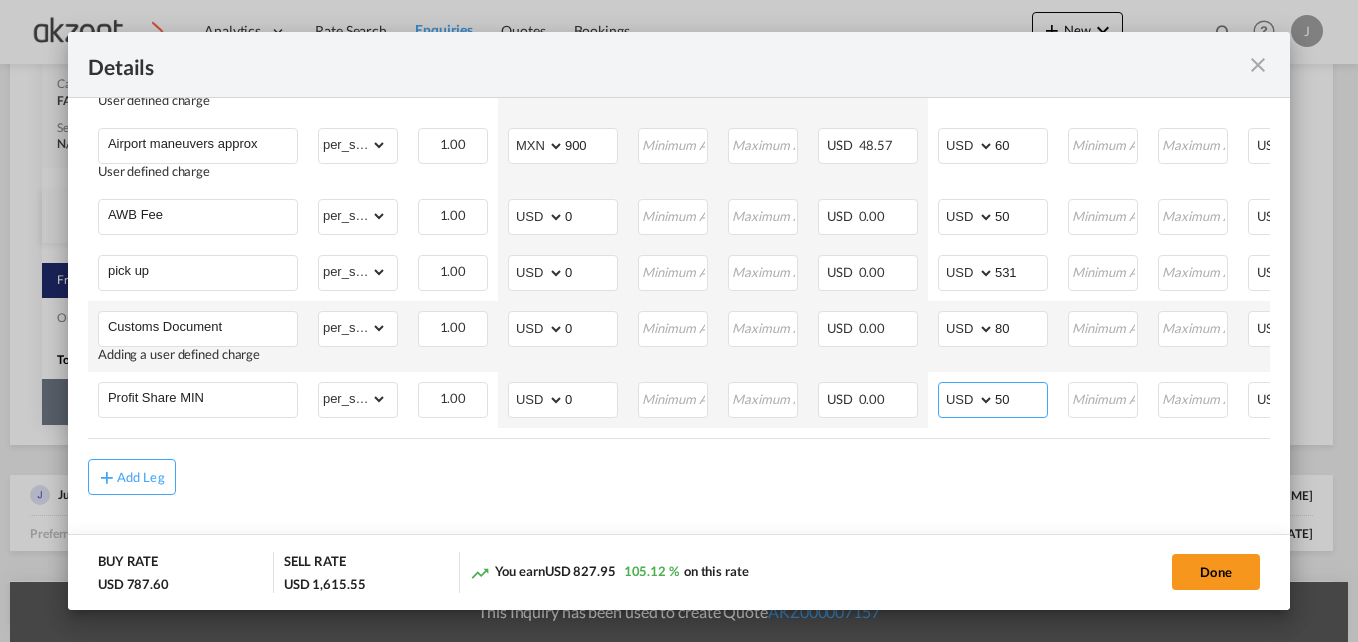 type on "50" 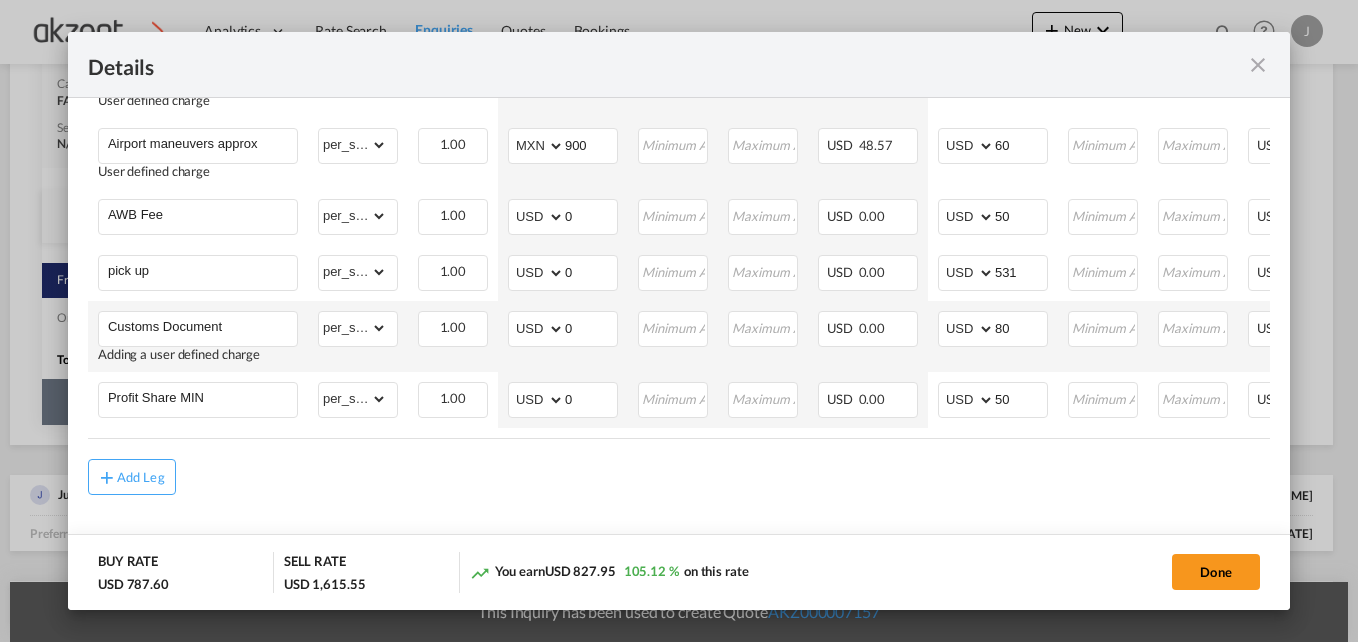 click on "Add Leg" at bounding box center (679, 477) 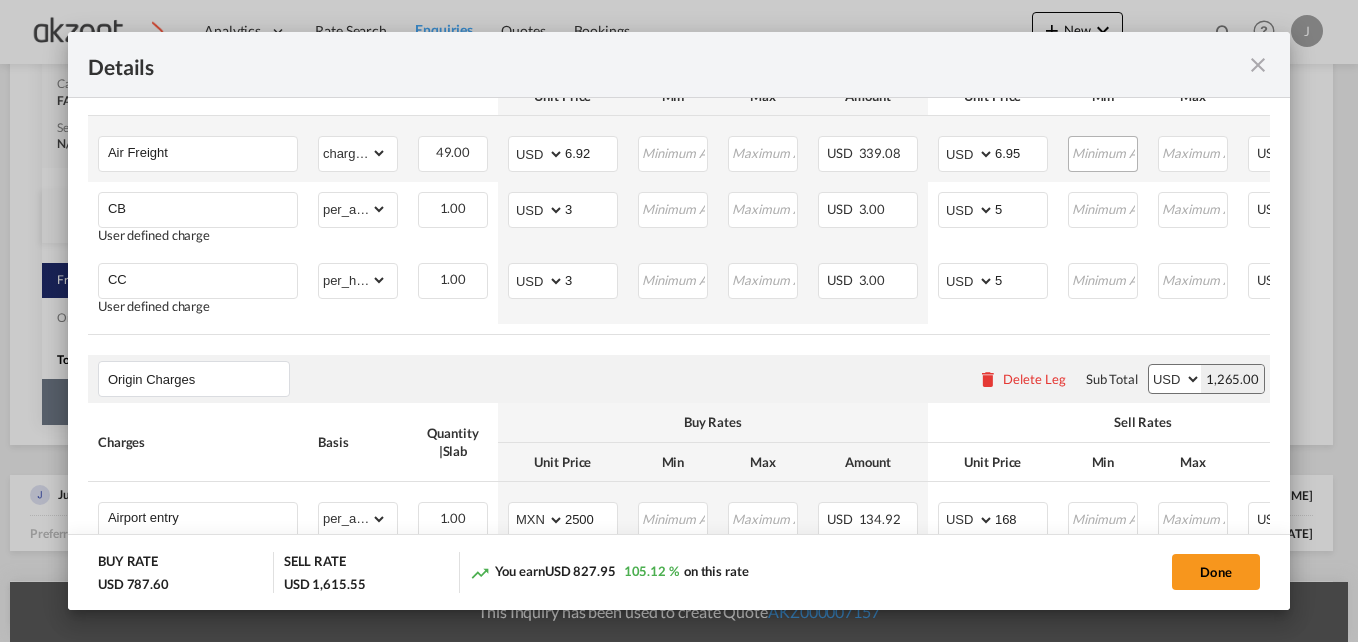 scroll, scrollTop: 343, scrollLeft: 0, axis: vertical 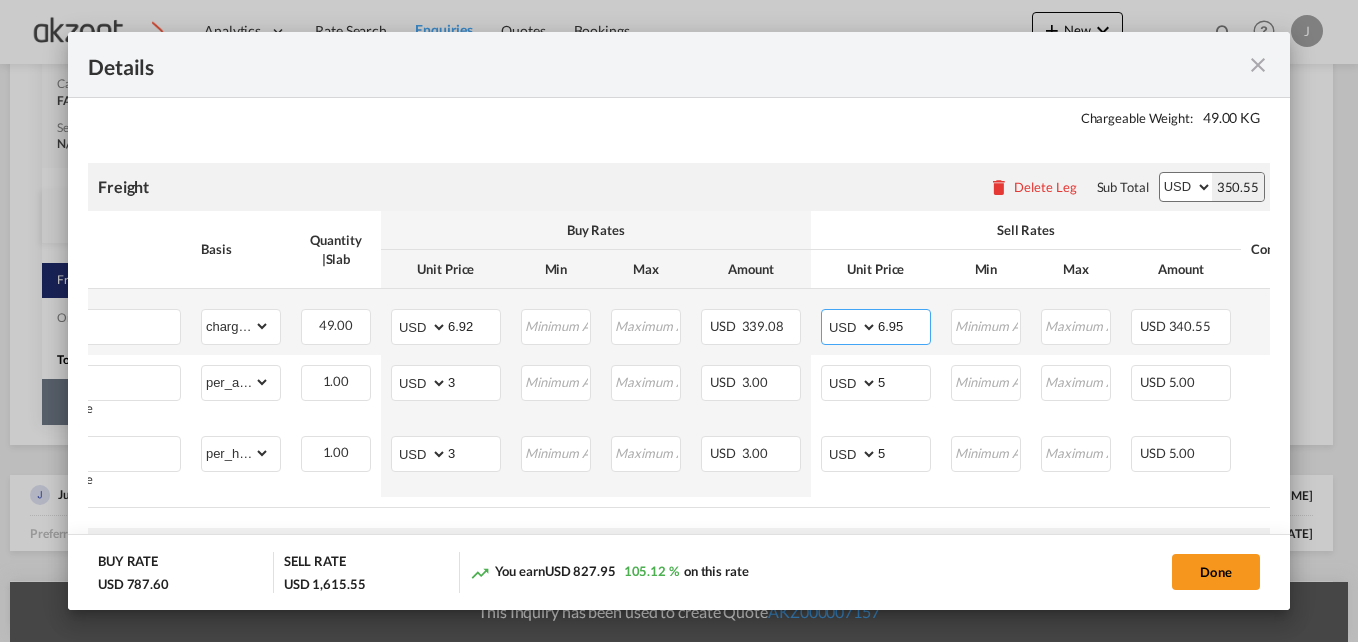 click on "6.95" at bounding box center [904, 325] 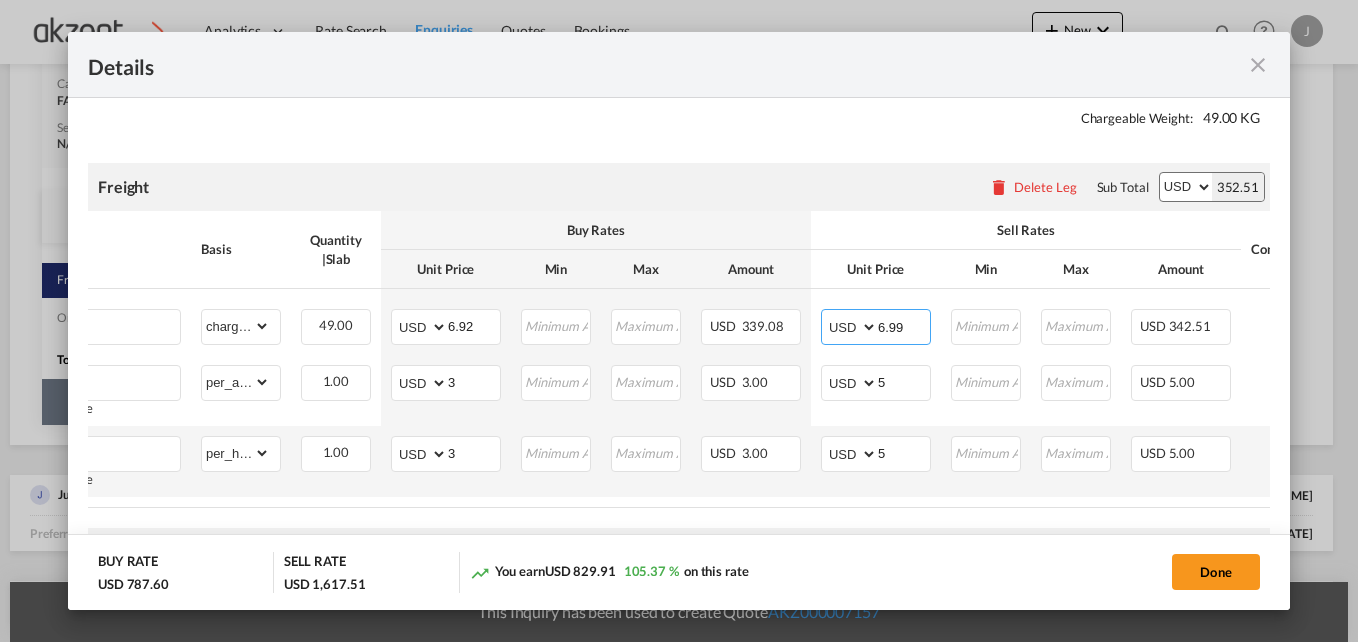 scroll, scrollTop: 443, scrollLeft: 0, axis: vertical 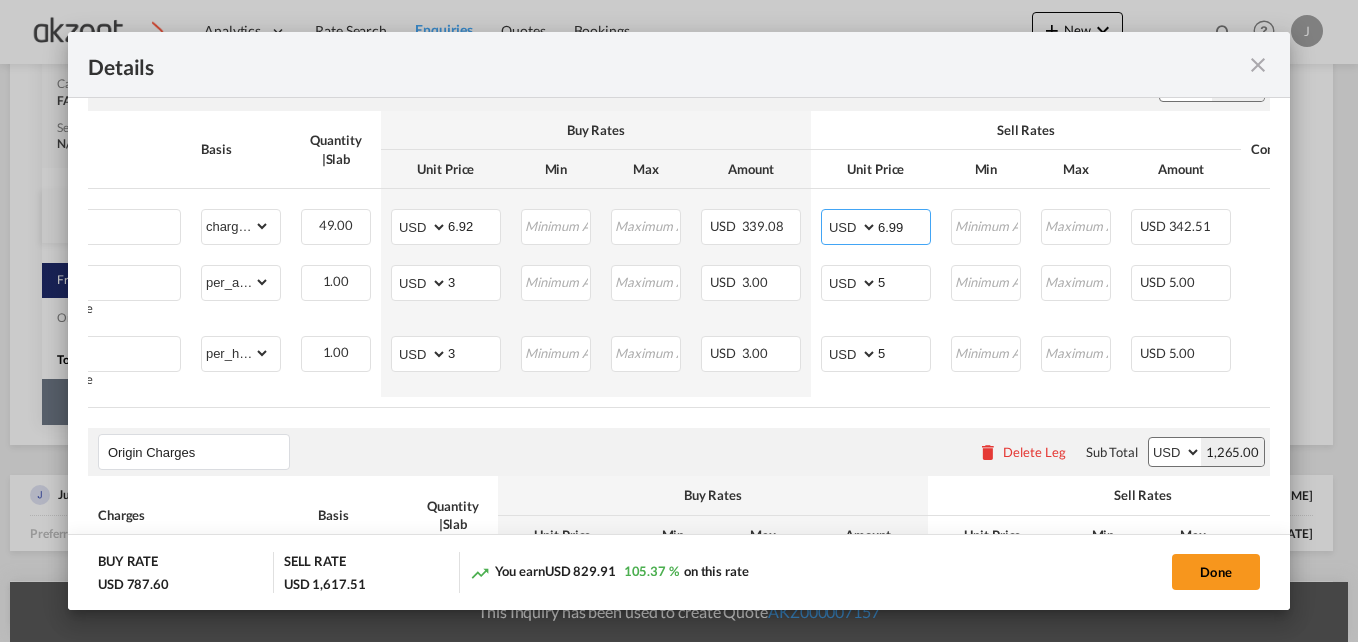 type on "6.99" 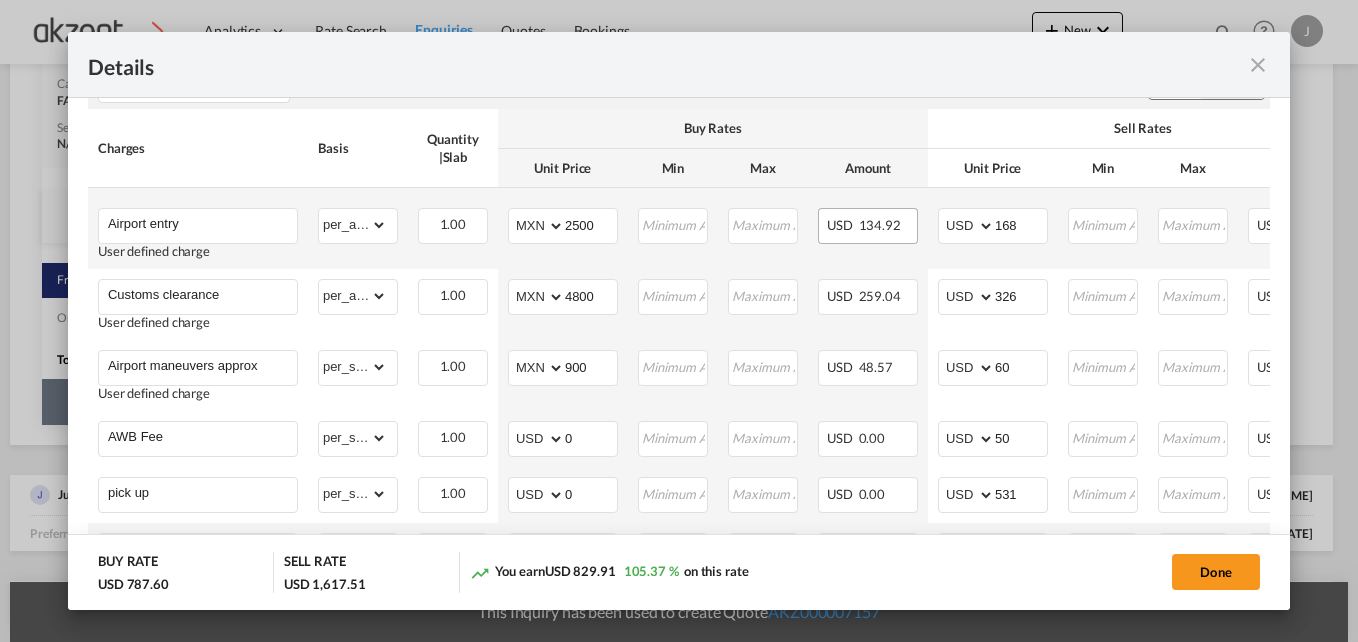 scroll, scrollTop: 843, scrollLeft: 0, axis: vertical 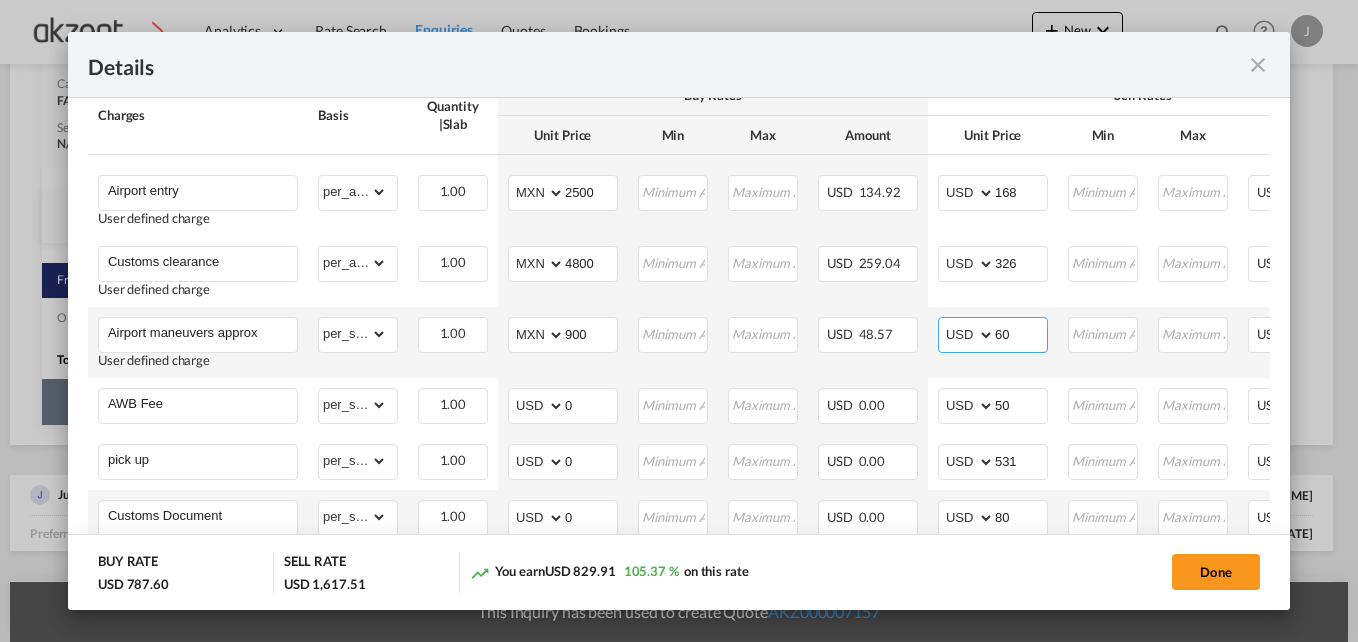 click on "60" at bounding box center [1021, 333] 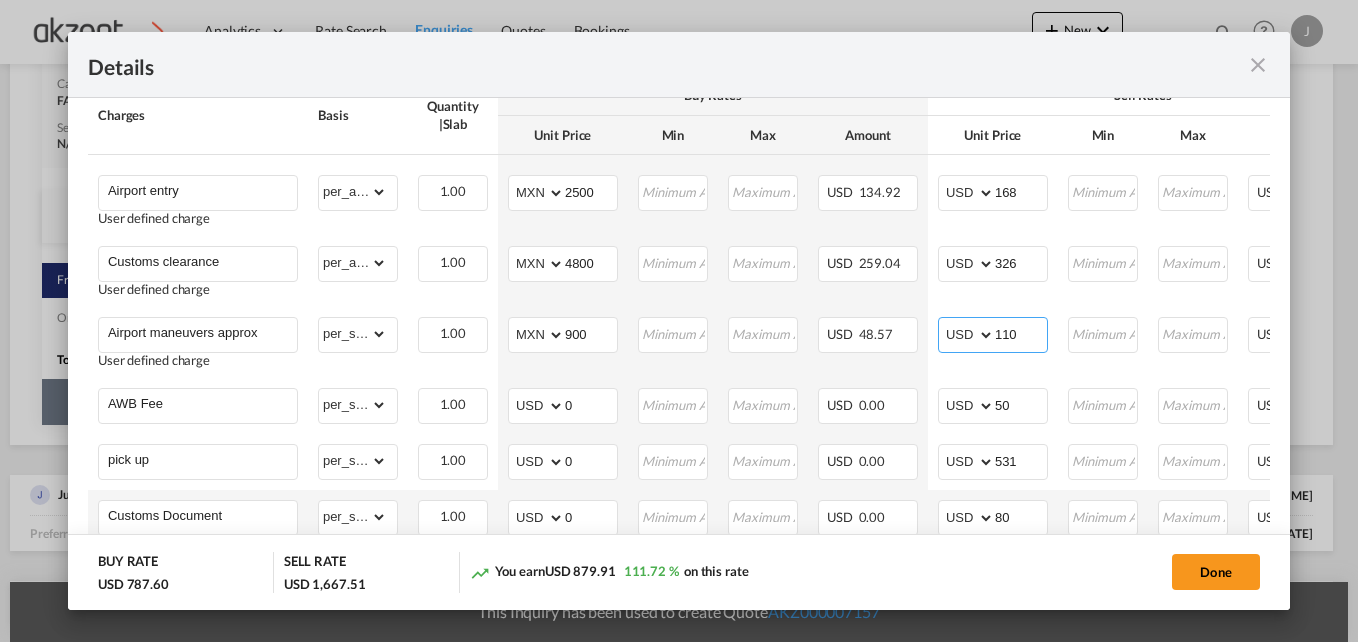 type on "110" 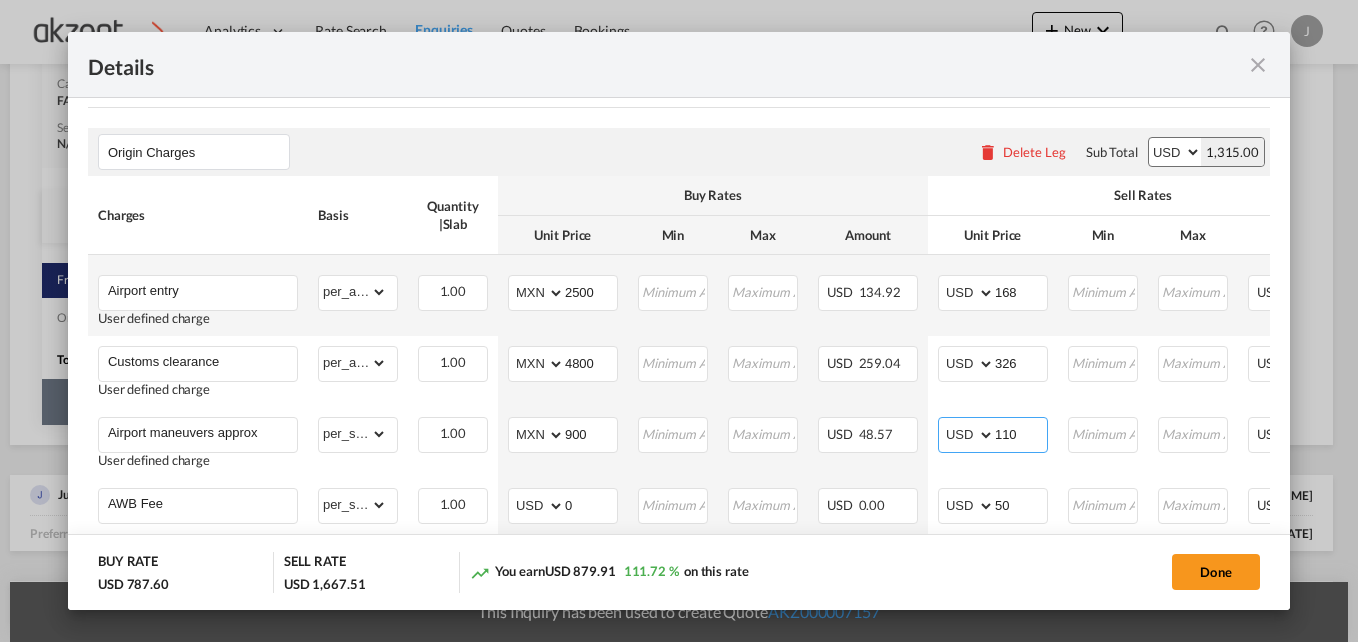 scroll, scrollTop: 843, scrollLeft: 0, axis: vertical 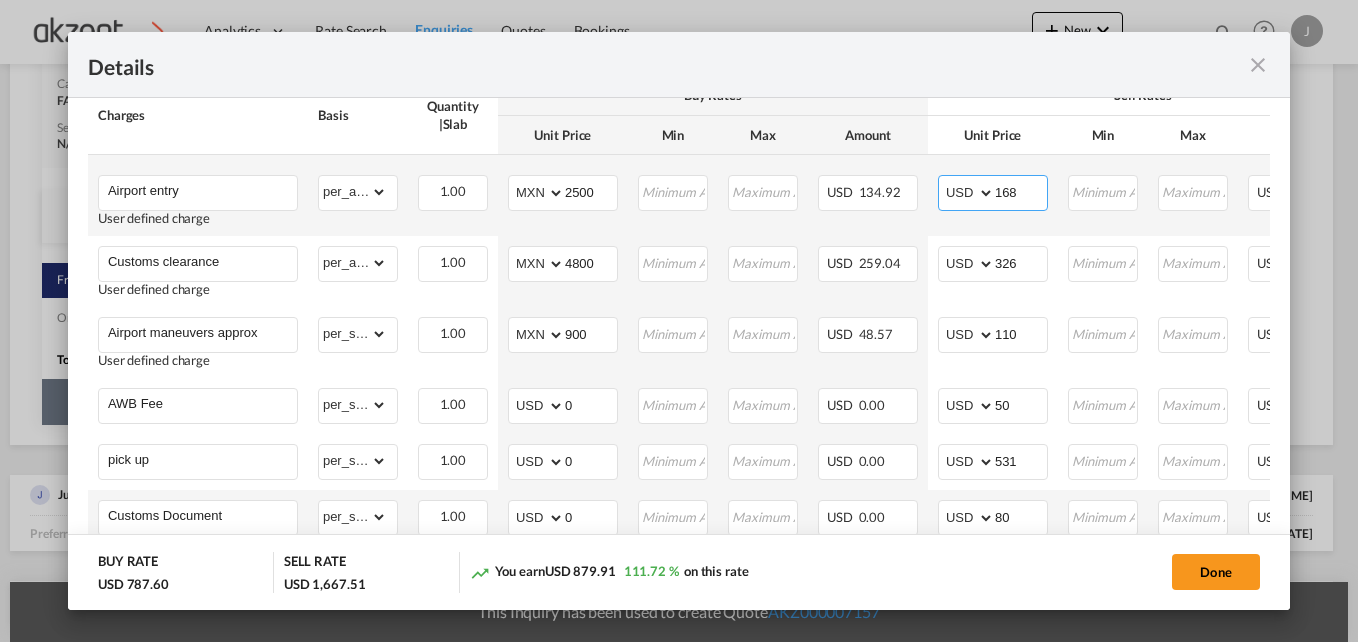 click on "168" at bounding box center [1021, 191] 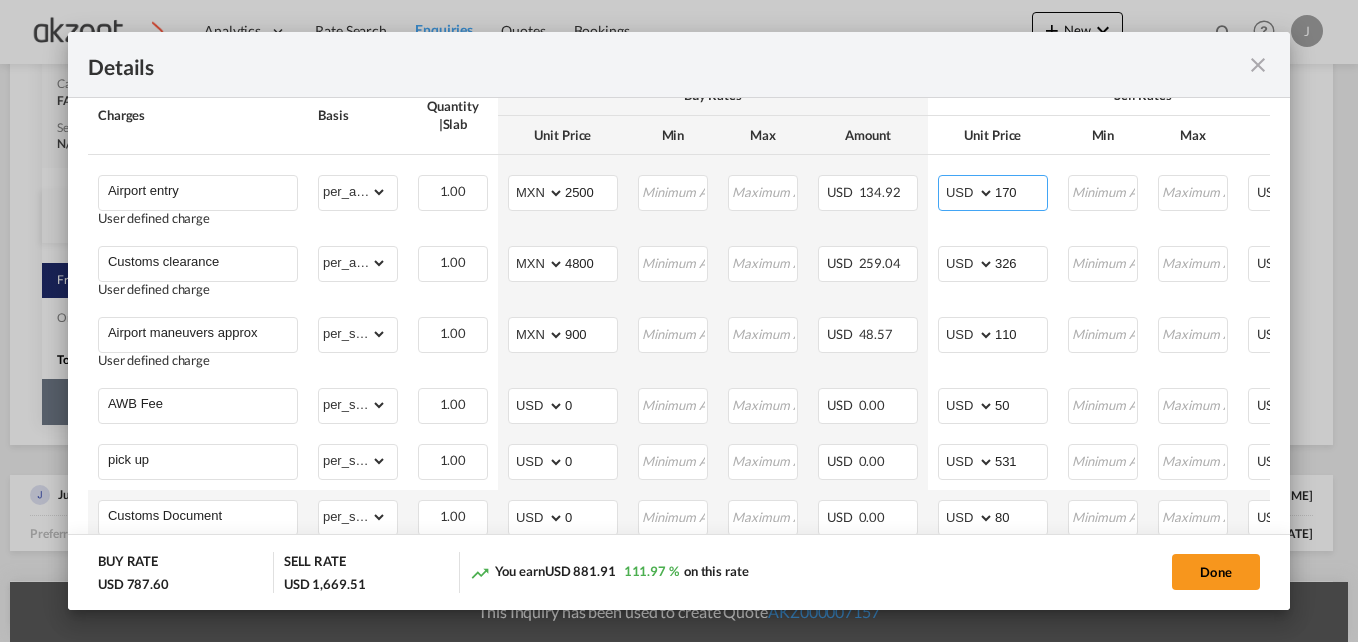 type on "170" 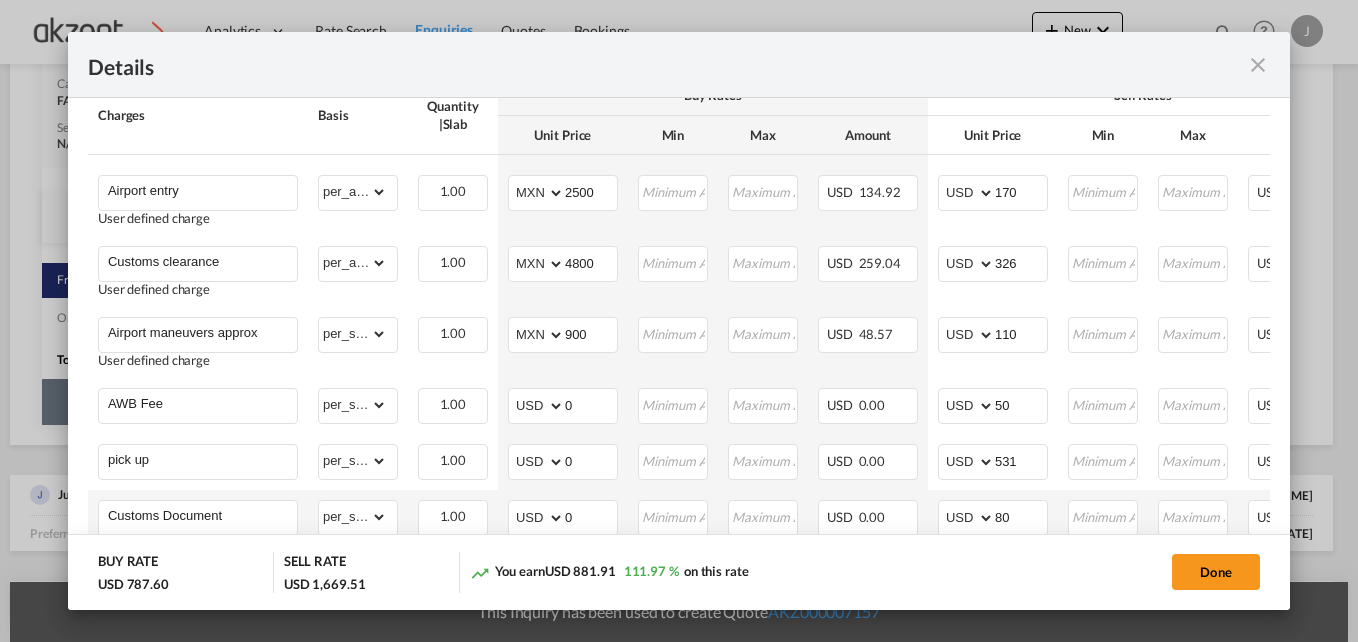 click on "Unit Price" at bounding box center (876, -231) 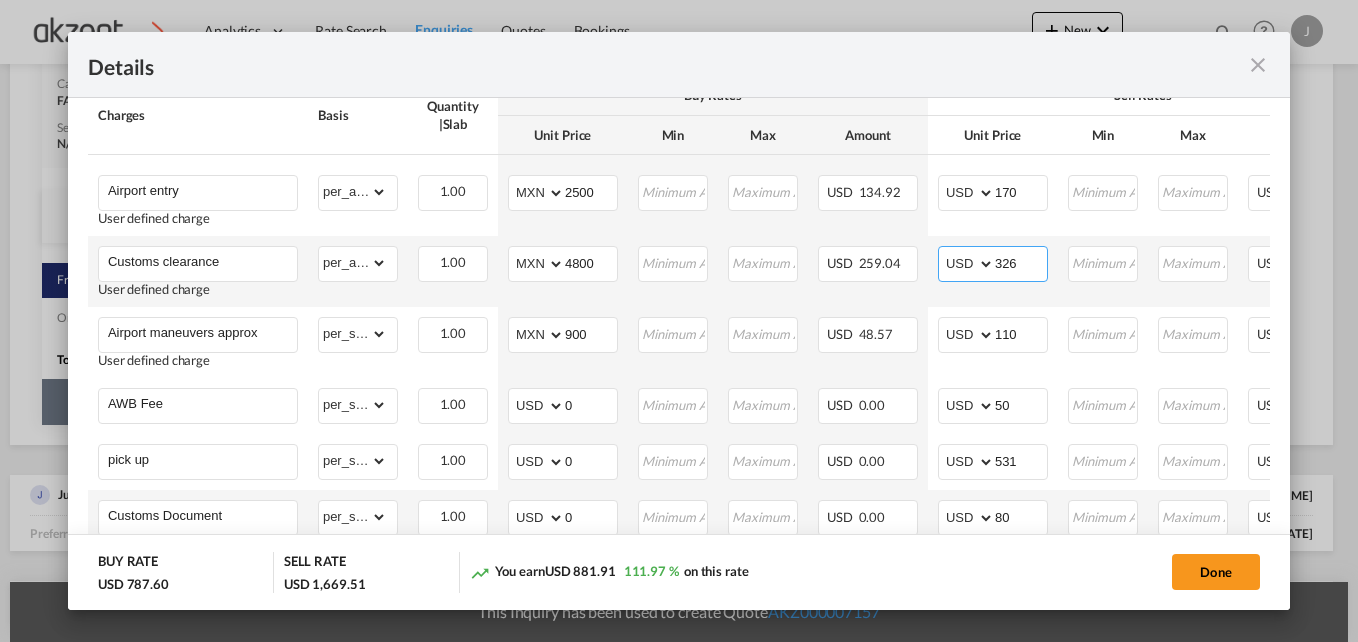 click on "326" at bounding box center (1021, 262) 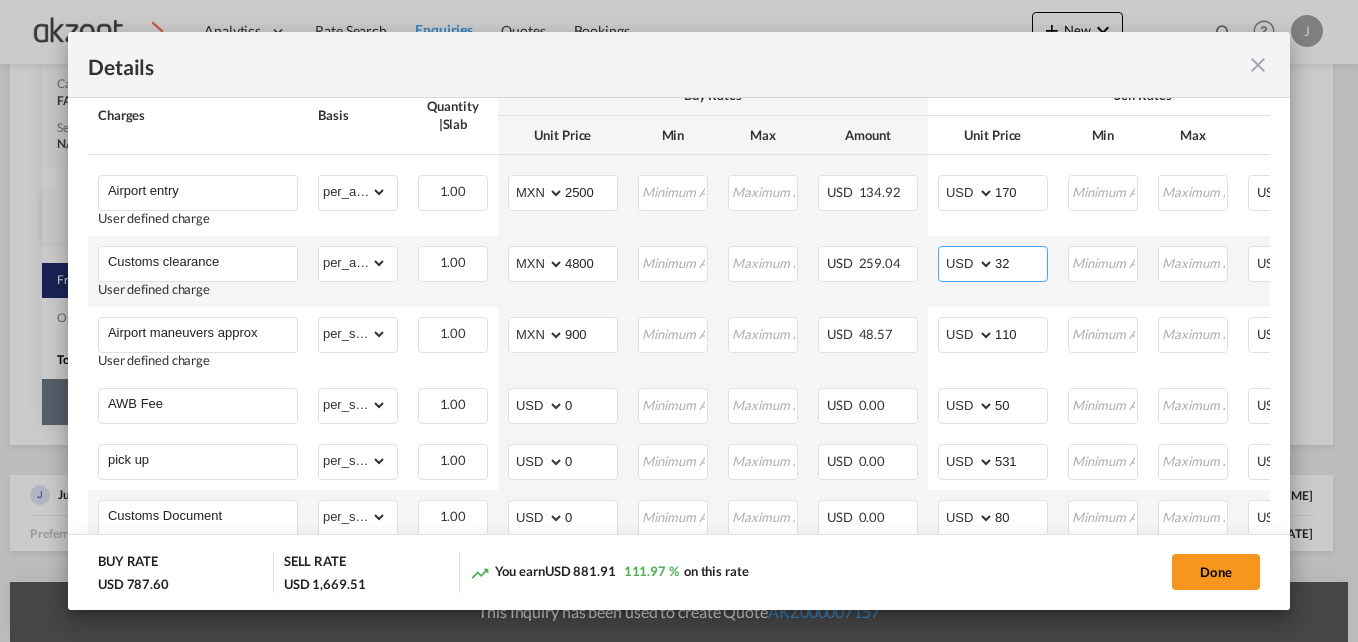 type on "3" 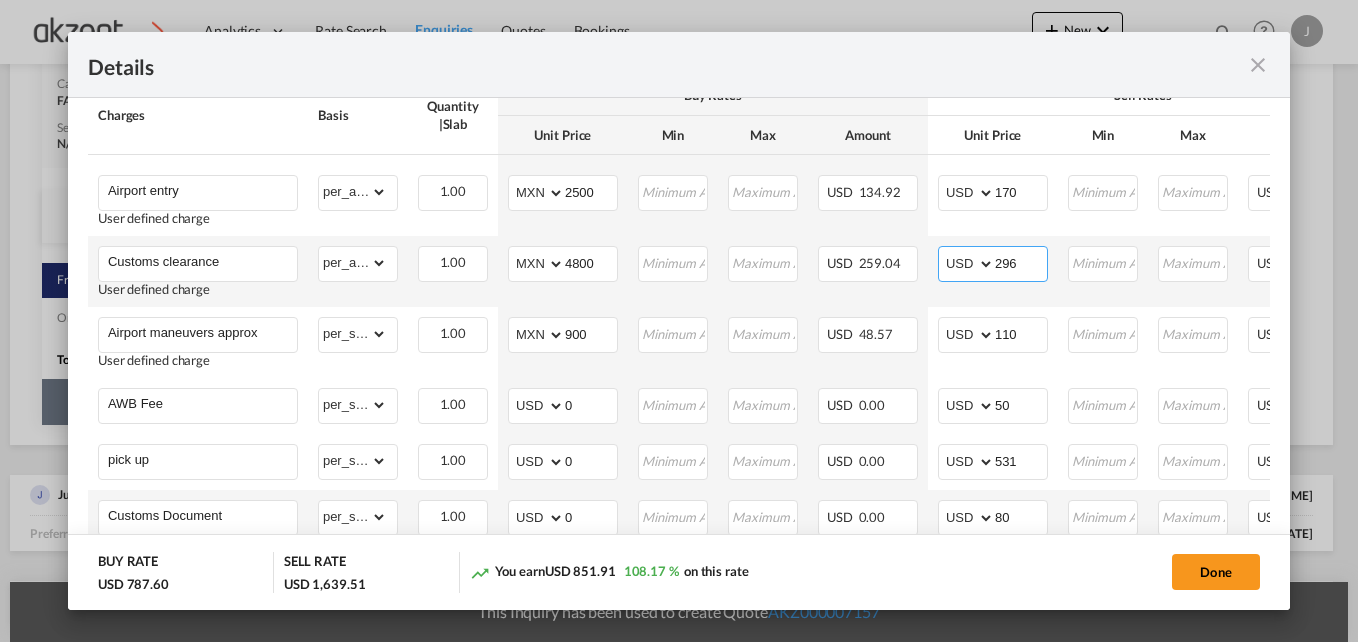 type on "296" 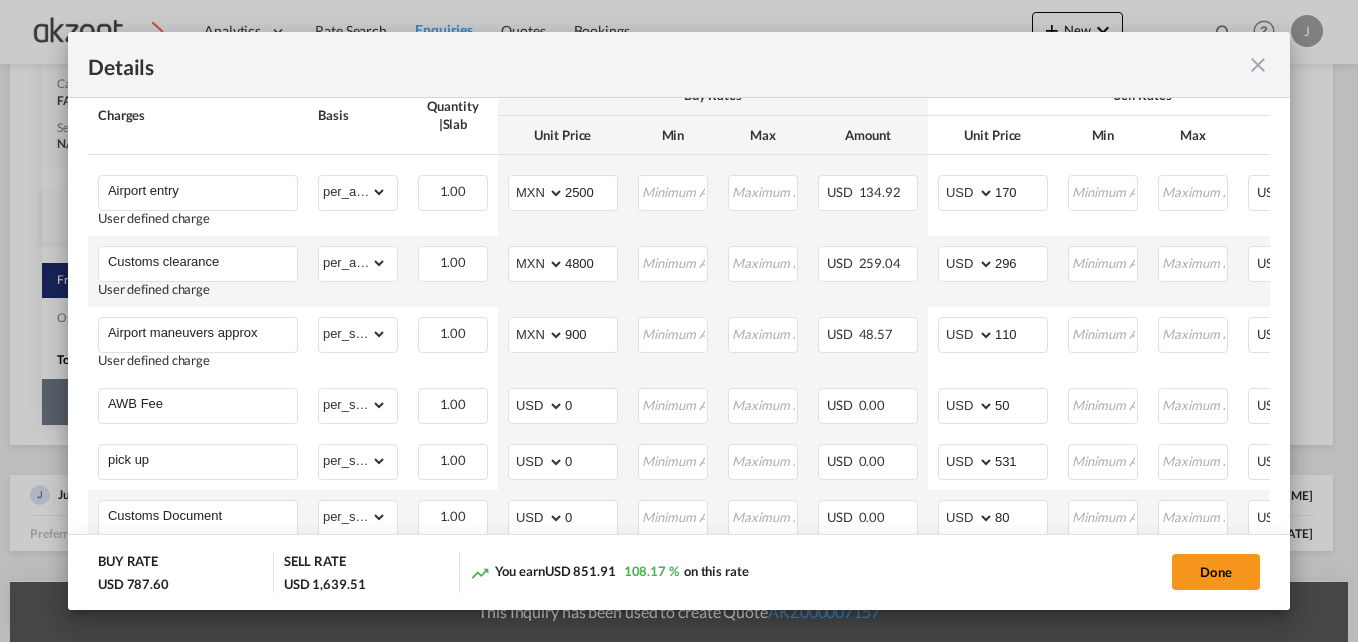 click on "AED AFN ALL AMD ANG AOA ARS AUD AWG AZN BAM BBD BDT BGN BHD BIF BMD BND BOB BRL BSD BTN BWP BYN BZD CAD CDF CHF CLP CNY COP CRC CUC CUP CVE CZK DJF DKK DOP DZD EGP ERN ETB EUR FJD FKP FOK GBP GEL GGP GHS GIP GMD GNF GTQ GYD HKD HNL HRK HTG HUF IDR ILS IMP INR IQD IRR ISK JMD JOD JPY KES KGS KHR KID KMF KRW KWD KYD KZT LAK LBP LKR LRD LSL LYD MAD MDL MGA MKD MMK MNT MOP MRU MUR MVR MWK MXN MYR MZN NAD NGN NIO NOK NPR NZD OMR PAB PEN PGK PHP PKR PLN PYG QAR RON RSD RUB RWF SAR SBD SCR SDG SEK SGD SHP SLL SOS SRD SSP STN SYP SZL THB TJS TMT TND TOP TRY TTD TVD TWD TZS UAH UGX USD UYU UZS VES VND VUV WST XAF XCD XDR XOF XPF YER ZAR ZMW 296
Please Enter
Invalid Input" at bounding box center (993, 271) 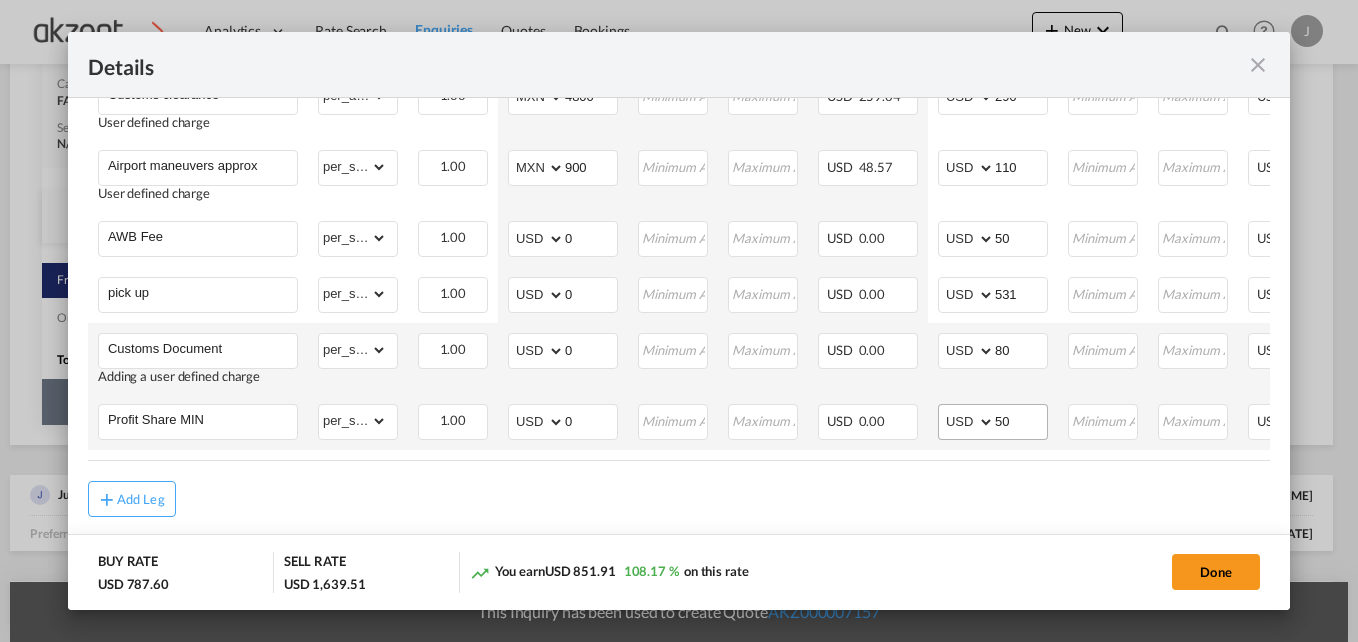 scroll, scrollTop: 1043, scrollLeft: 0, axis: vertical 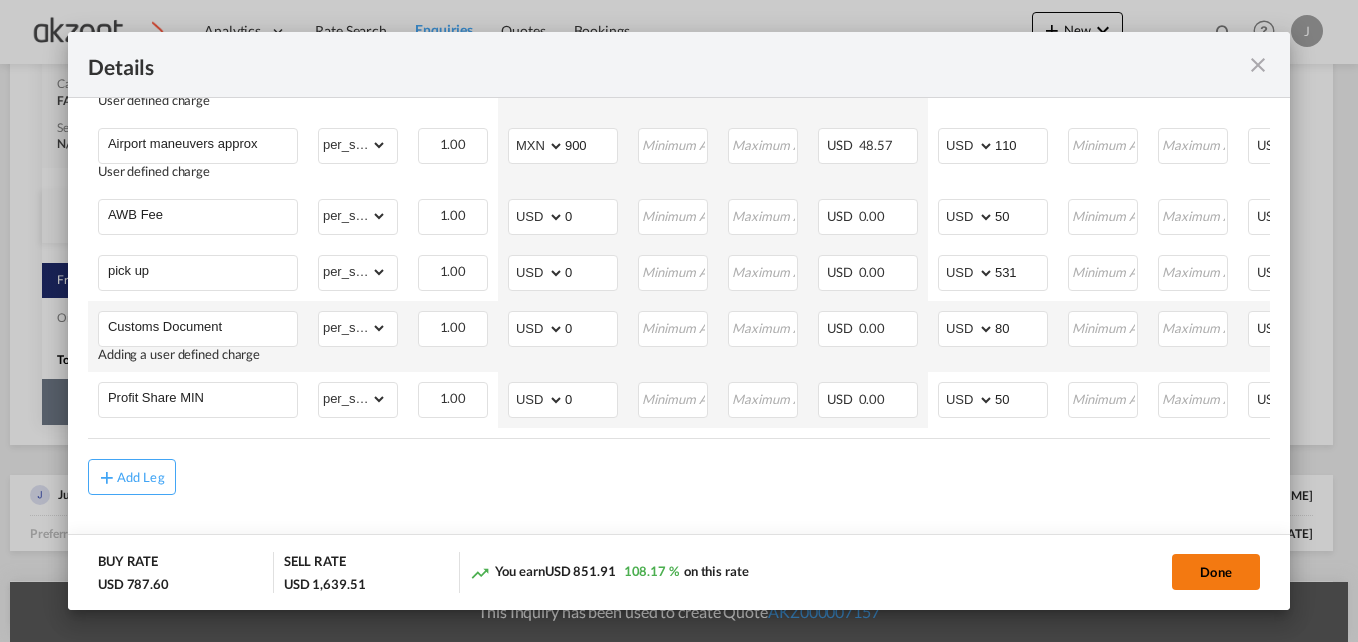 click on "Done" 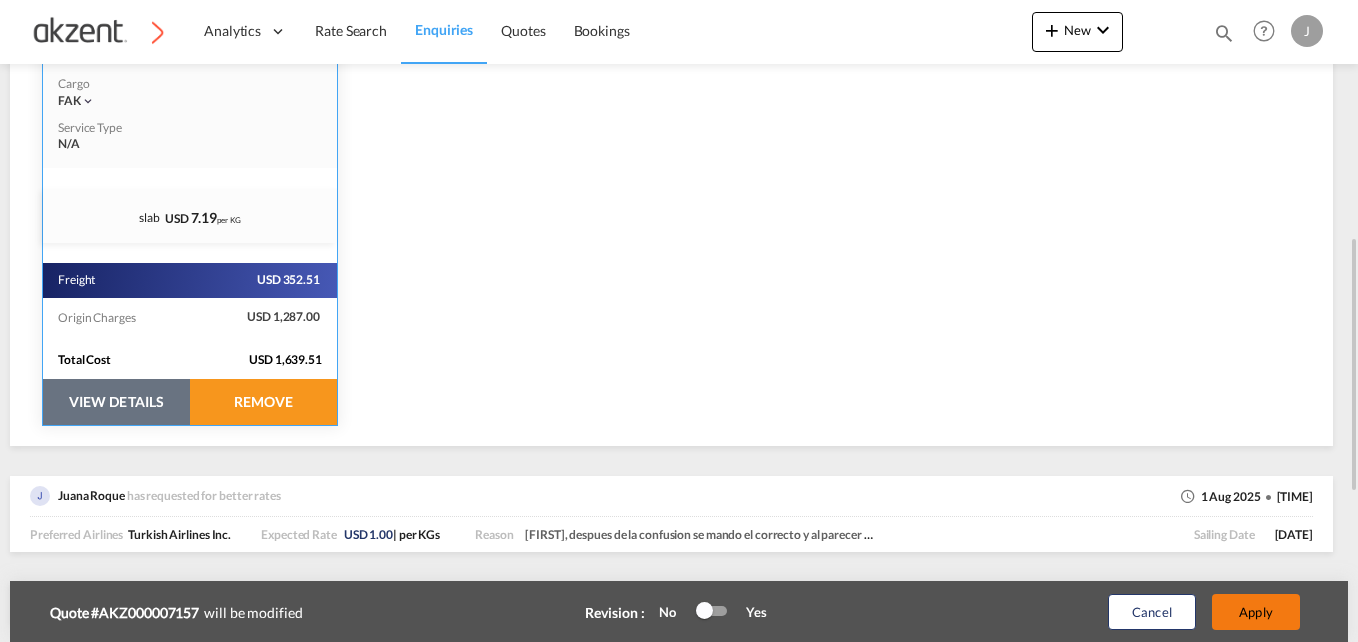 click on "Apply" at bounding box center (1256, 612) 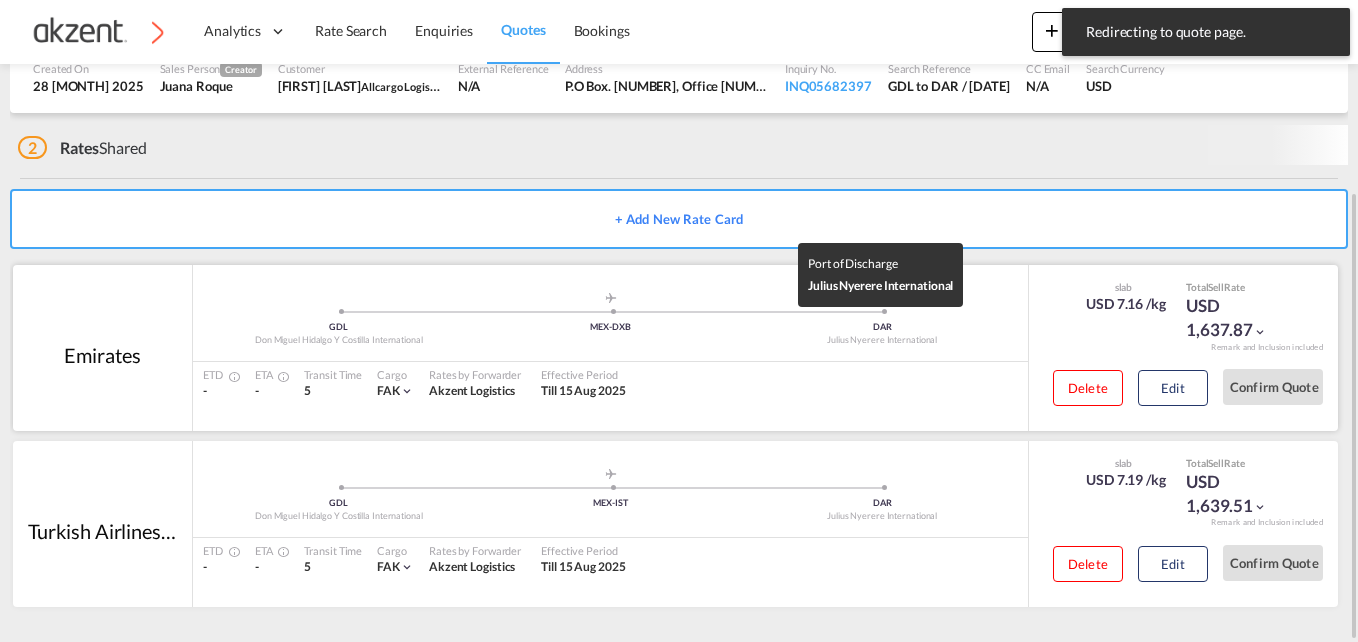 scroll, scrollTop: 262, scrollLeft: 0, axis: vertical 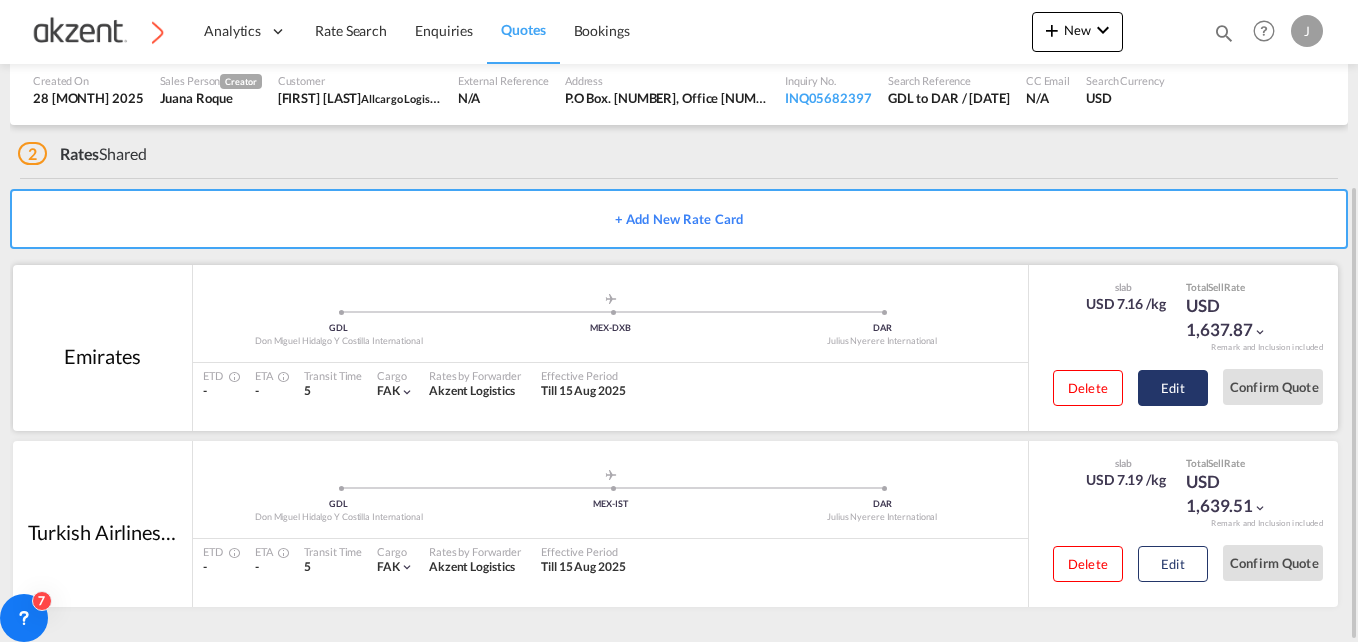 click on "Edit" at bounding box center (1173, 388) 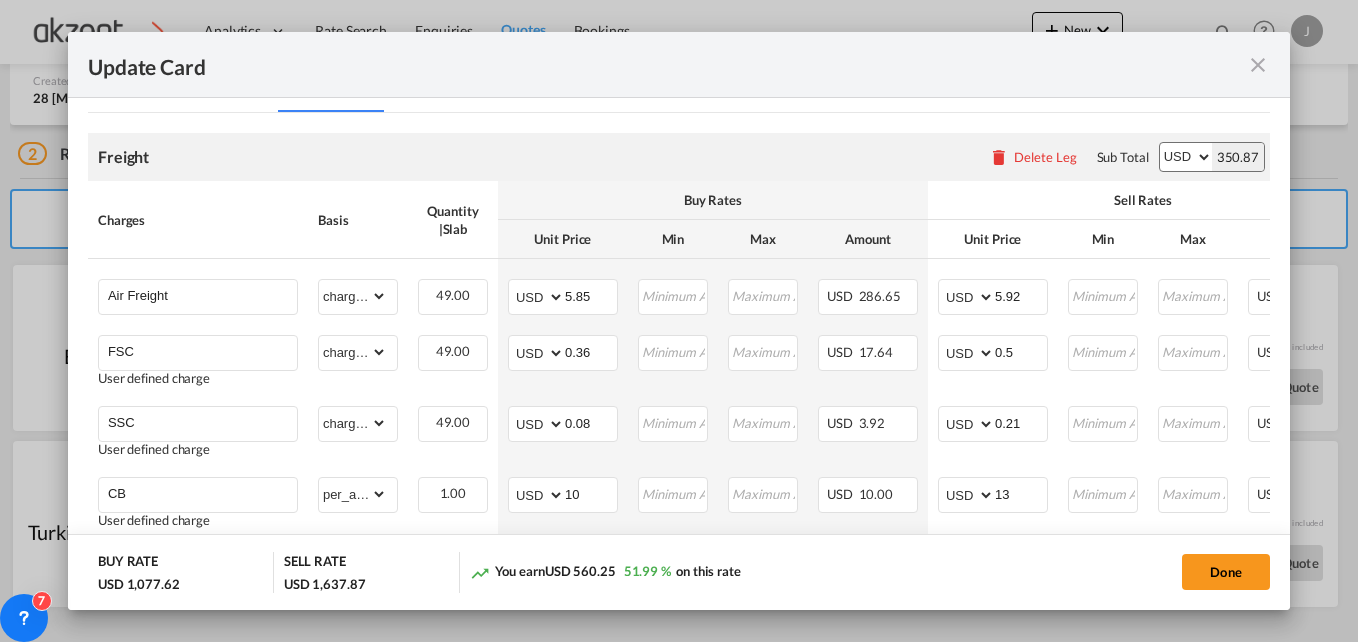 scroll, scrollTop: 600, scrollLeft: 0, axis: vertical 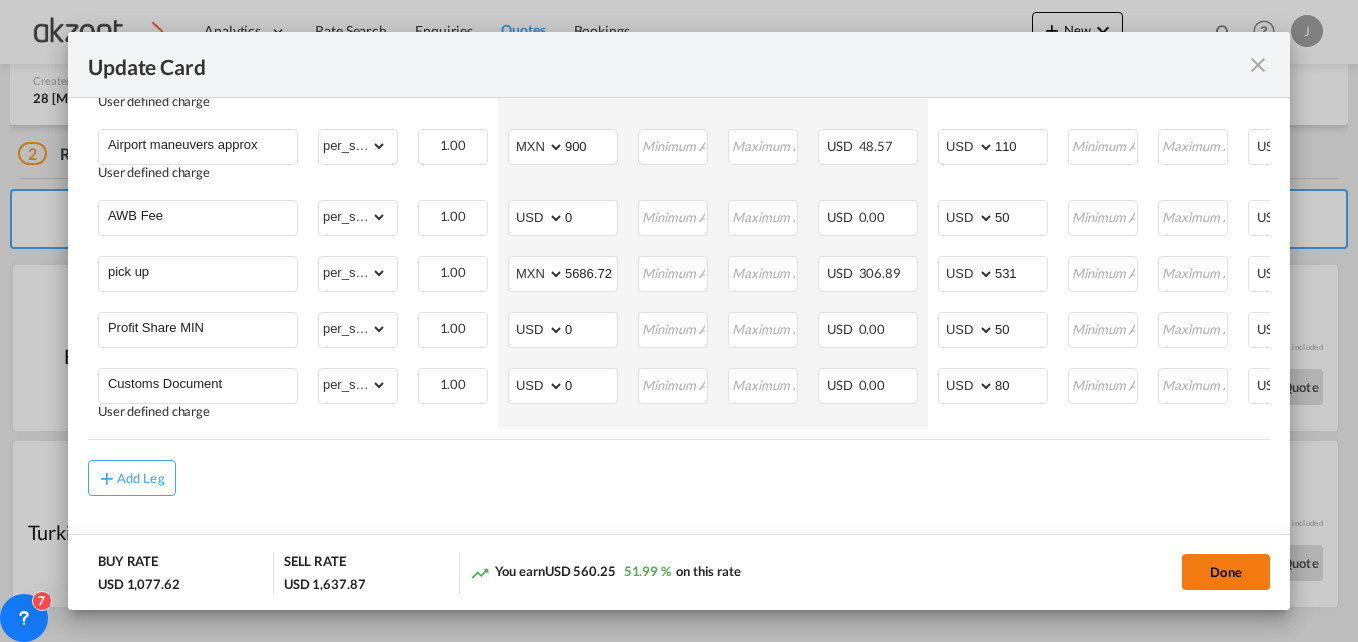 click on "Done" 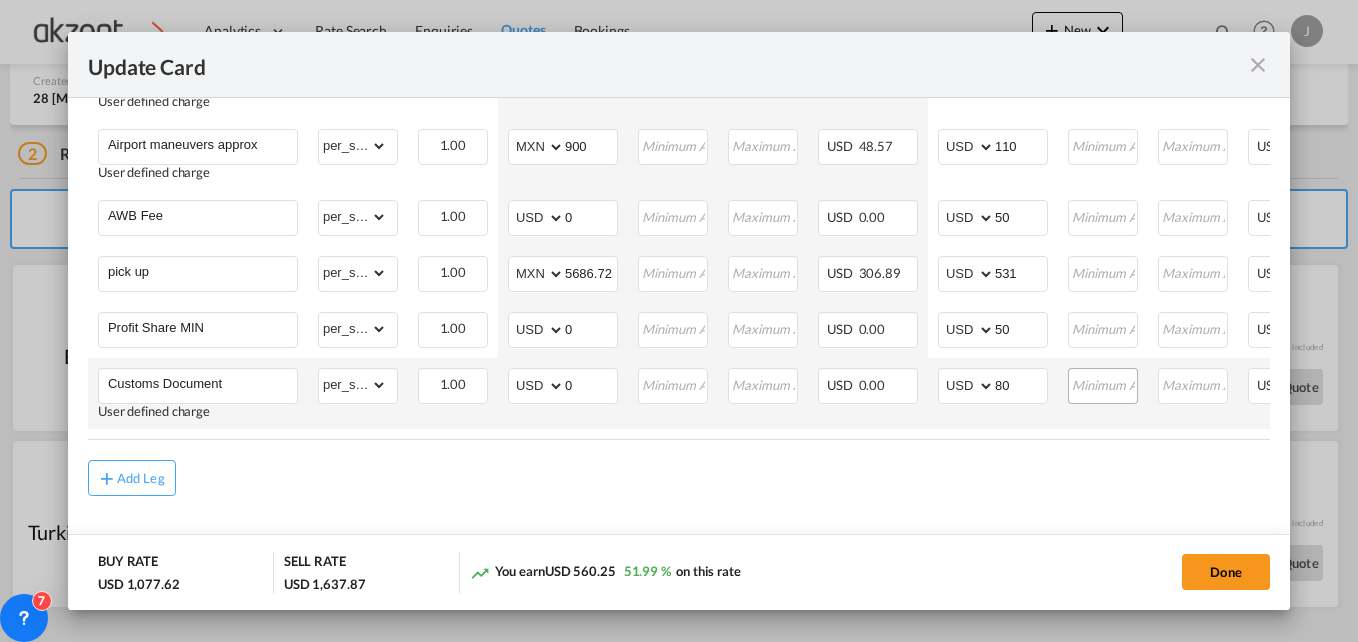 type on "14 [MONTH] 2025" 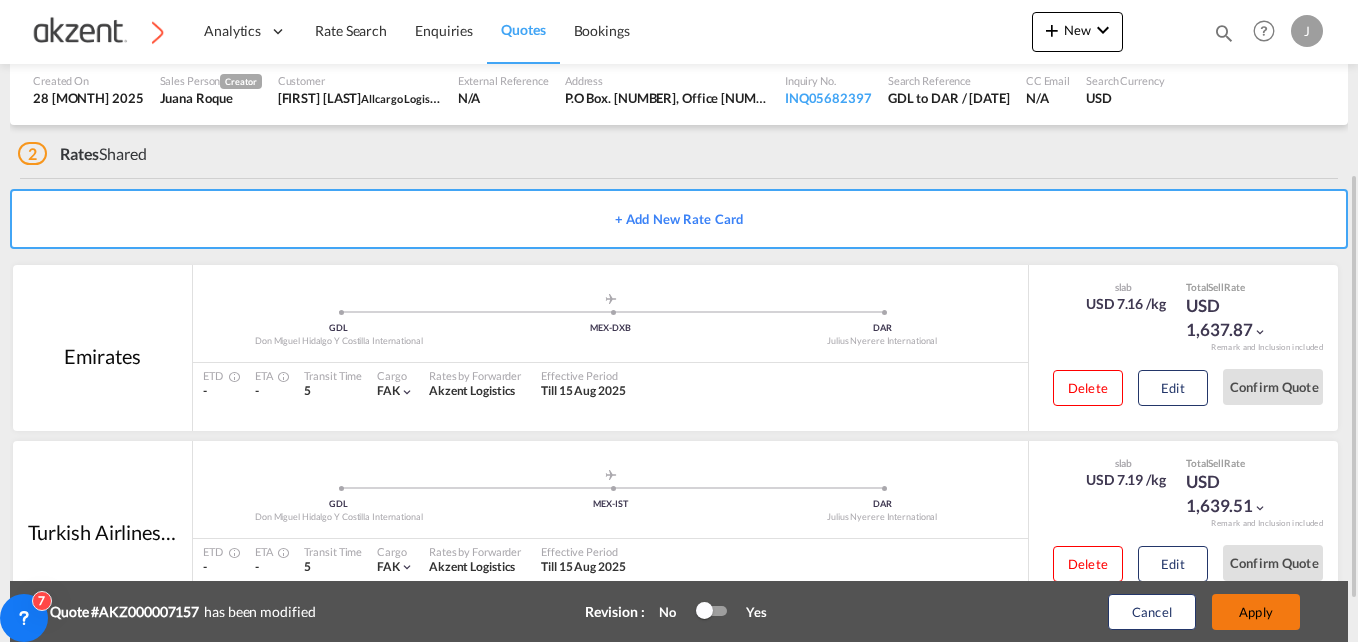 click on "Apply" at bounding box center (1256, 612) 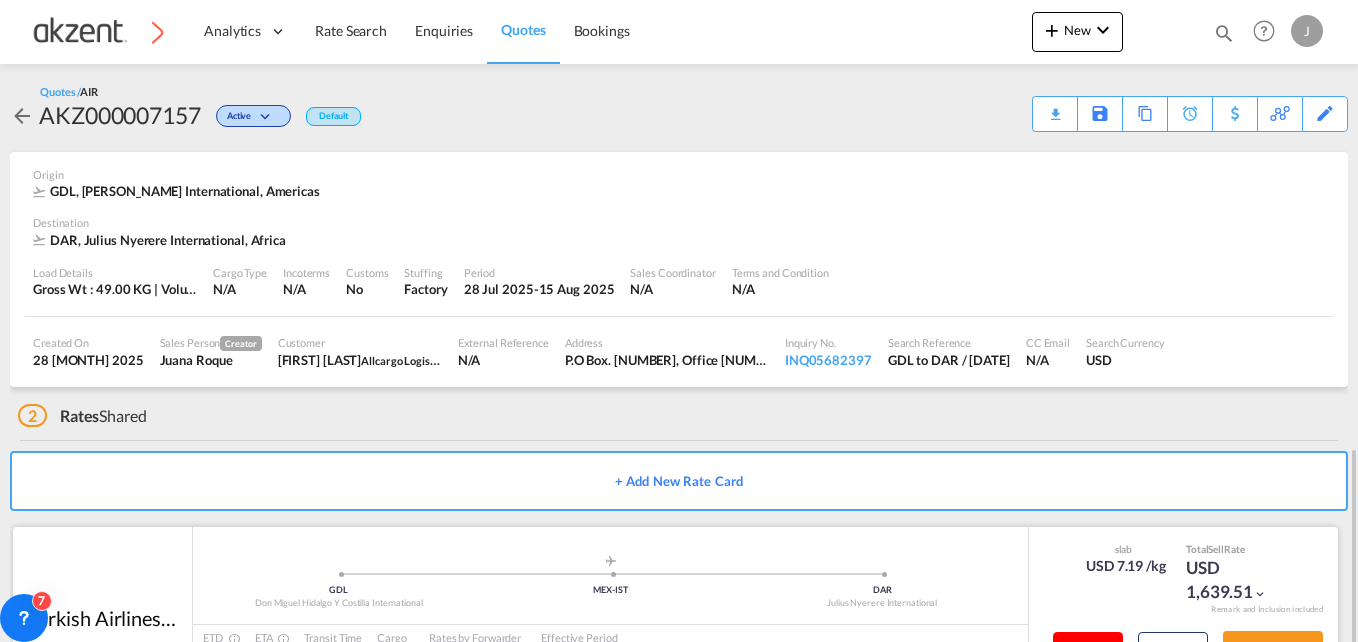 scroll, scrollTop: 262, scrollLeft: 0, axis: vertical 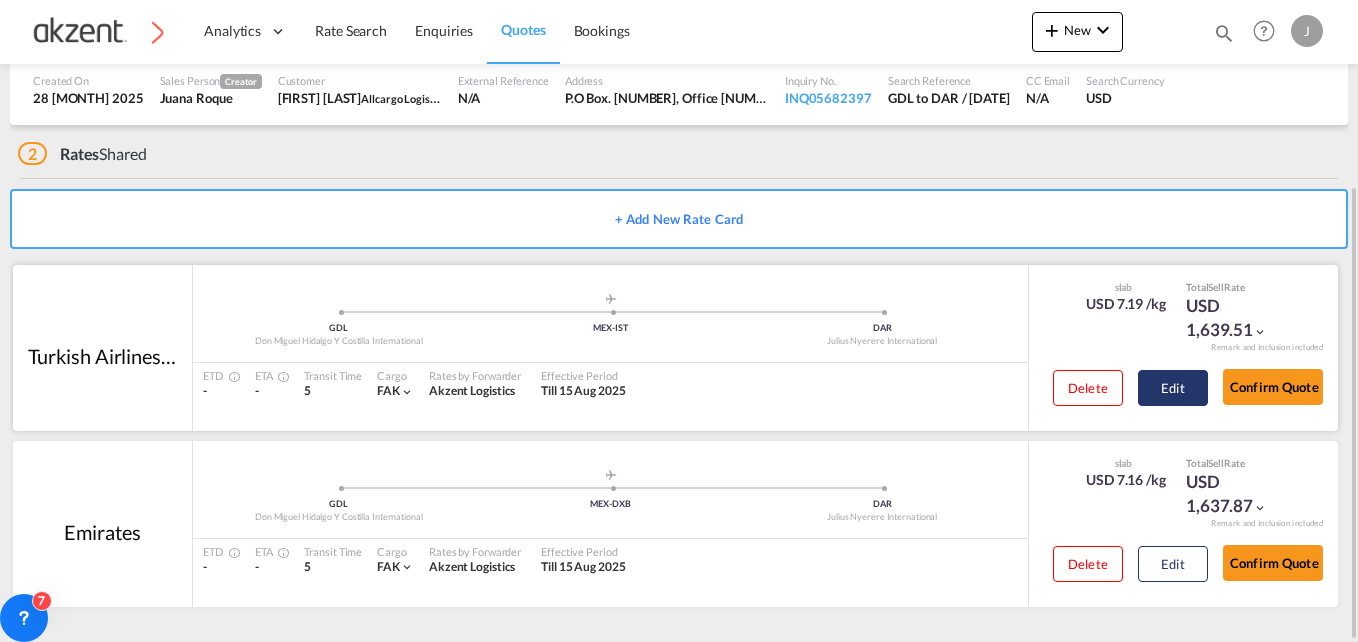 click on "Edit" at bounding box center (1173, 388) 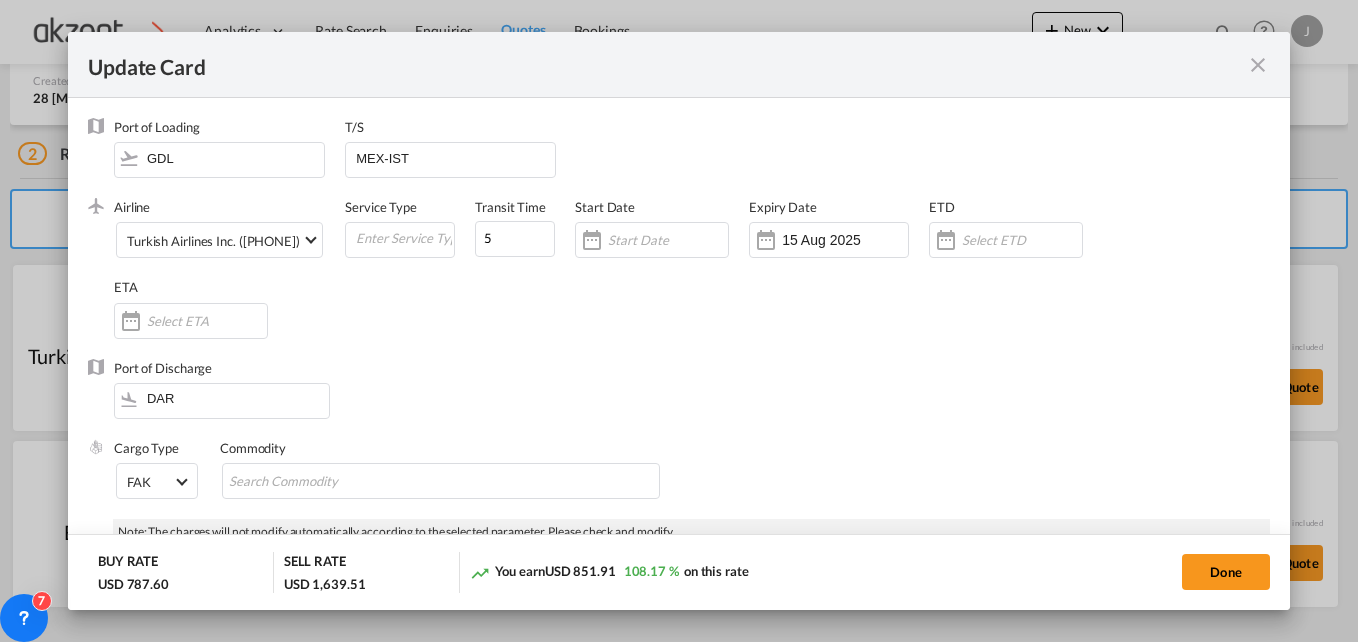 scroll, scrollTop: 400, scrollLeft: 0, axis: vertical 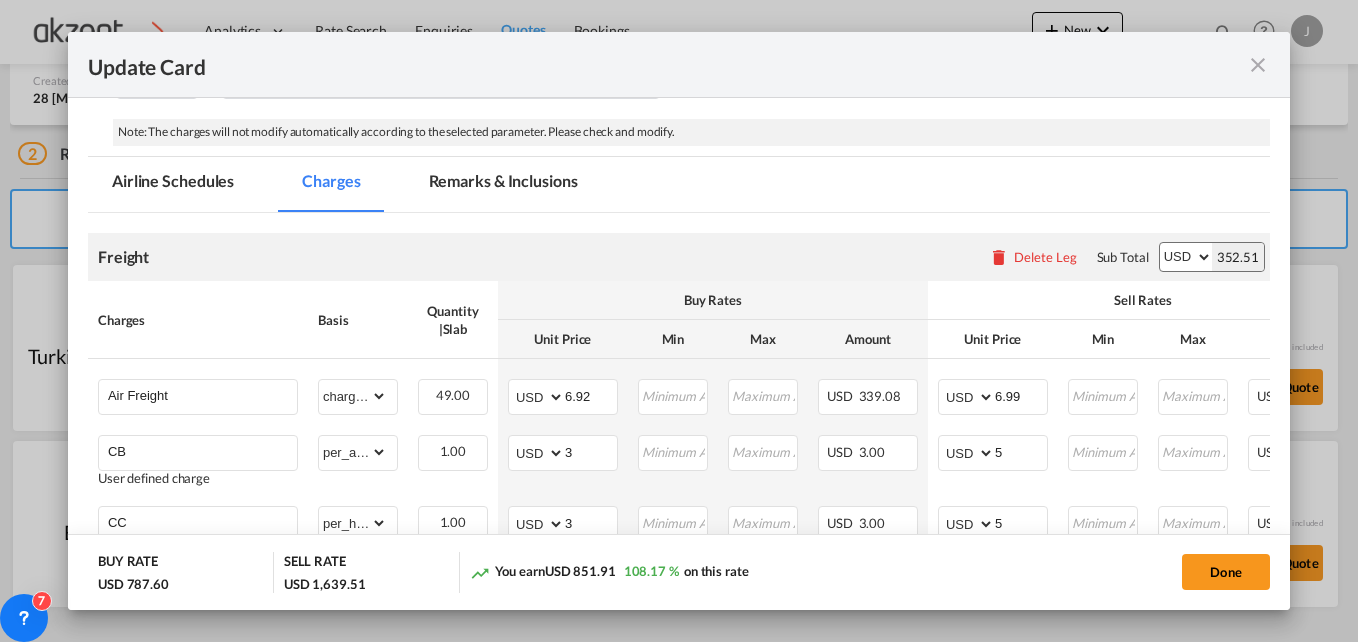 click on "Remarks & Inclusions" at bounding box center [503, 184] 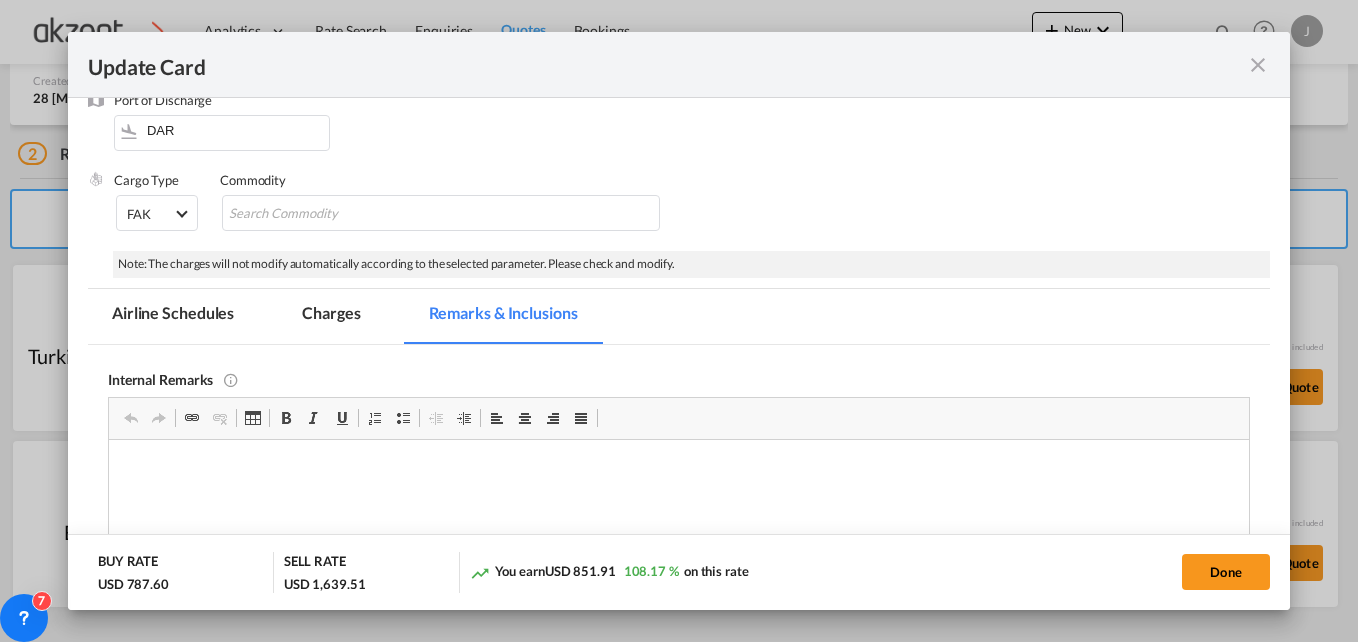 scroll, scrollTop: 568, scrollLeft: 0, axis: vertical 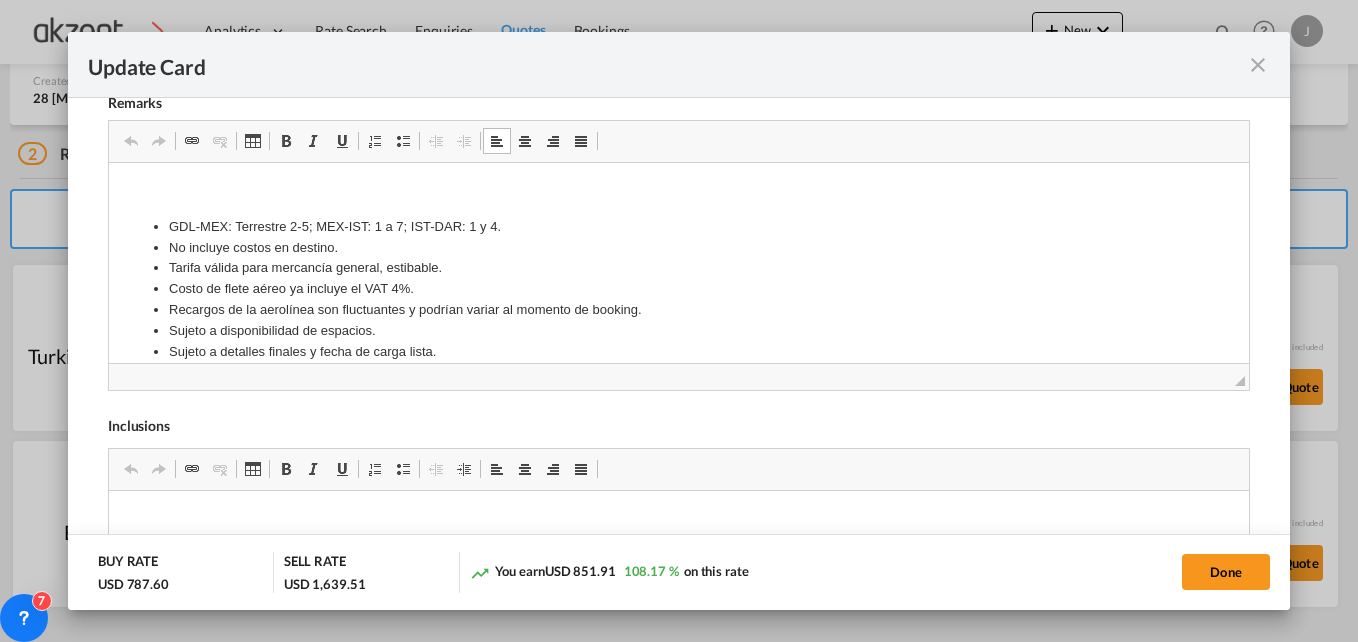 drag, startPoint x: 149, startPoint y: 227, endPoint x: 465, endPoint y: 353, distance: 340.19406 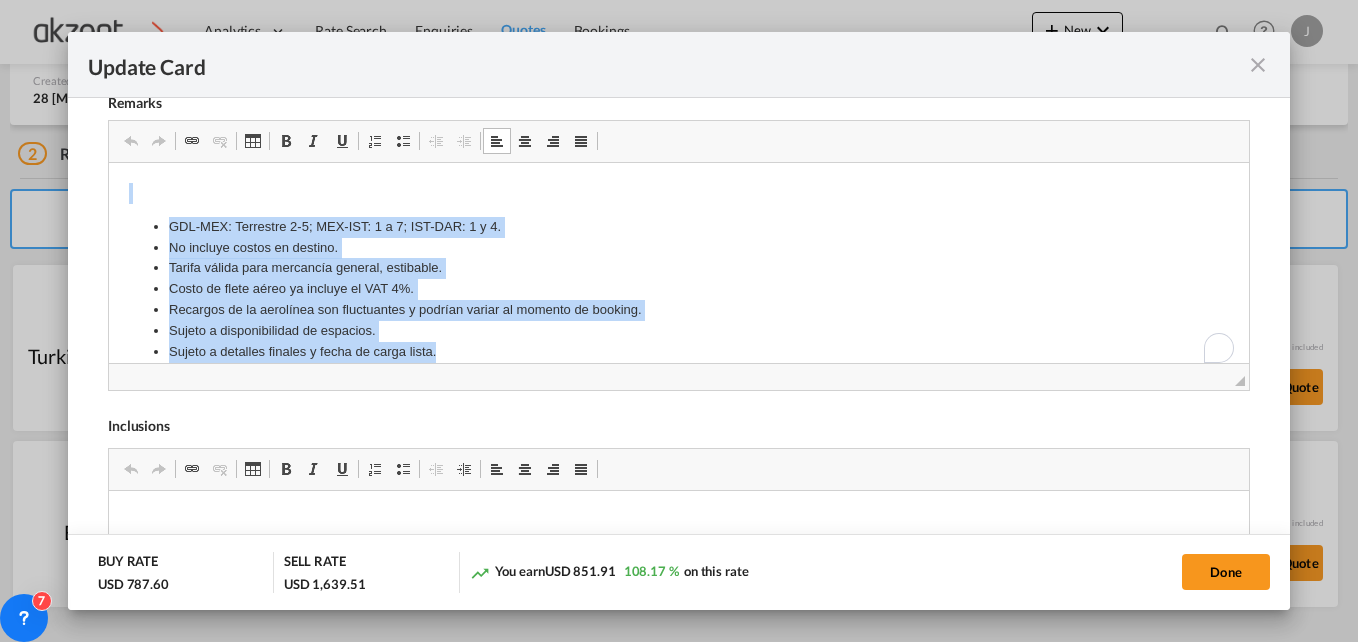 drag, startPoint x: 453, startPoint y: 355, endPoint x: 148, endPoint y: 189, distance: 347.24774 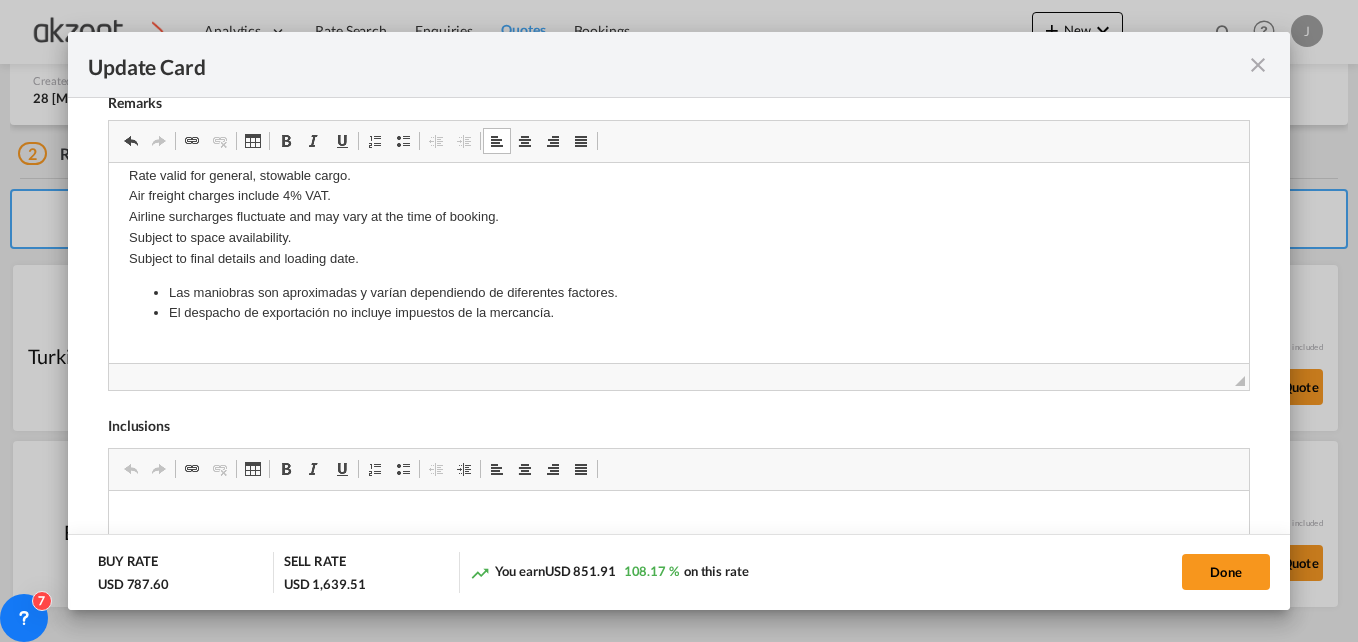 scroll, scrollTop: 108, scrollLeft: 0, axis: vertical 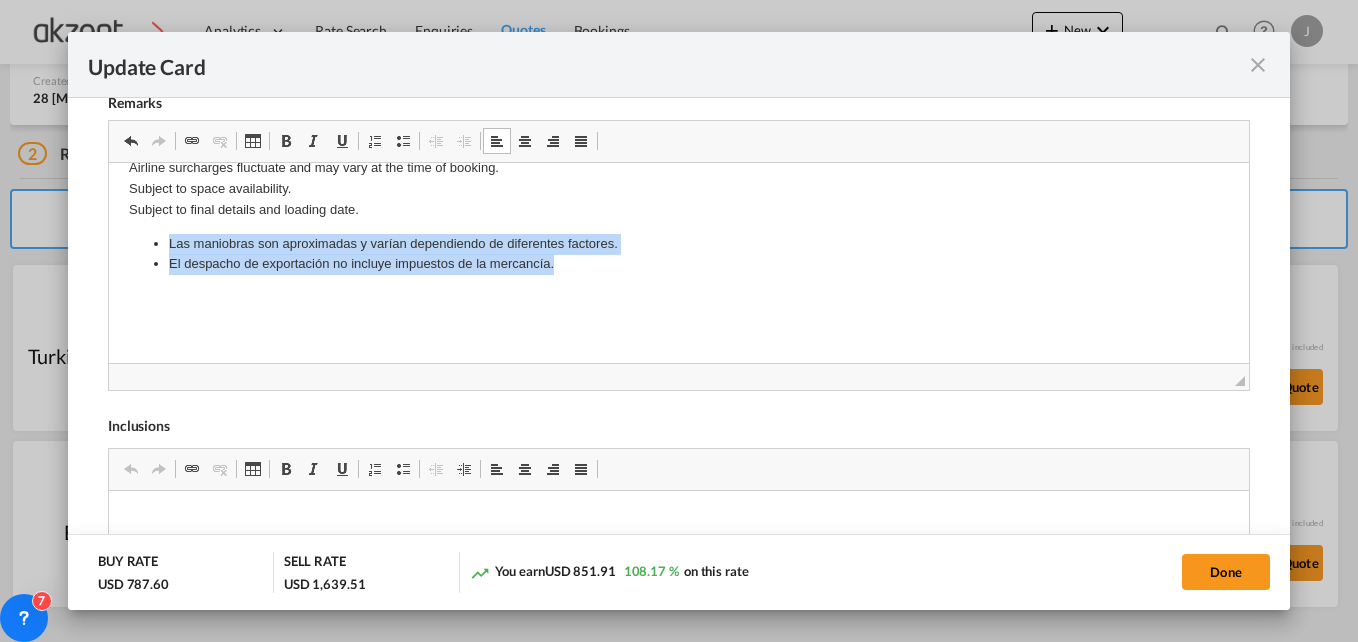 drag, startPoint x: 143, startPoint y: 241, endPoint x: 591, endPoint y: 273, distance: 449.1414 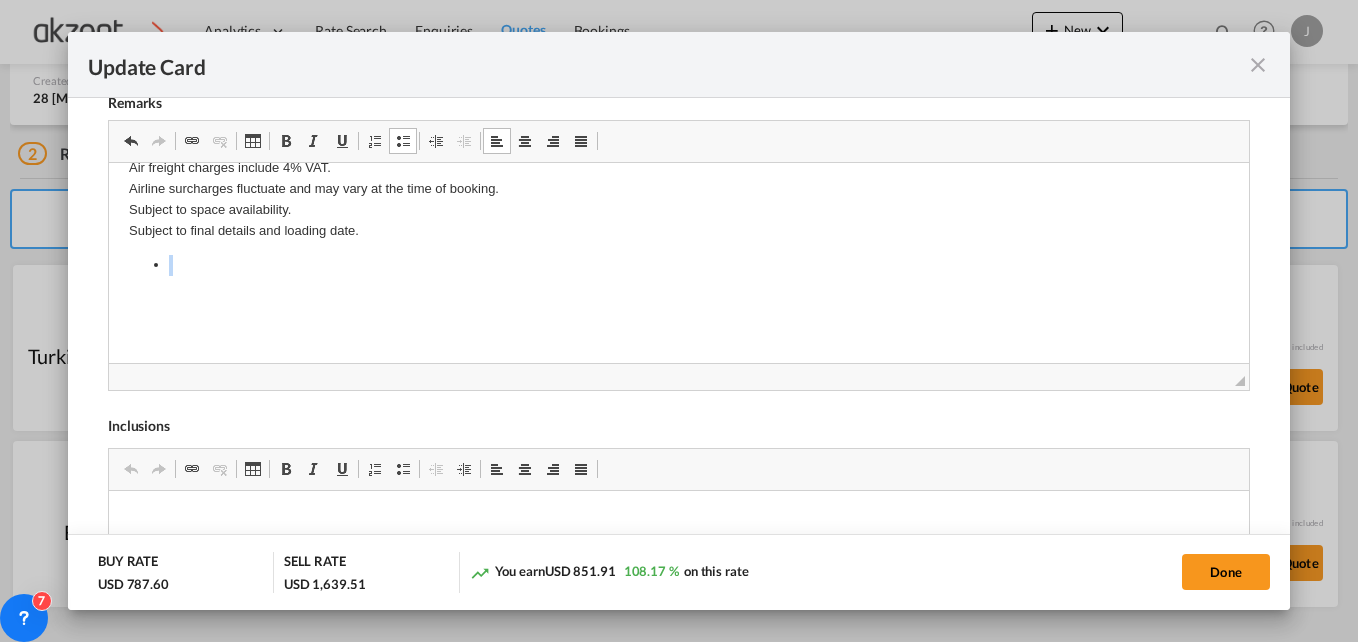 scroll, scrollTop: 87, scrollLeft: 0, axis: vertical 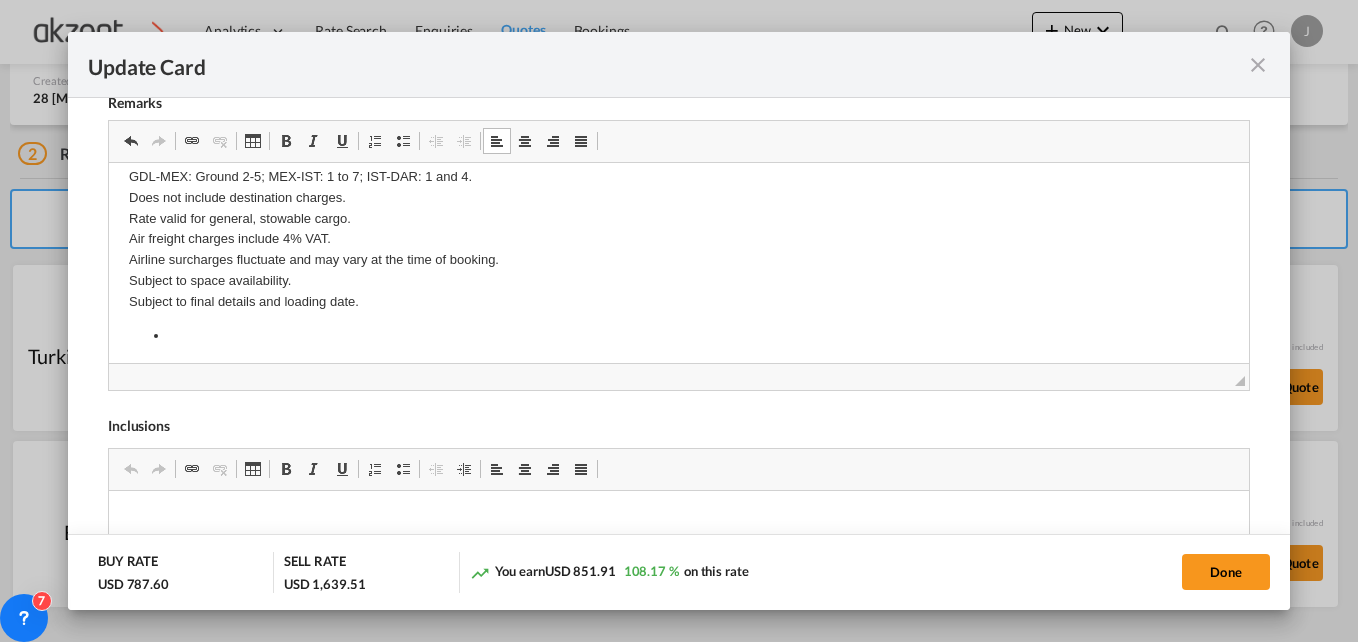 click at bounding box center [678, 335] 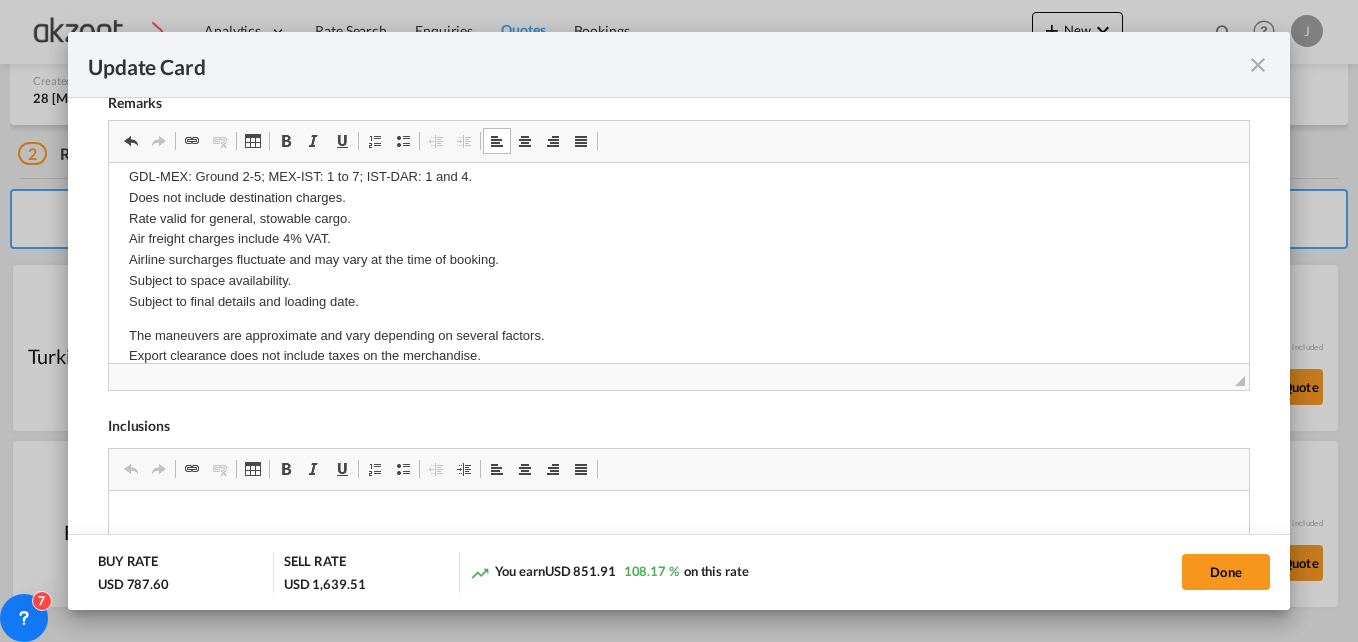 click on "GDL-MEX: Ground 2-5; MEX-IST: 1 to 7; IST-DAR: 1 and 4. Does not include destination charges. Rate valid for general, stowable cargo. Air freight charges include 4% VAT. Airline surcharges fluctuate and may vary at the time of booking. Subject to space availability. Subject to final details and loading date. The maneuvers are approximate and vary depending on several factors. Export clearance does not include taxes on the merchandise." at bounding box center (678, 300) 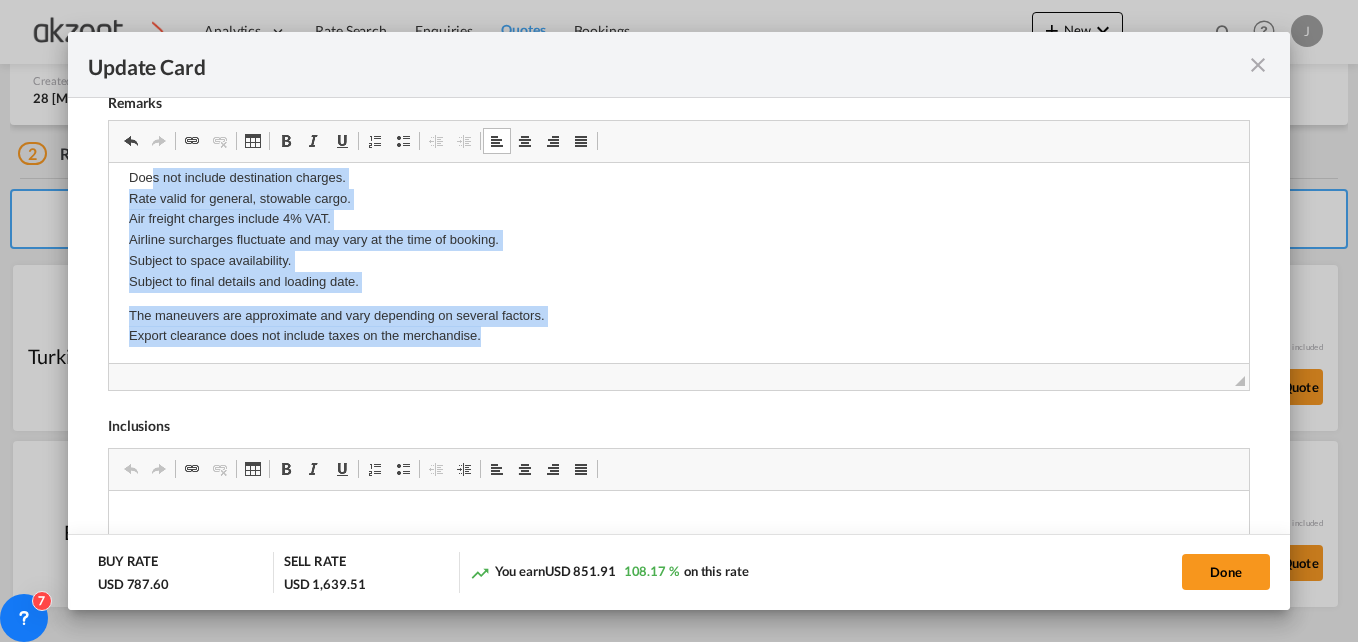 scroll, scrollTop: 0, scrollLeft: 0, axis: both 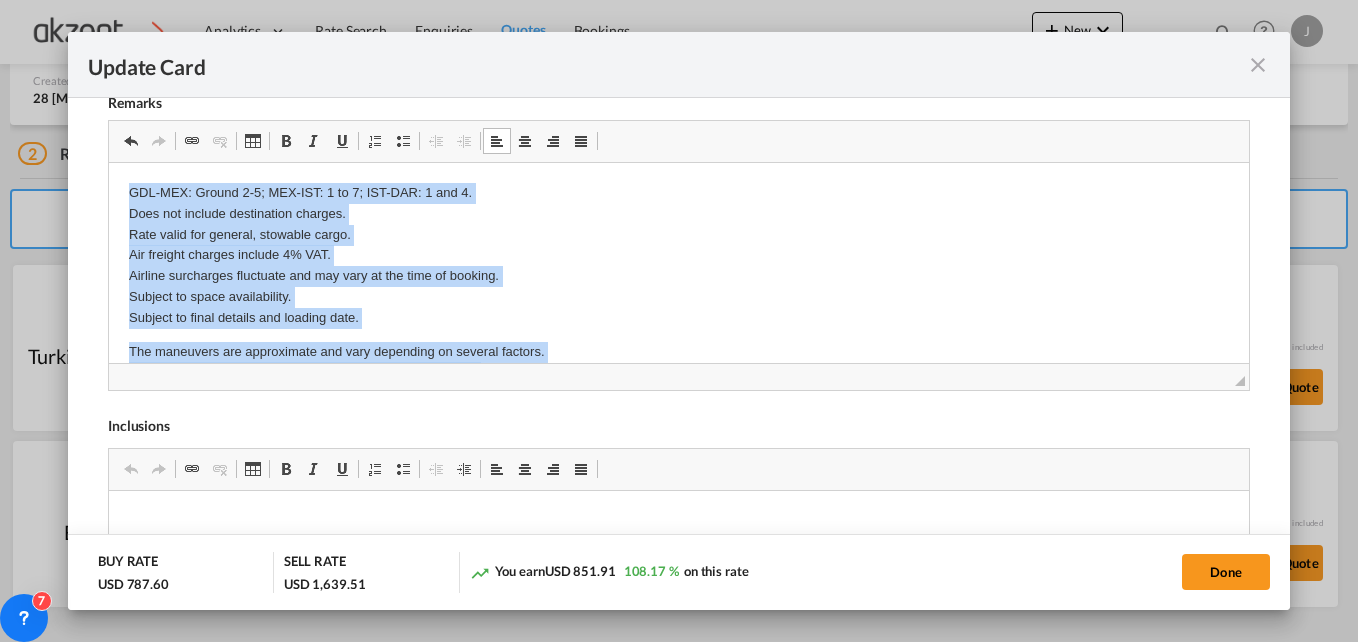 drag, startPoint x: 479, startPoint y: 354, endPoint x: 366, endPoint y: 180, distance: 207.47289 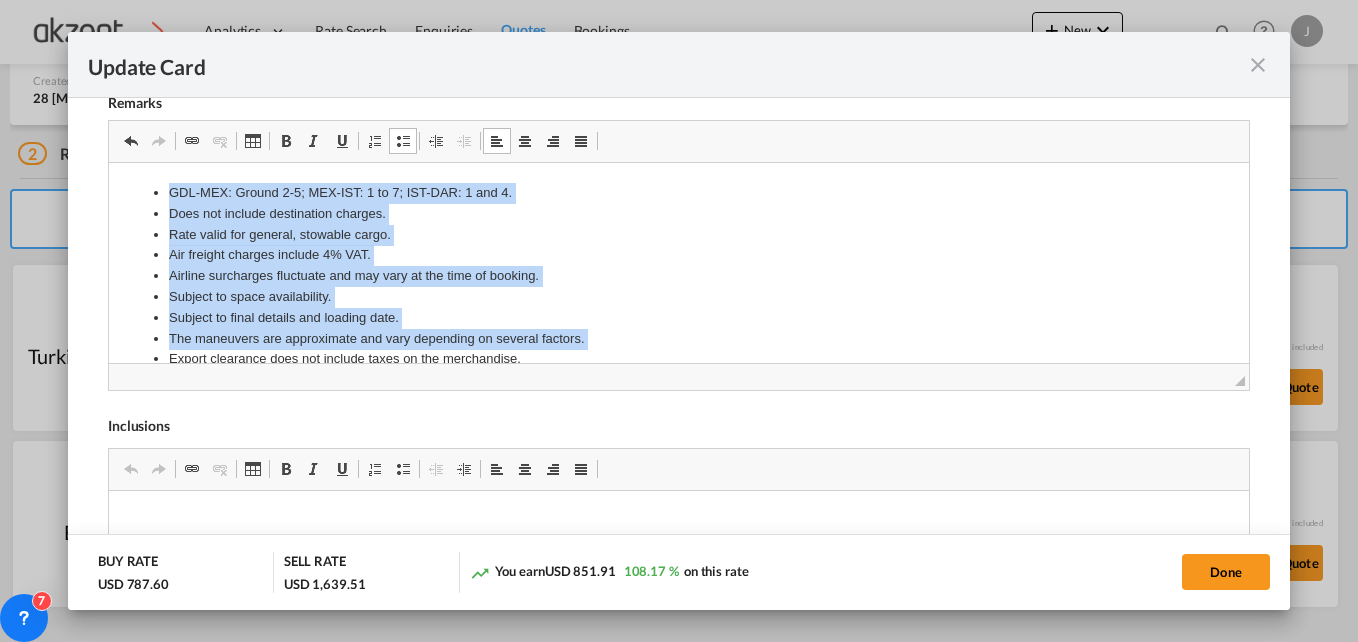 click on "Rate valid for general, stowable cargo." at bounding box center (678, 234) 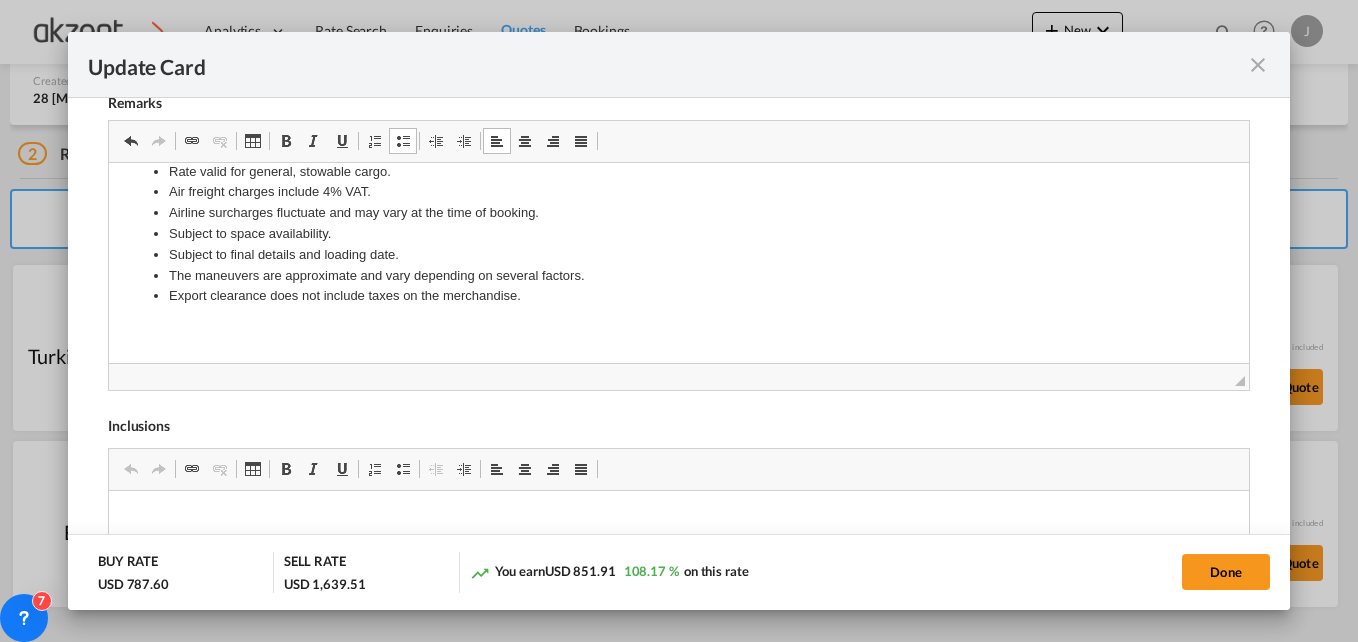 scroll, scrollTop: 95, scrollLeft: 0, axis: vertical 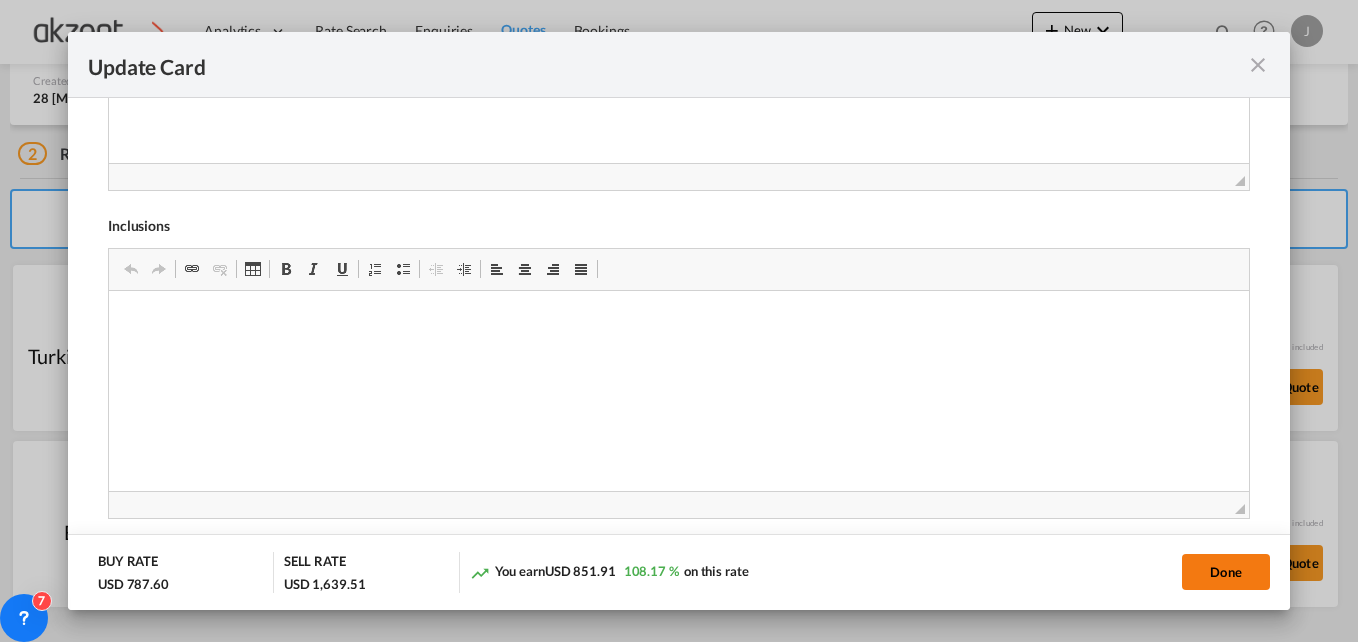 click on "Done" 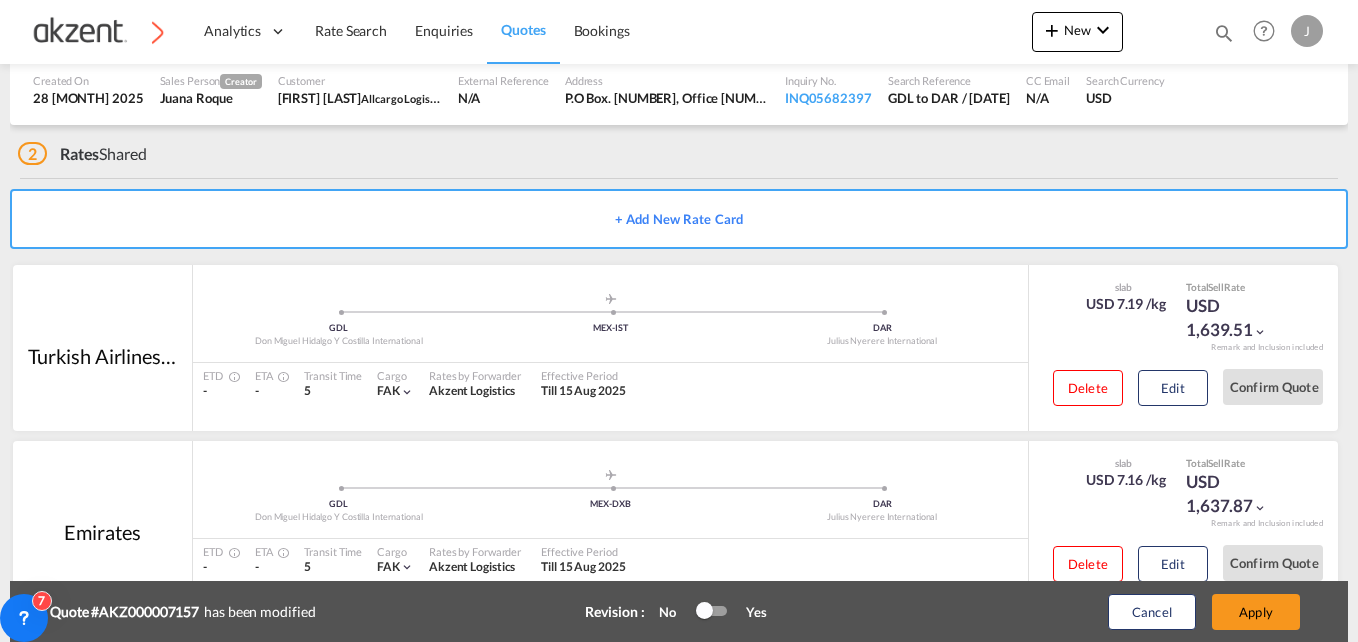 scroll, scrollTop: 468, scrollLeft: 0, axis: vertical 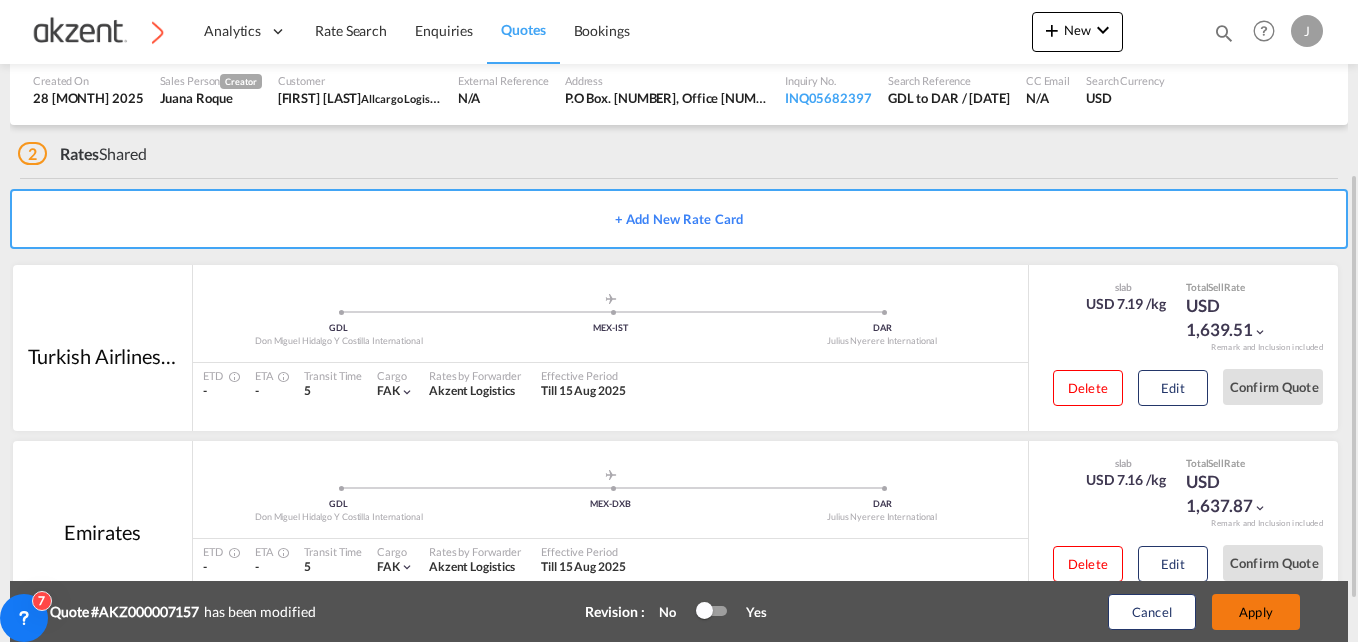 click on "Apply" at bounding box center [1256, 612] 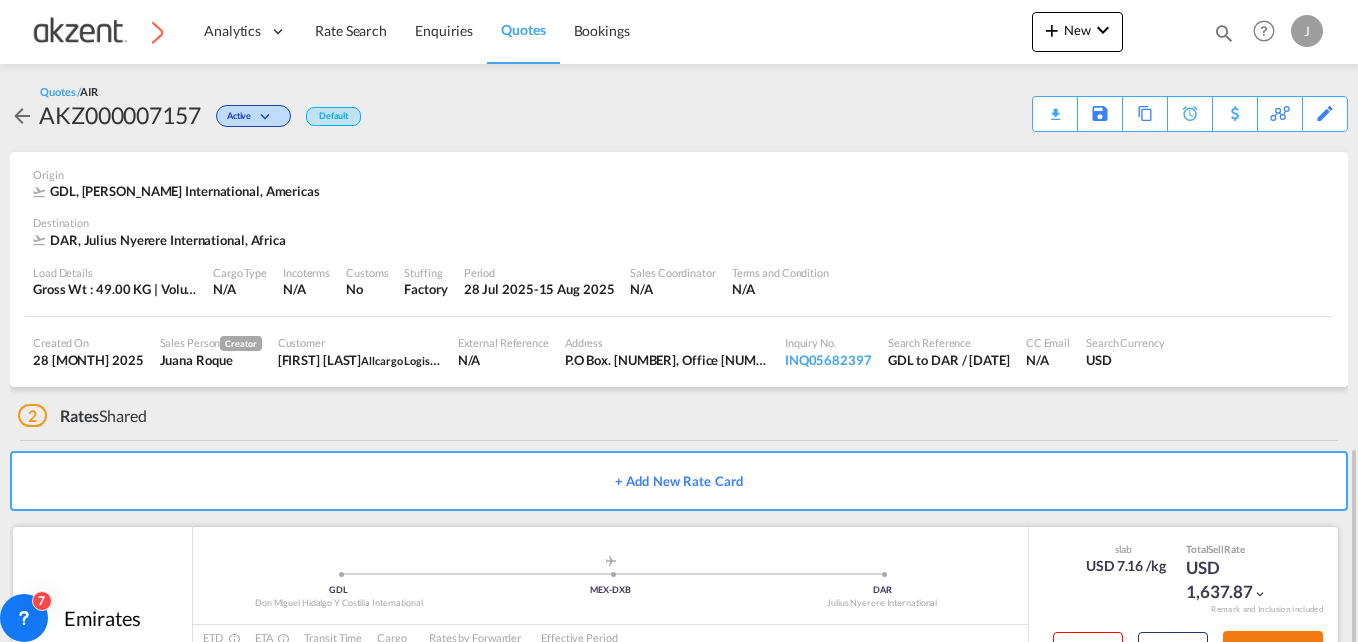 scroll, scrollTop: 262, scrollLeft: 0, axis: vertical 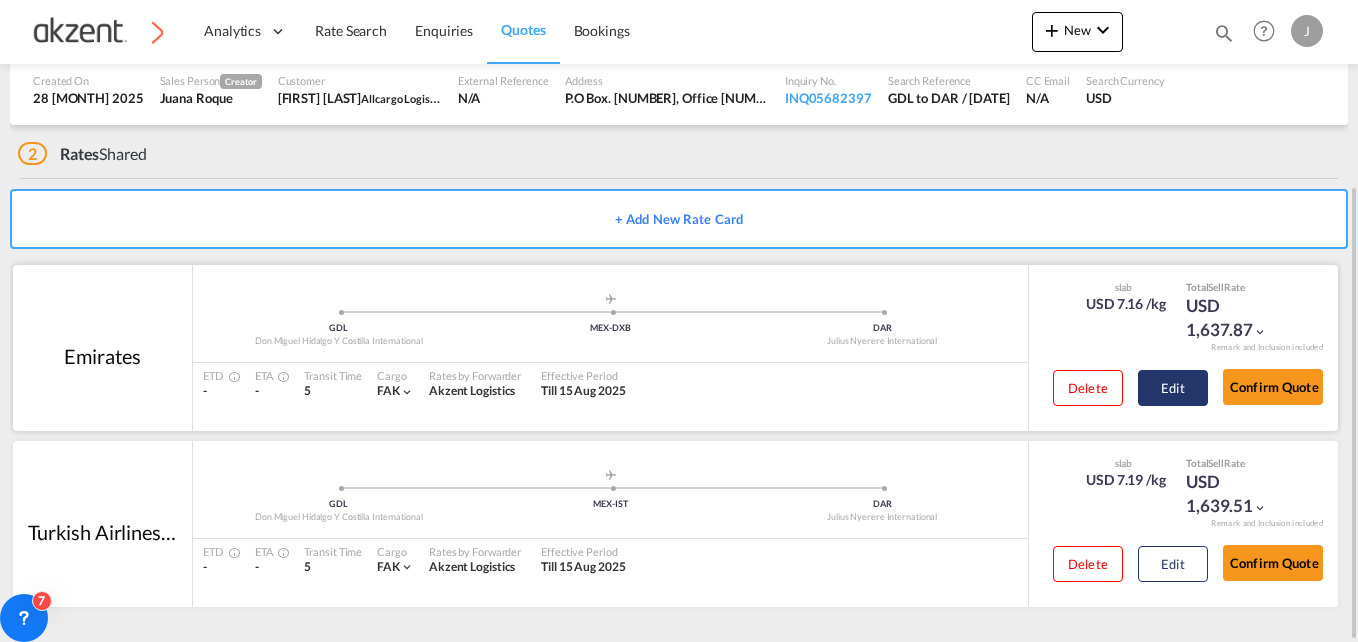 click on "Edit" at bounding box center [1173, 388] 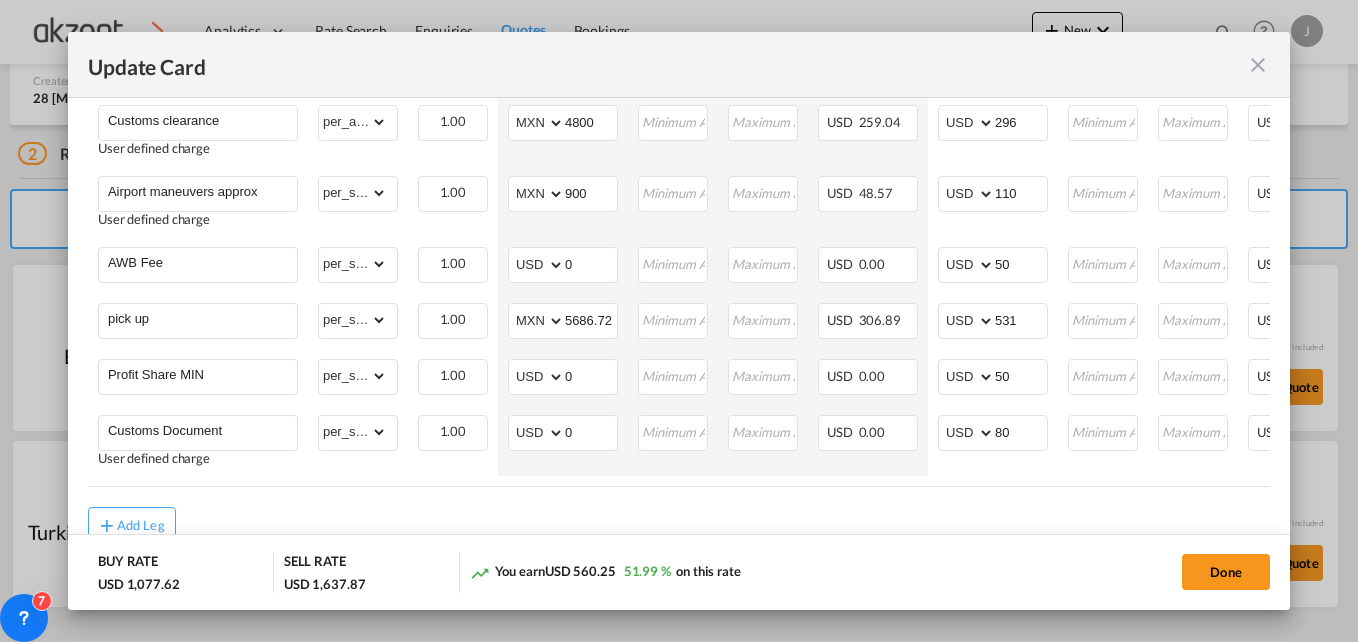 scroll, scrollTop: 1300, scrollLeft: 0, axis: vertical 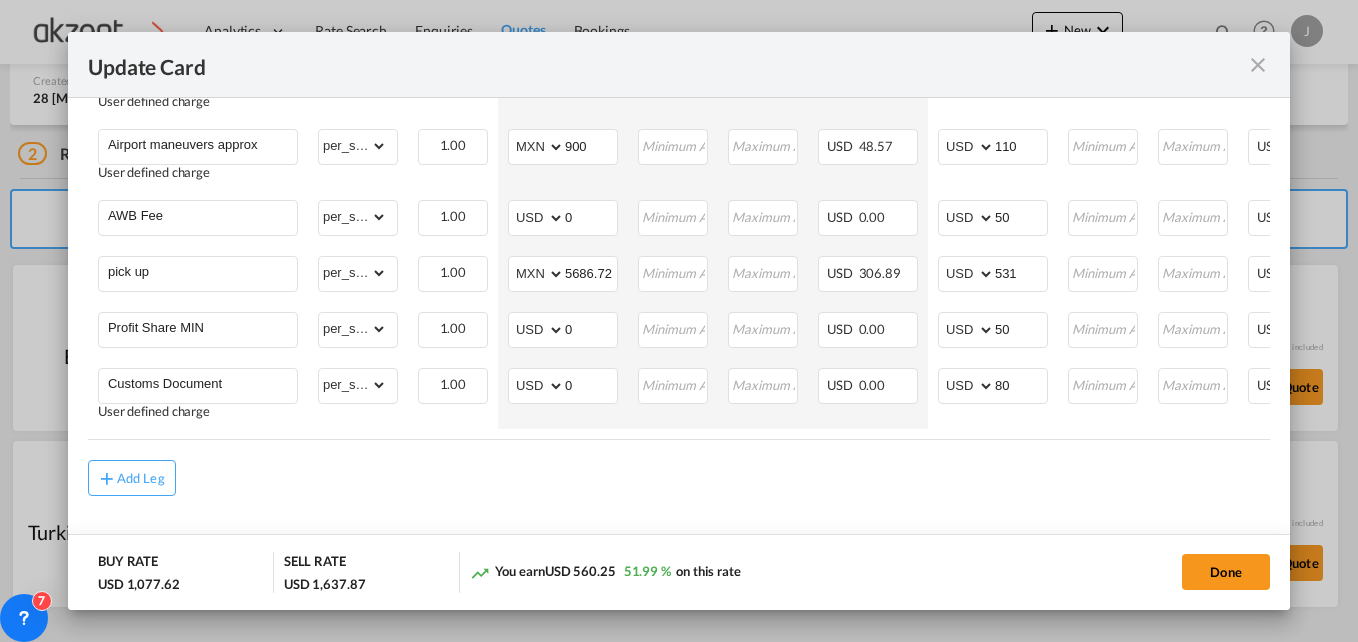 click at bounding box center [1258, 65] 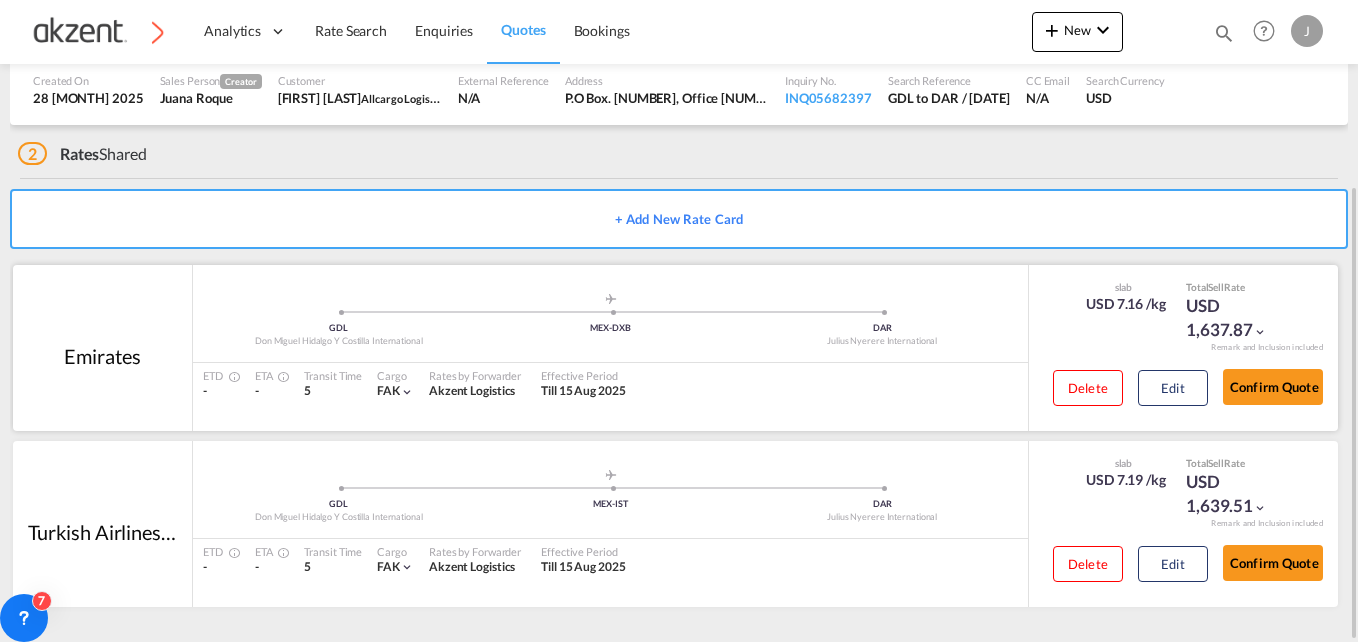 click on "Delete Edit" at bounding box center [1123, 394] 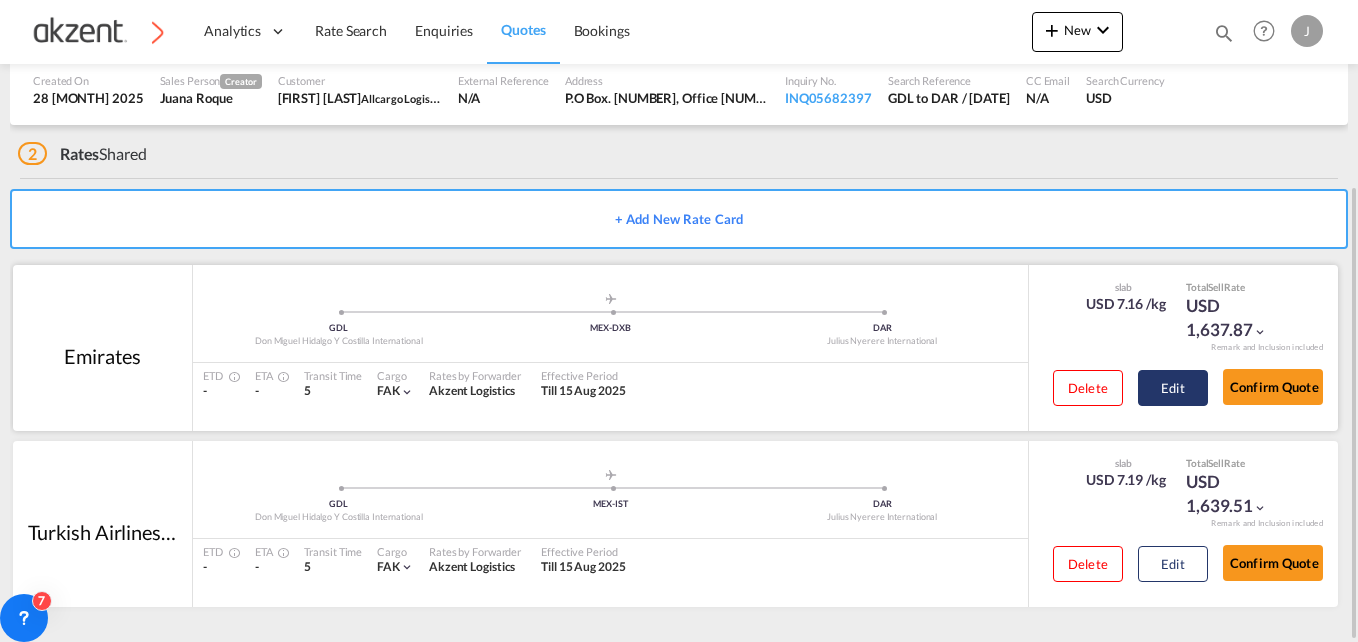 click on "Edit" at bounding box center (1173, 388) 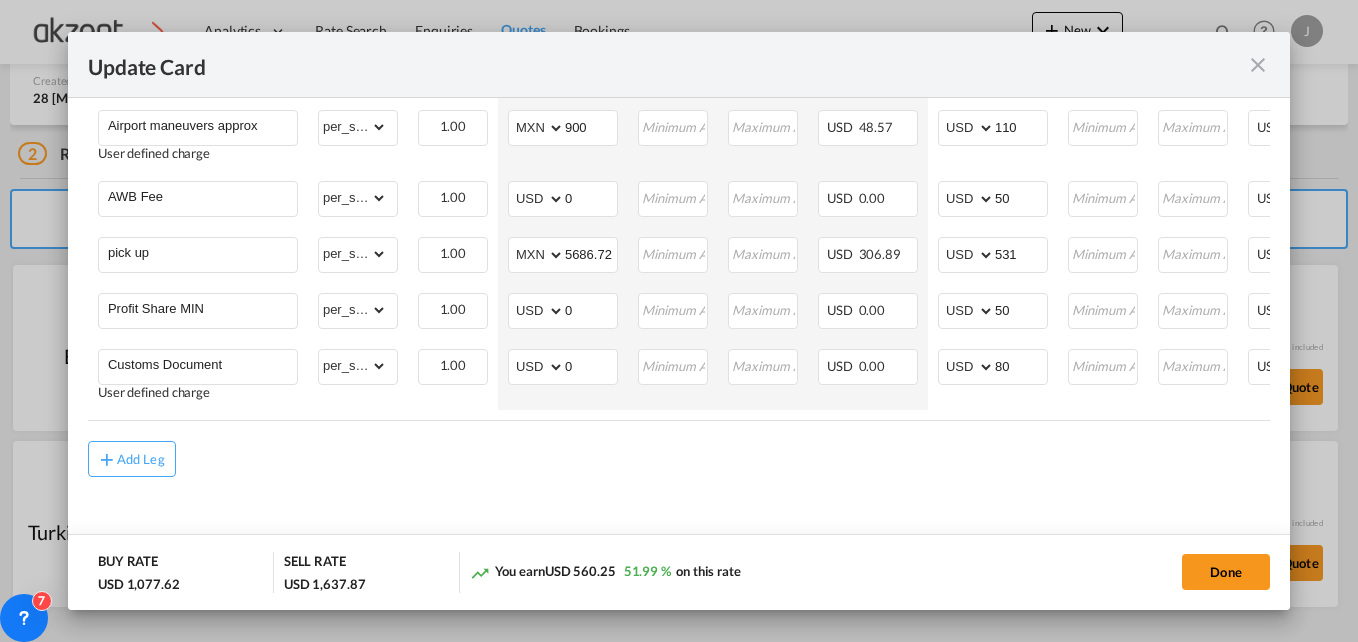 scroll, scrollTop: 1330, scrollLeft: 0, axis: vertical 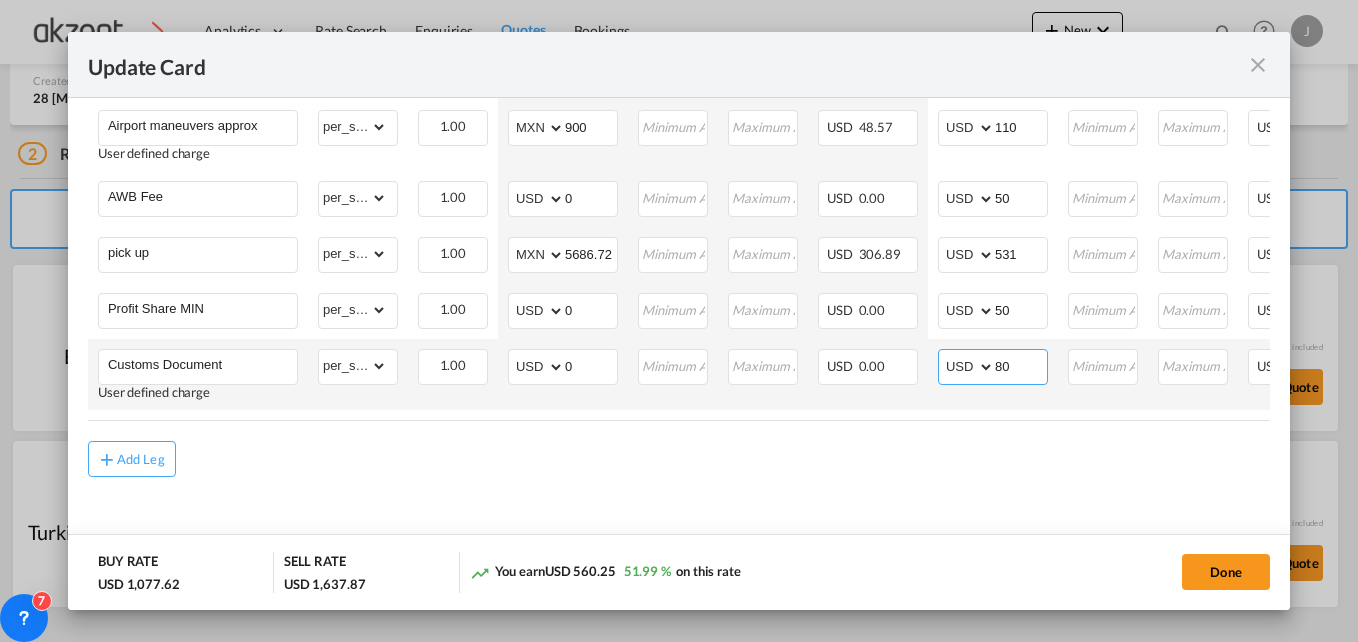 click on "80" at bounding box center [1021, 365] 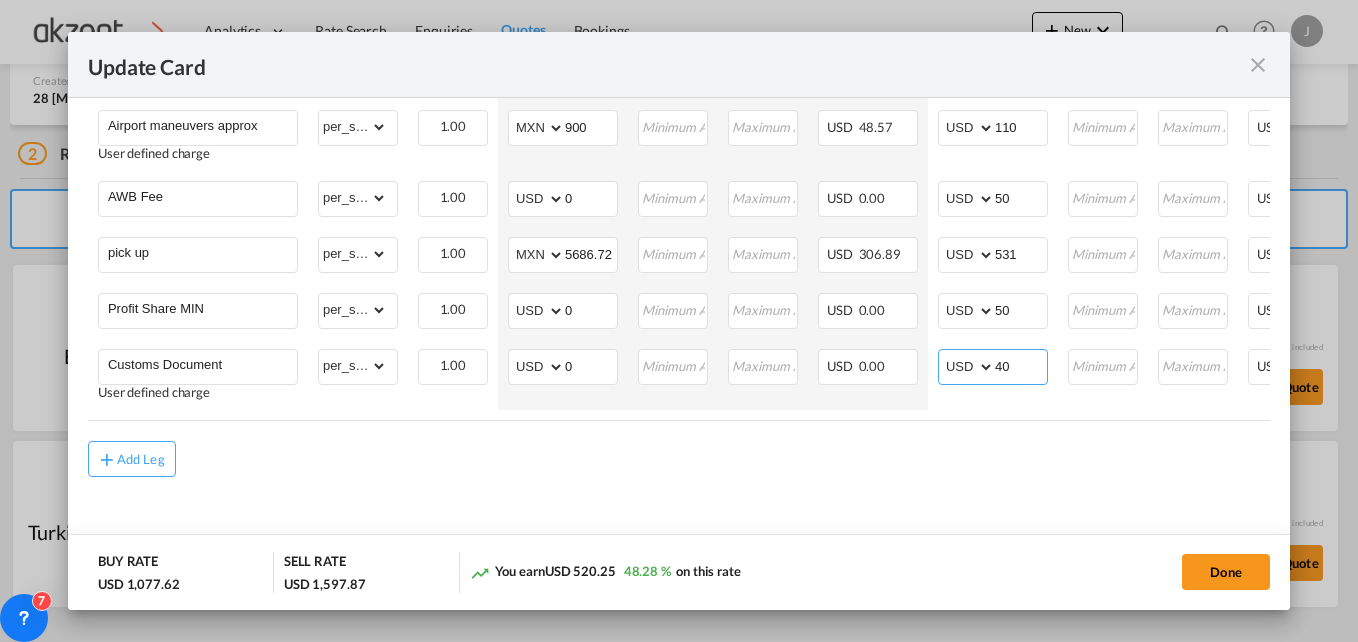 type on "40" 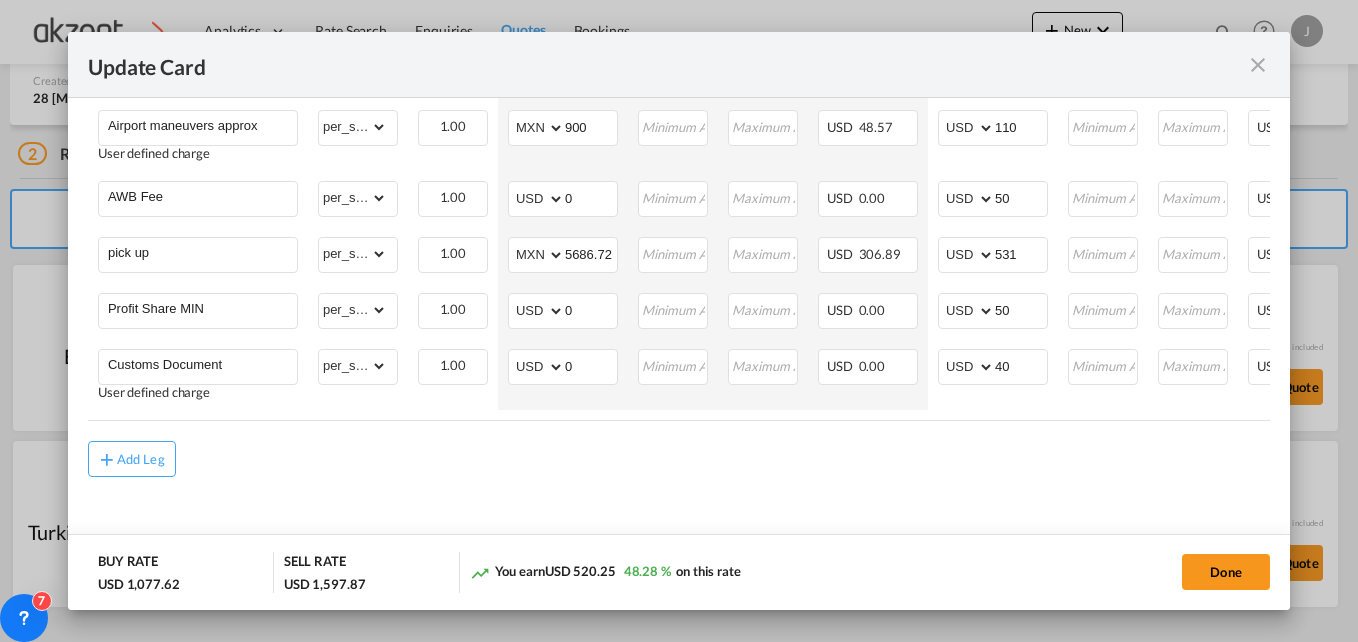 click on "Add Leg" at bounding box center [679, 459] 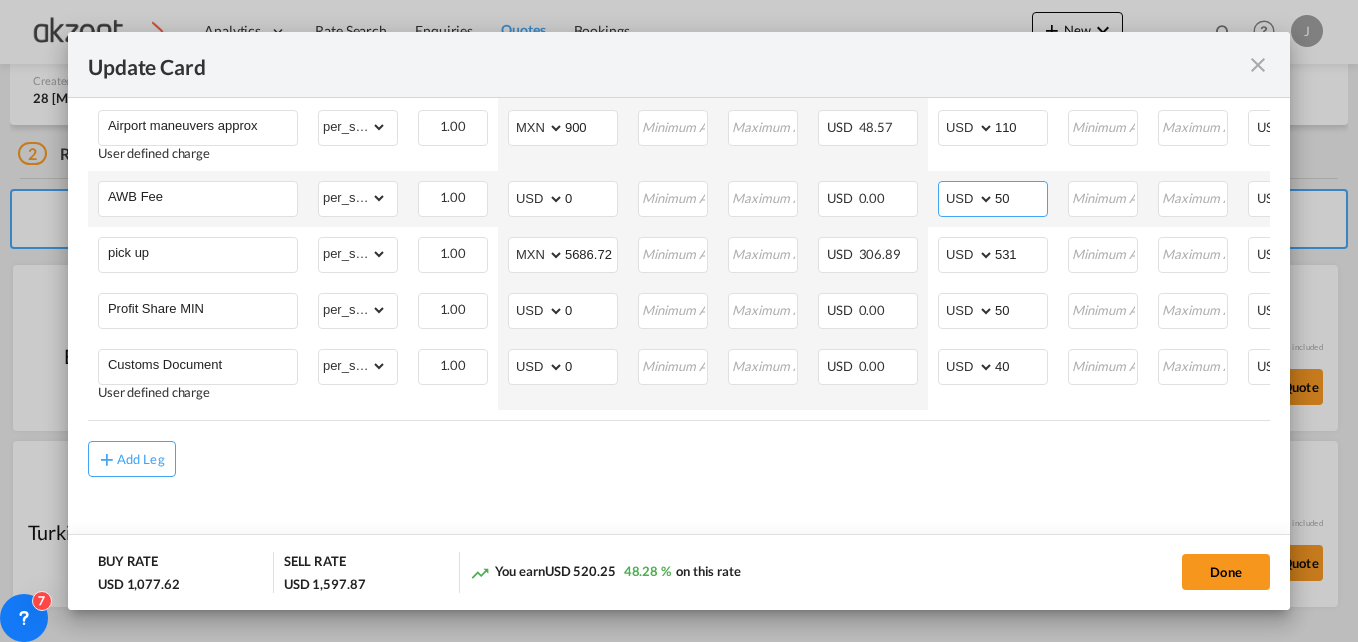 click on "50" at bounding box center [1021, 197] 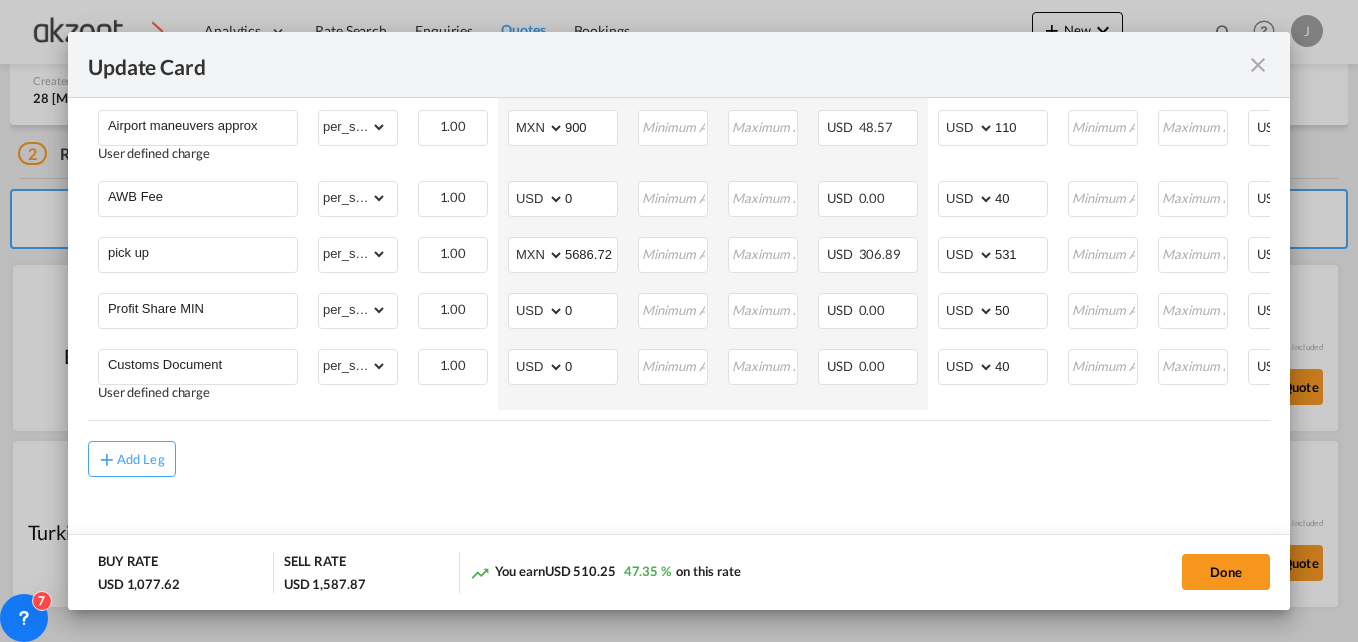 click on "Add Leg" at bounding box center [679, 459] 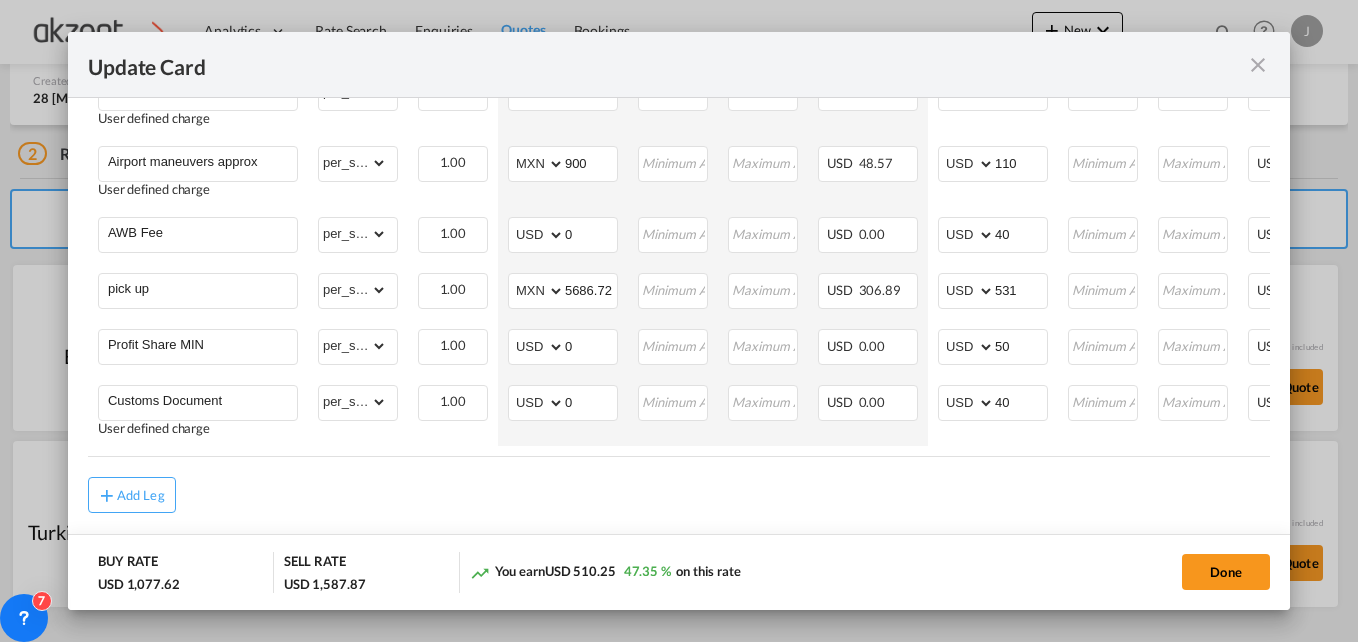 scroll, scrollTop: 1330, scrollLeft: 0, axis: vertical 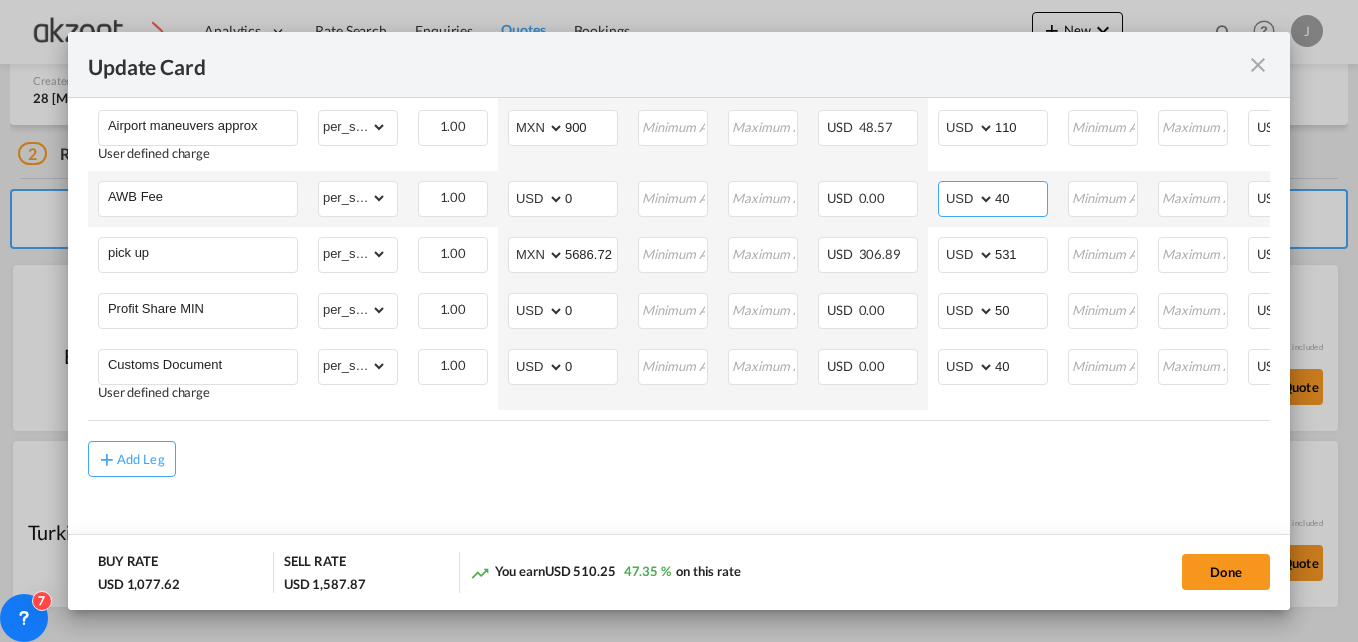 click on "40" at bounding box center [1021, 197] 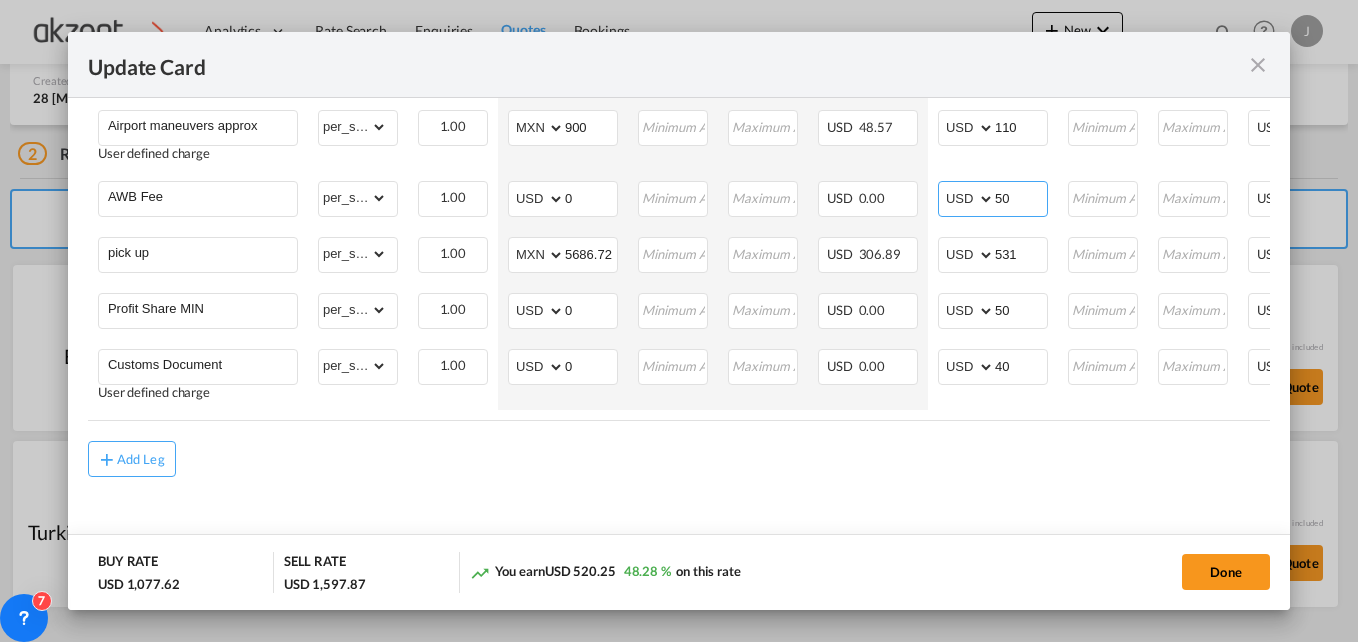 type on "50" 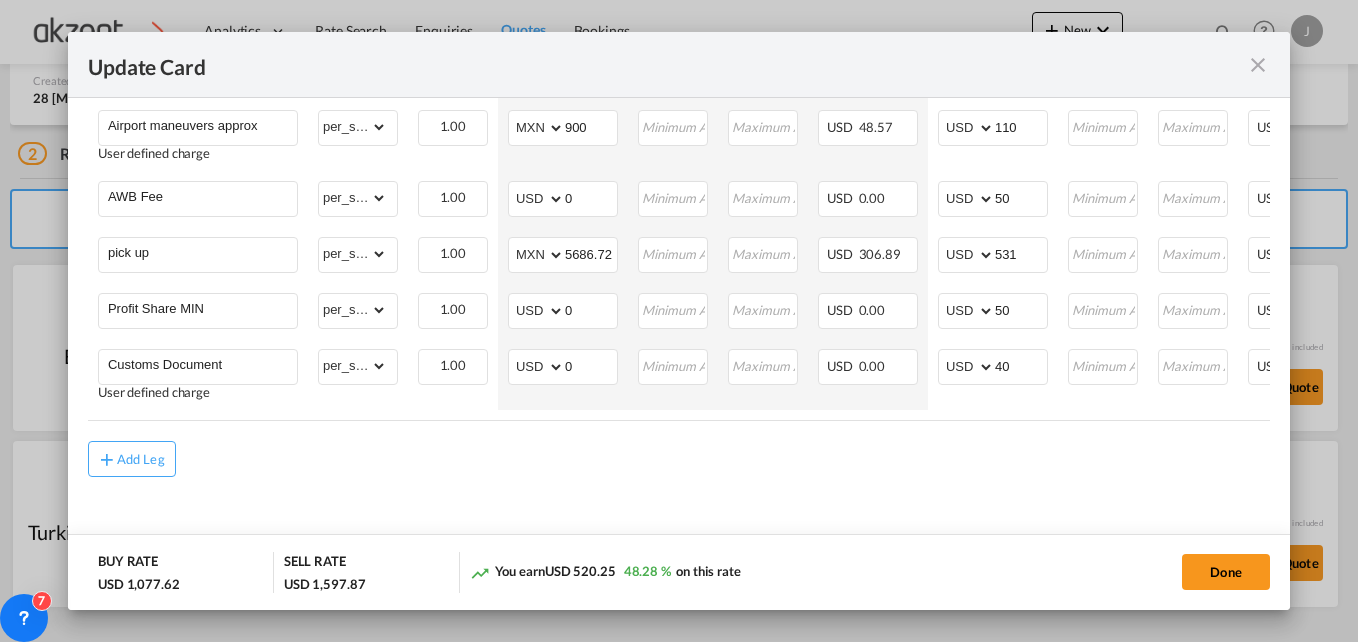 drag, startPoint x: 837, startPoint y: 483, endPoint x: 824, endPoint y: 473, distance: 16.40122 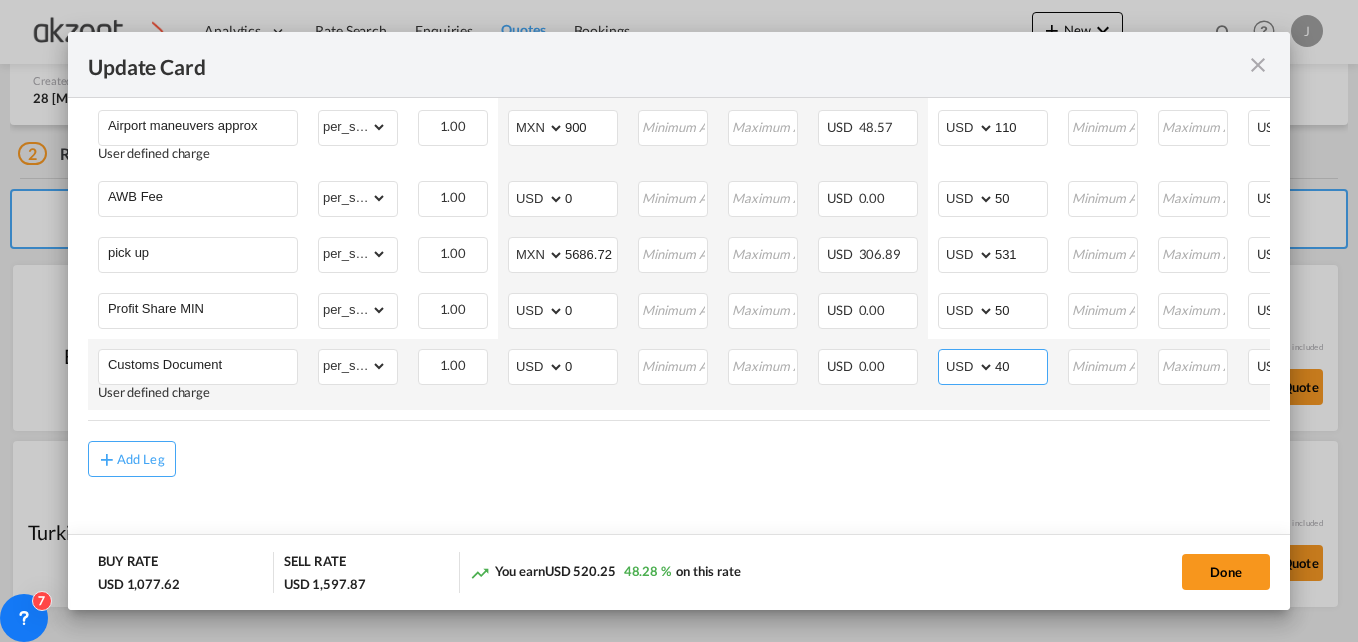 click on "40" at bounding box center (1021, 365) 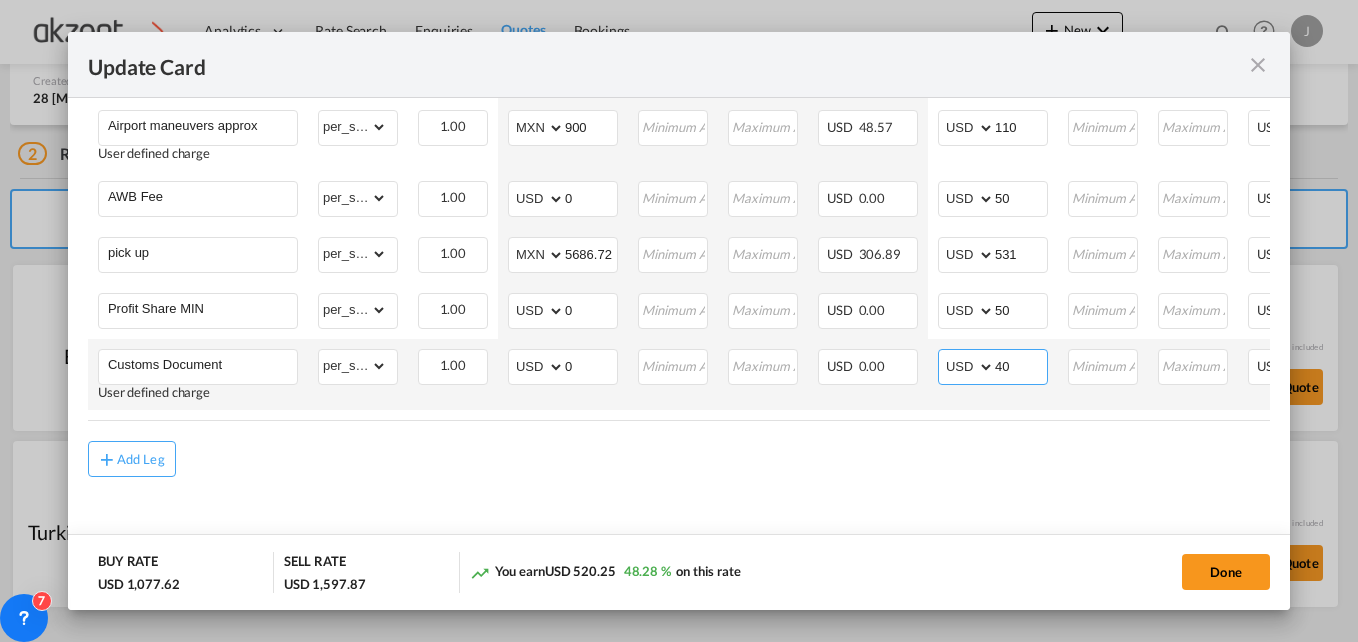 type on "4" 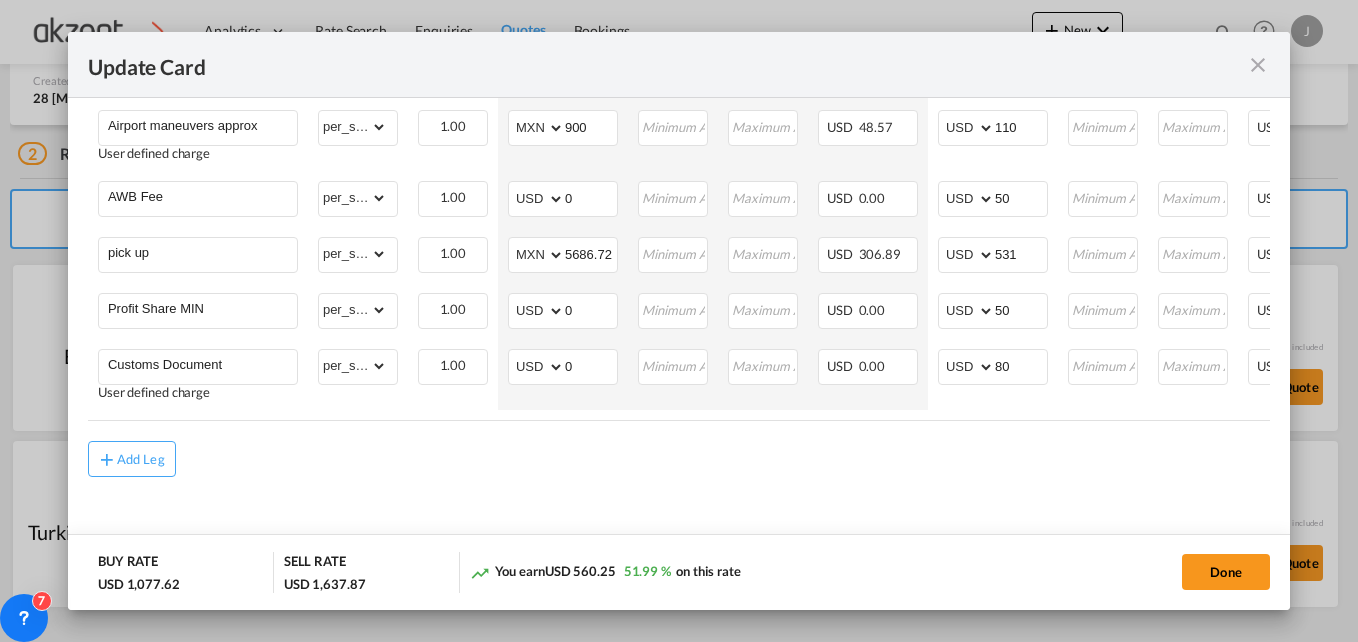scroll, scrollTop: 0, scrollLeft: 250, axis: horizontal 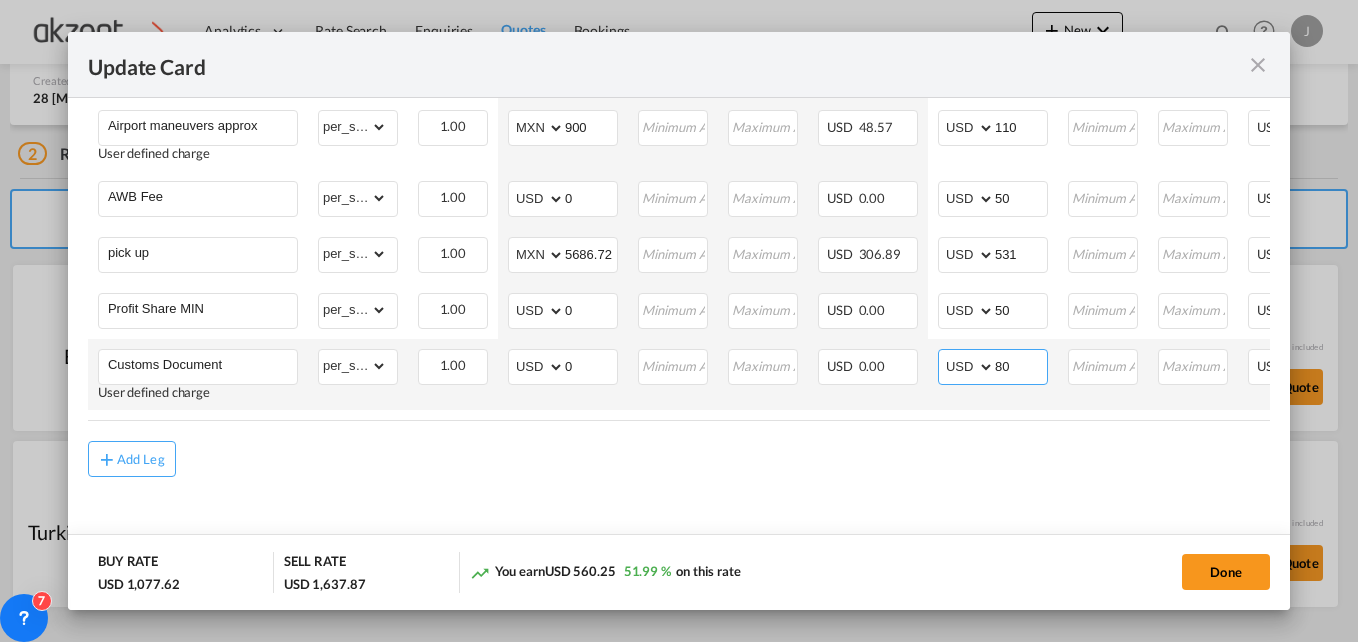 click on "80" at bounding box center [1021, 365] 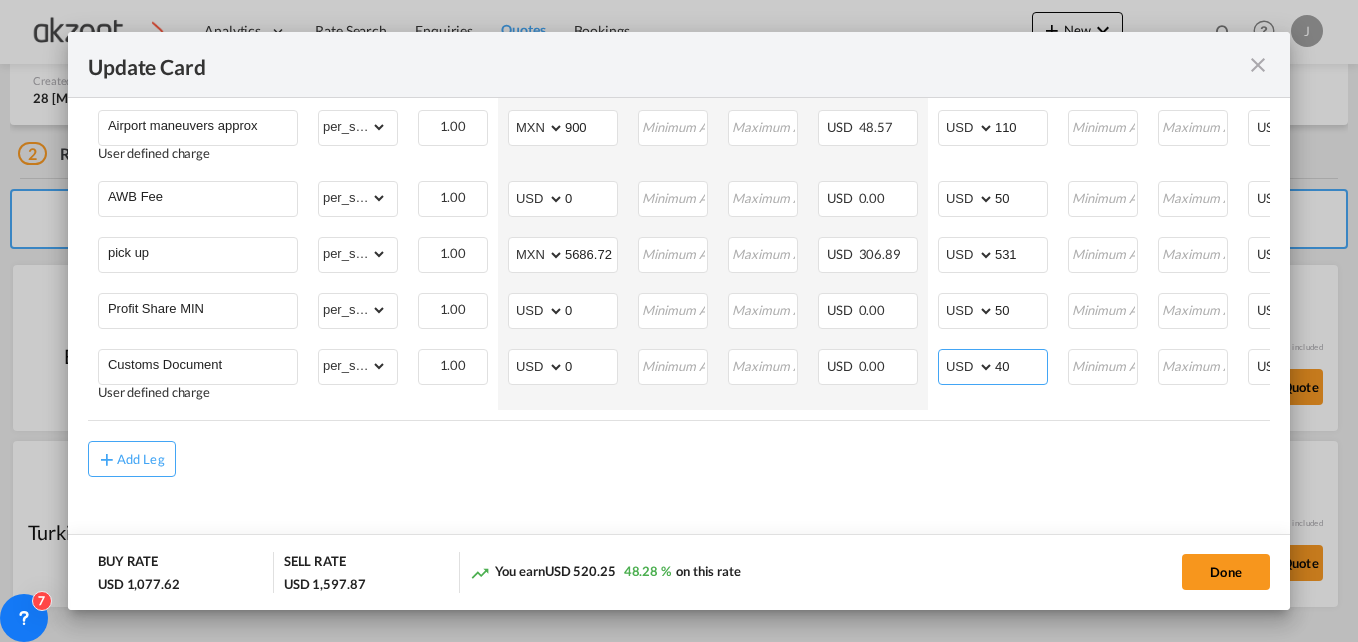 type on "40" 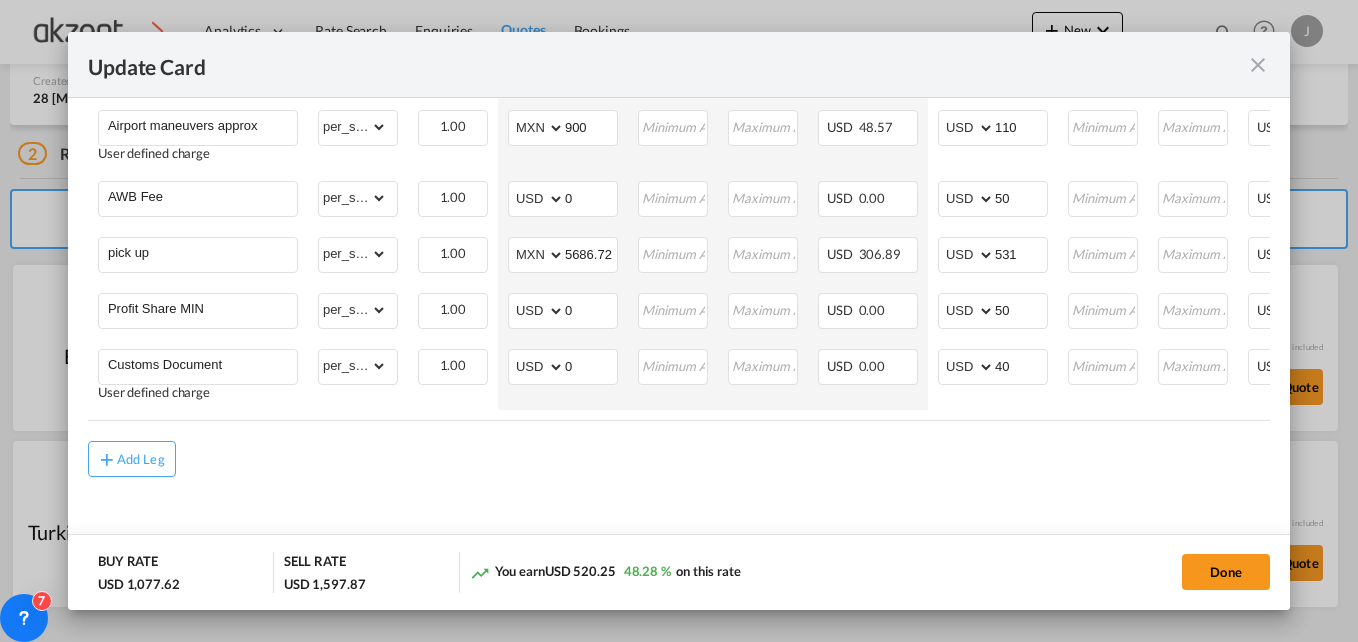 click on "Freight Please enter leg name
Leg Name Already Exists Delete Leg Sub Total AED AFN ALL AMD ANG AOA ARS AUD AWG AZN BAM BBD BDT BGN BHD BIF BMD BND BOB BRL BSD BTN BWP BYN BZD CAD CDF CHF CLP CNY COP CRC CUC CUP CVE CZK DJF DKK DOP DZD EGP ERN ETB EUR FJD FKP FOK GBP GEL GGP GHS GIP GMD GNF GTQ GYD HKD HNL HRK HTG HUF IDR ILS IMP INR IQD IRR ISK JMD JOD JPY KES KGS KHR KID KMF KRW KWD KYD KZT LAK LBP LKR LRD LSL LYD MAD MDL MGA MKD MMK MNT MOP MRU MUR MVR MWK MXN MYR MZN NAD NGN NIO NOK NPR NZD OMR PAB PEN PGK PHP PKR PLN PYG QAR RON RSD RUB RWF SAR SBD SCR SDG SEK SGD SHP SLL SOS SRD SSP STN SYP SZL THB TJS TMT TND TOP TRY TTD TVD TWD TZS UAH UGX USD UYU UZS VES VND VUV WST XAF XCD XDR XOF XPF YER ZAR ZMW 350.87 Charges Basis Quantity
|  Slab
Buy Rates Sell Rates Comments
Action Unit Price Min Max Amount Unit Price Min Max Amount
Air Freight                                                     Please Enter
Already Exists
gross_weight
per_shipment" at bounding box center (679, -73) 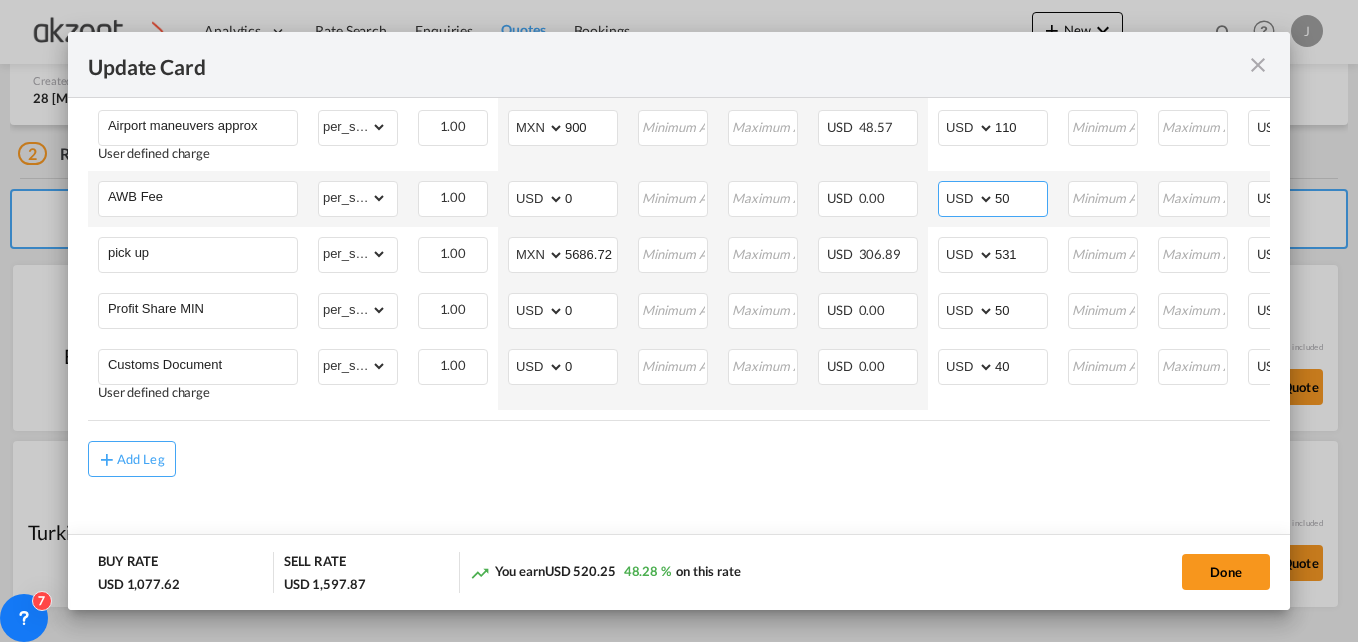 click on "50" at bounding box center (1021, 197) 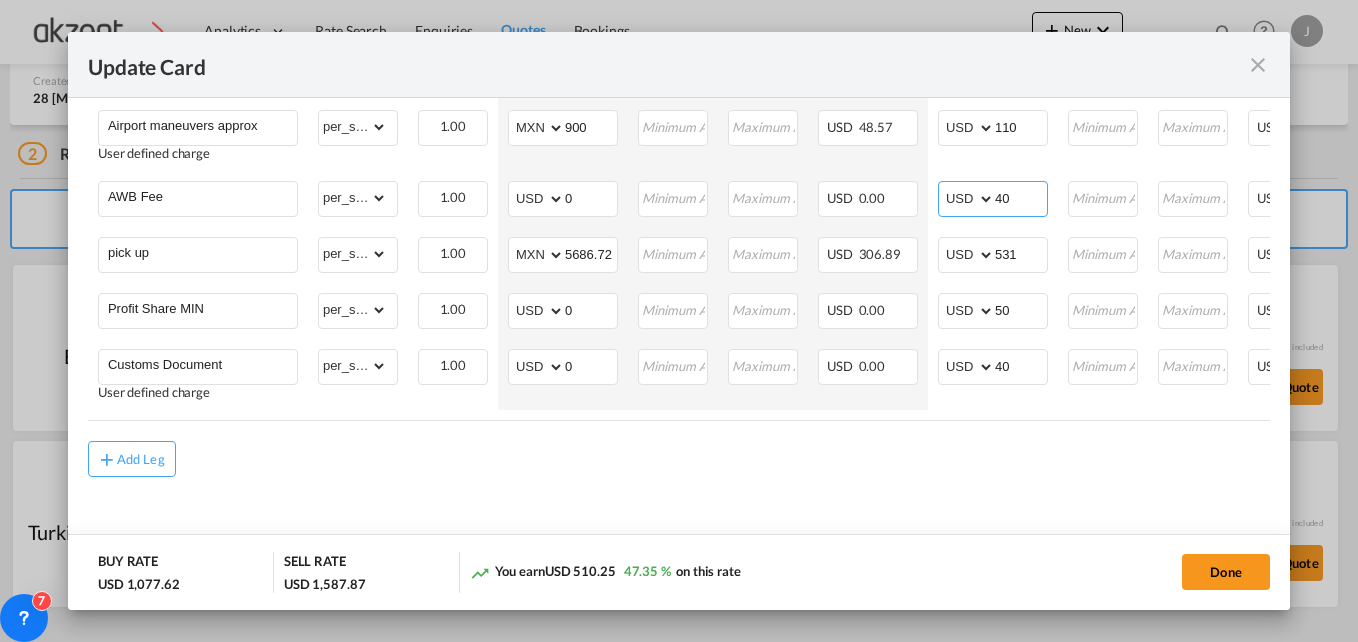 type on "40" 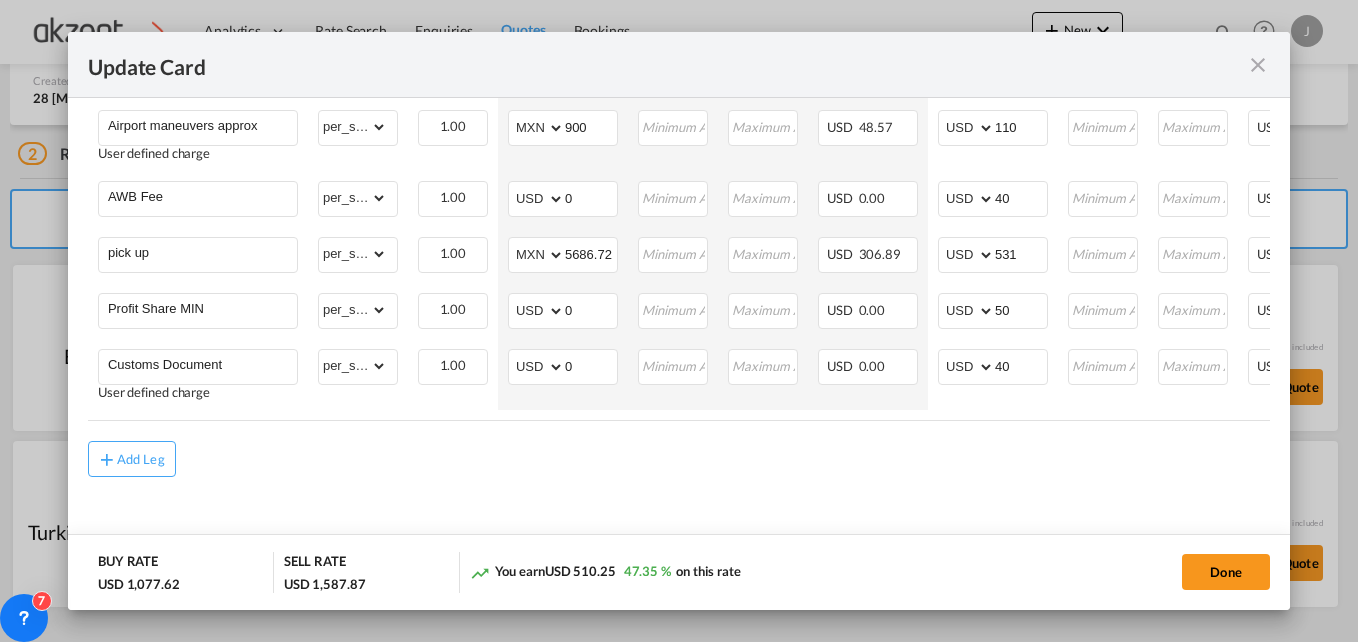 click on "Add Leg" at bounding box center (679, 459) 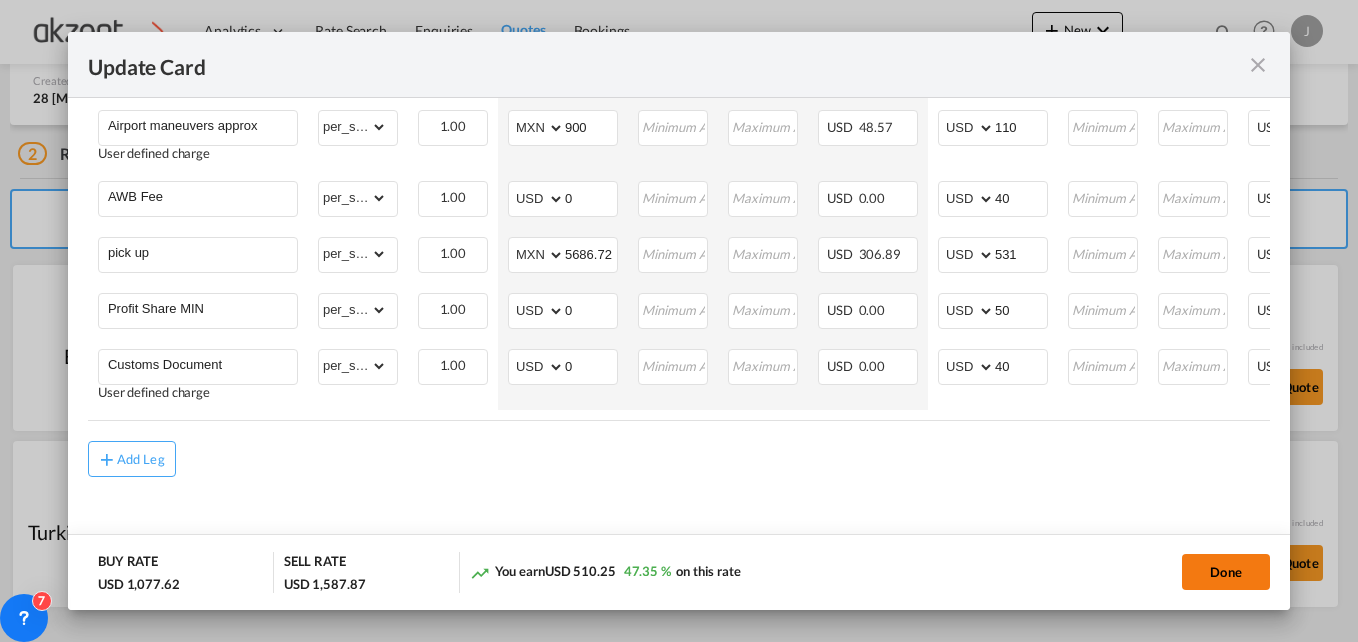 click on "Done" 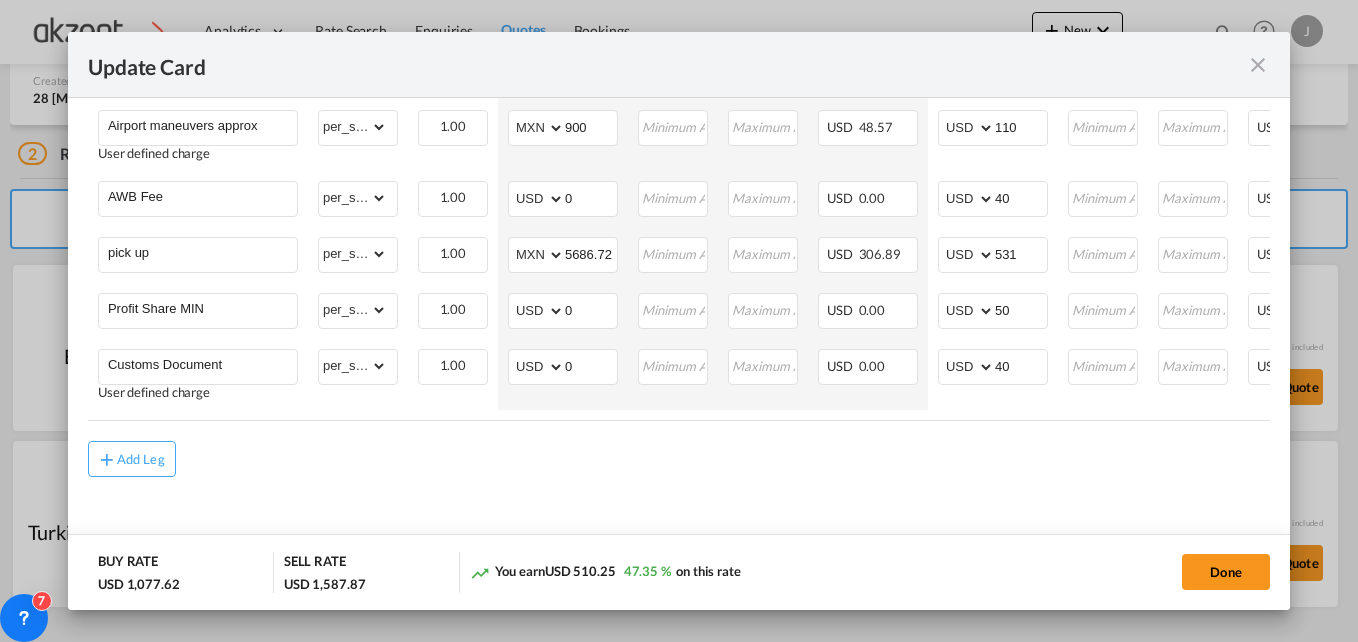 type on "14 [MONTH] 2025" 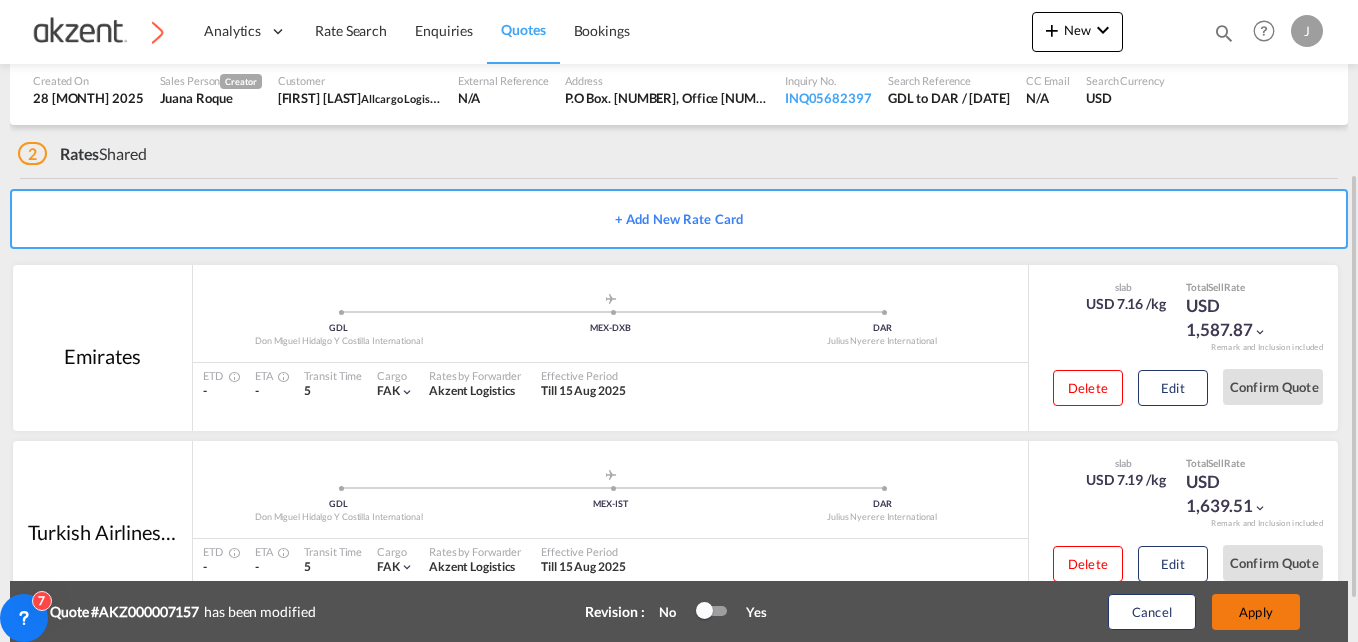 click on "Apply" at bounding box center [1256, 612] 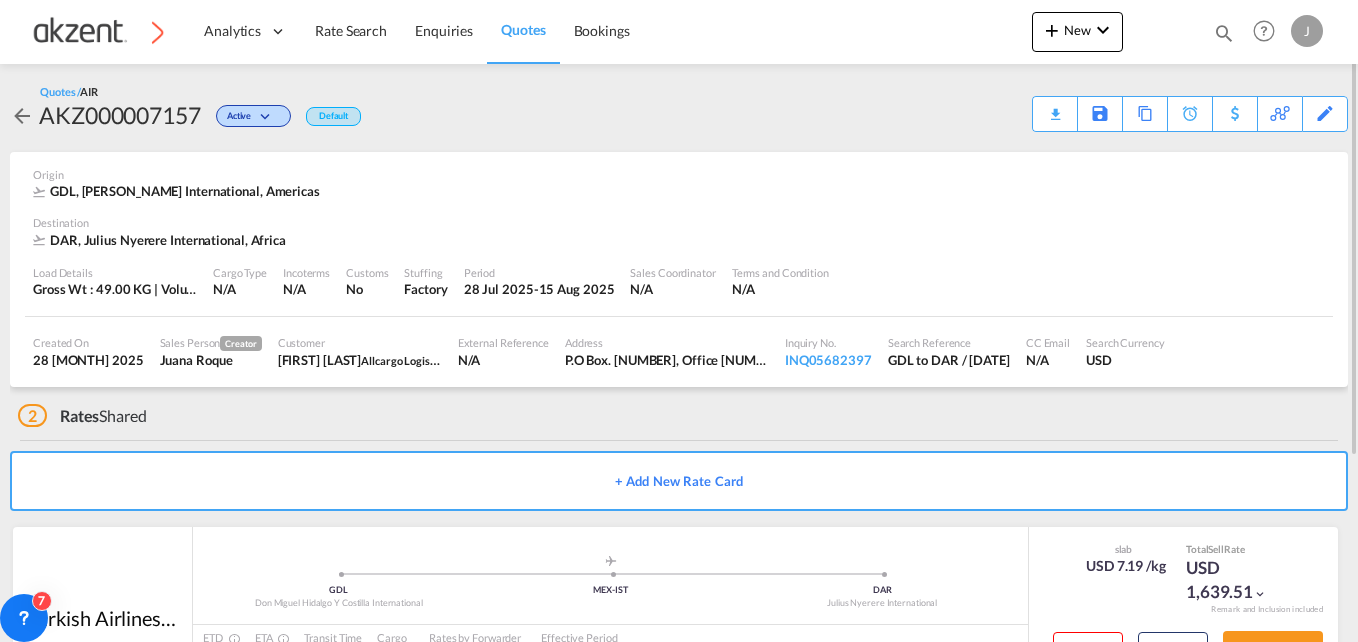 scroll, scrollTop: 262, scrollLeft: 0, axis: vertical 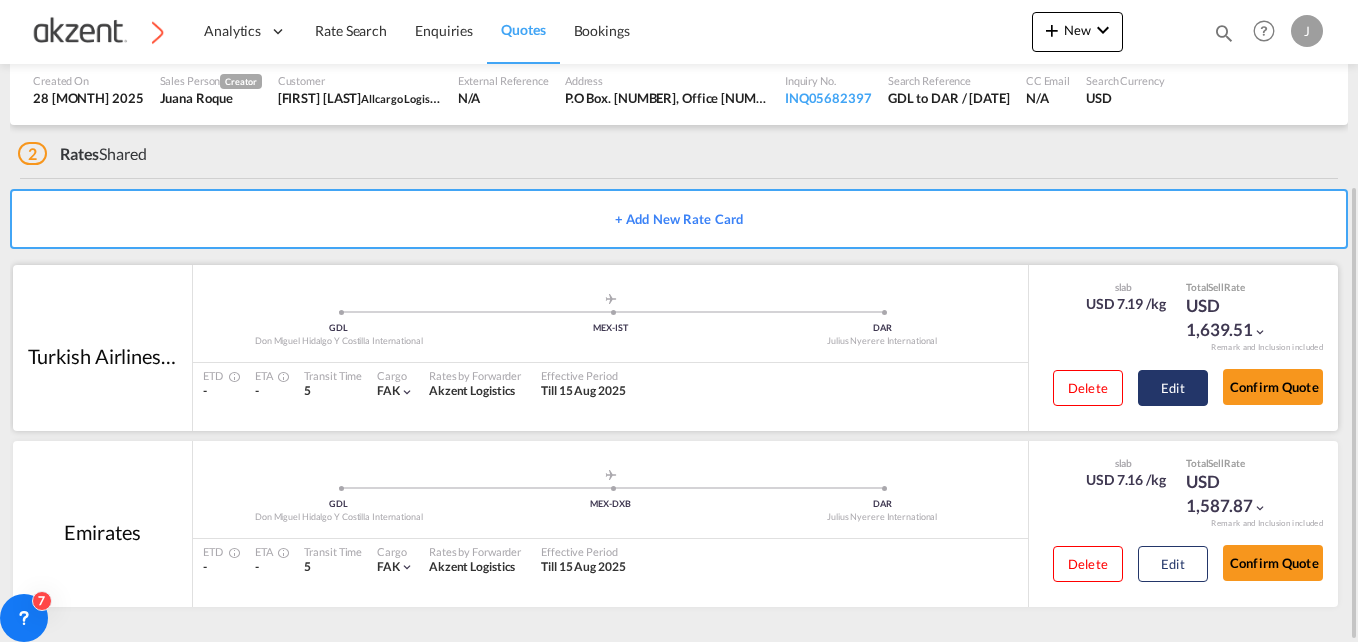 click on "Edit" at bounding box center [1173, 388] 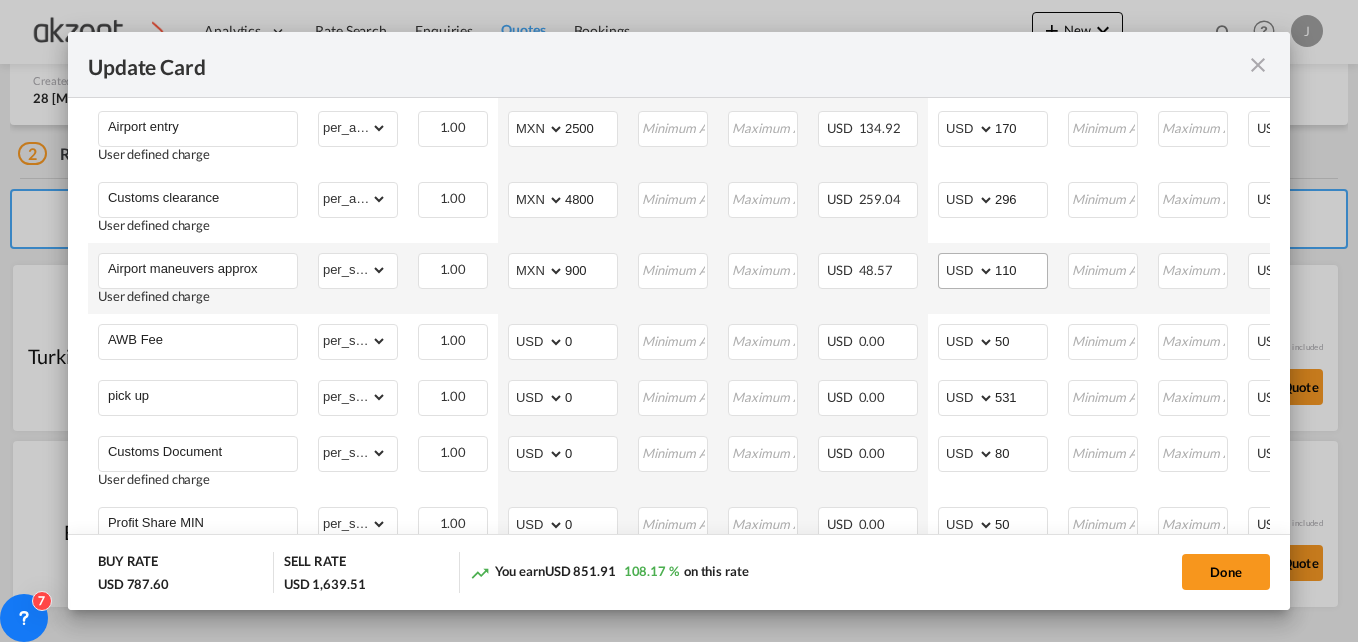scroll, scrollTop: 1188, scrollLeft: 0, axis: vertical 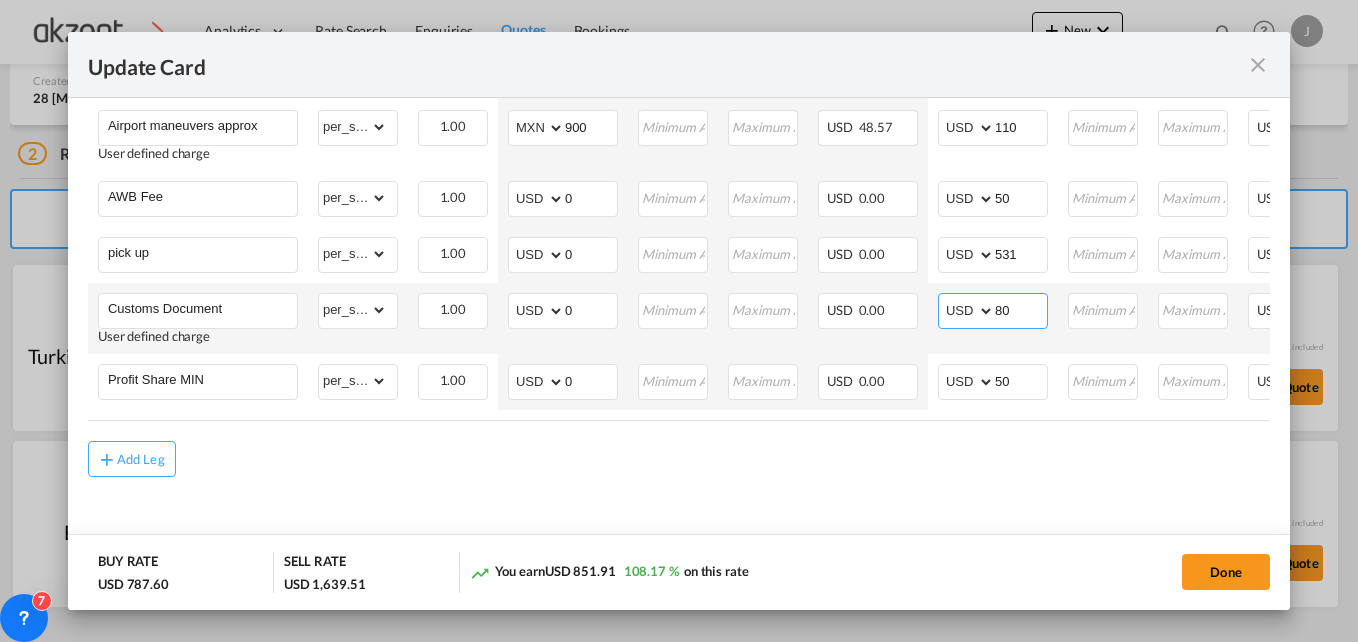 click on "80" at bounding box center [1021, 309] 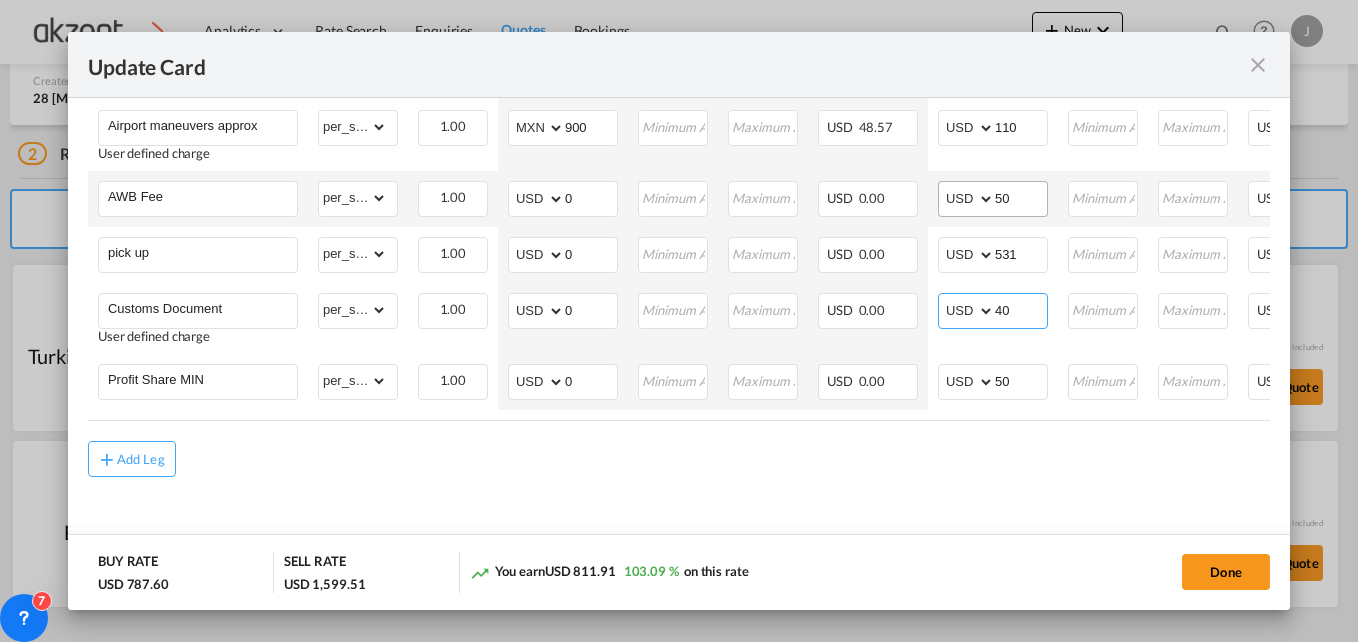 type on "40" 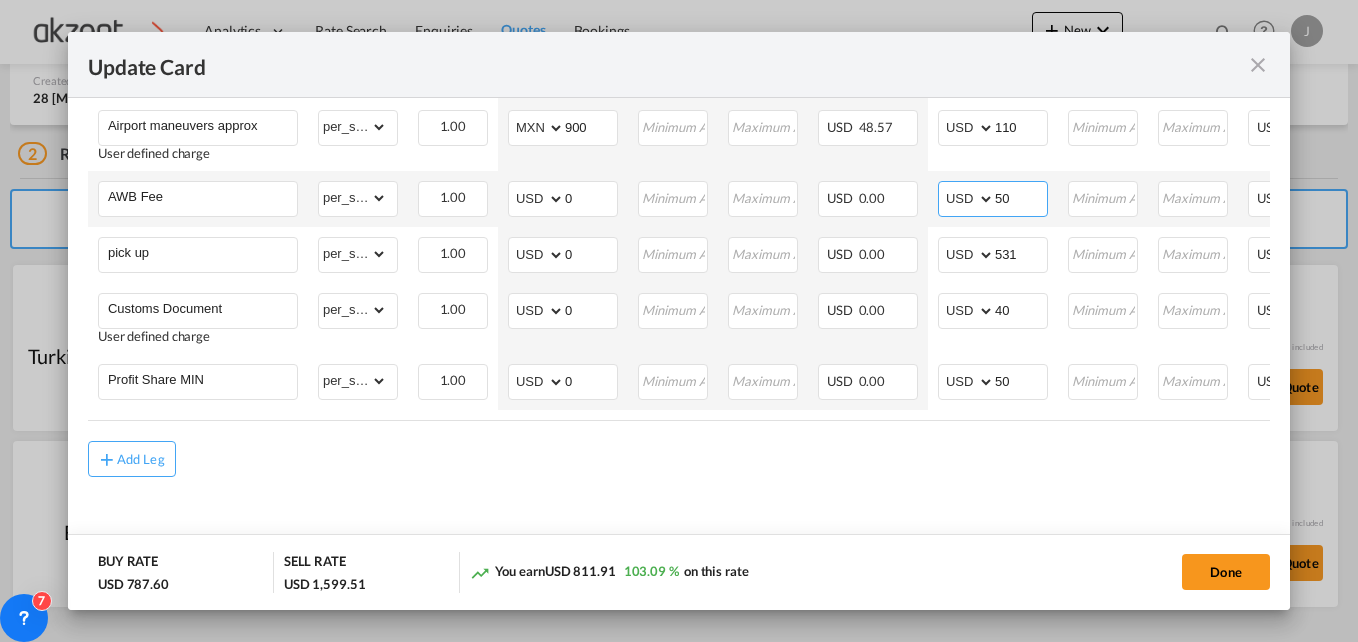 click on "50" at bounding box center [1021, 197] 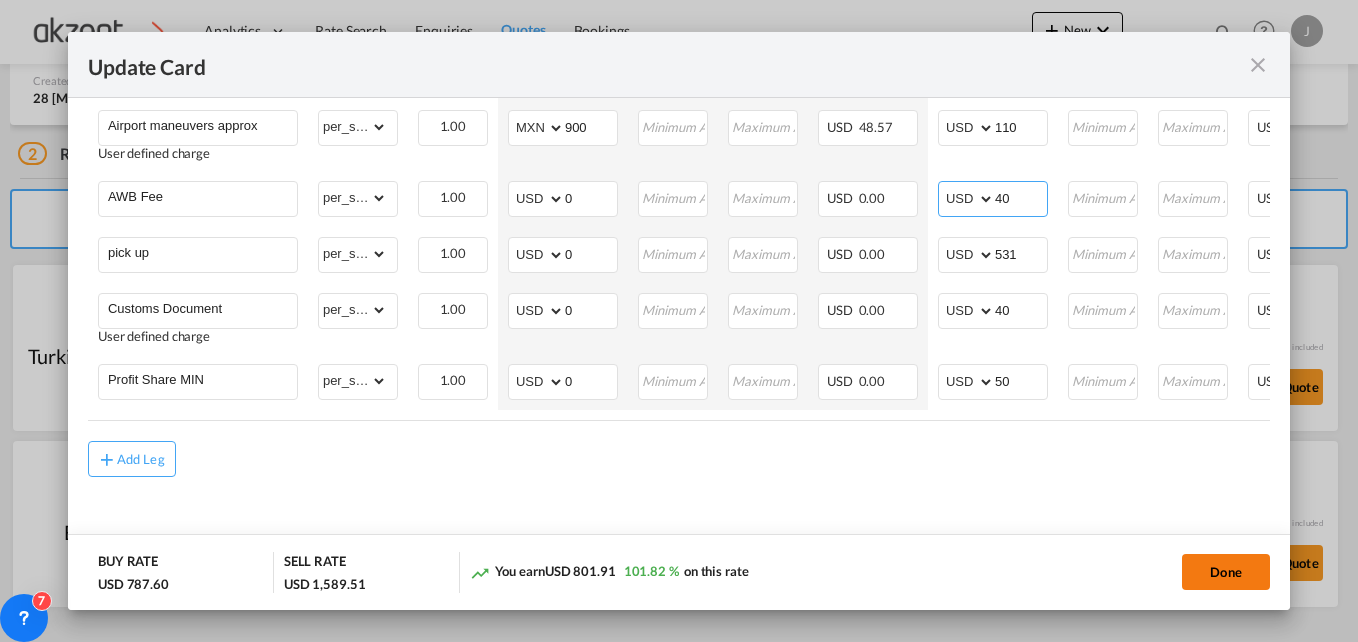 type on "40" 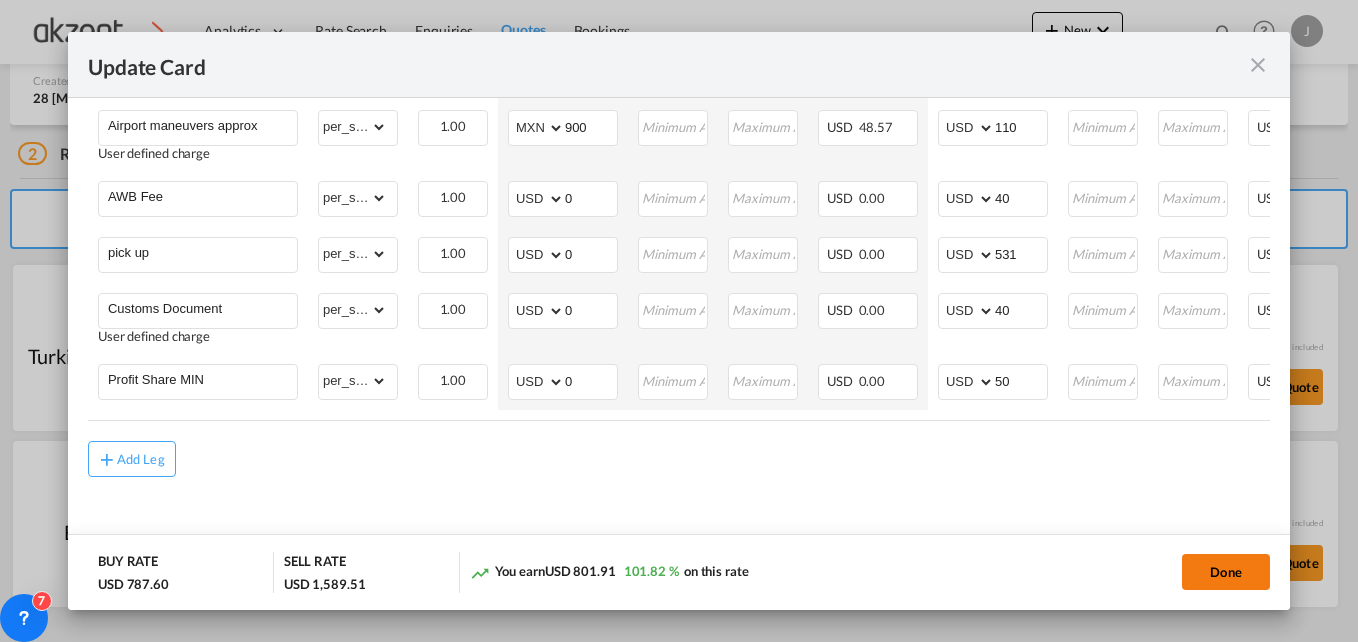 click on "Done" 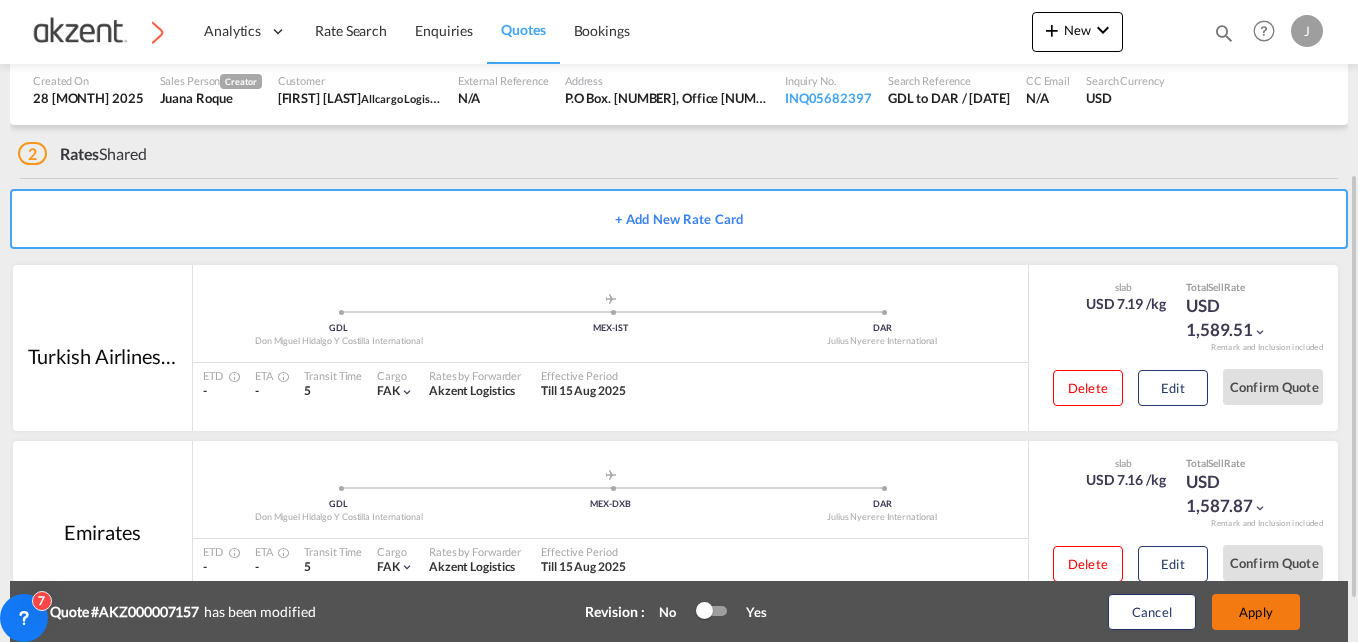 click on "Apply" at bounding box center [1256, 612] 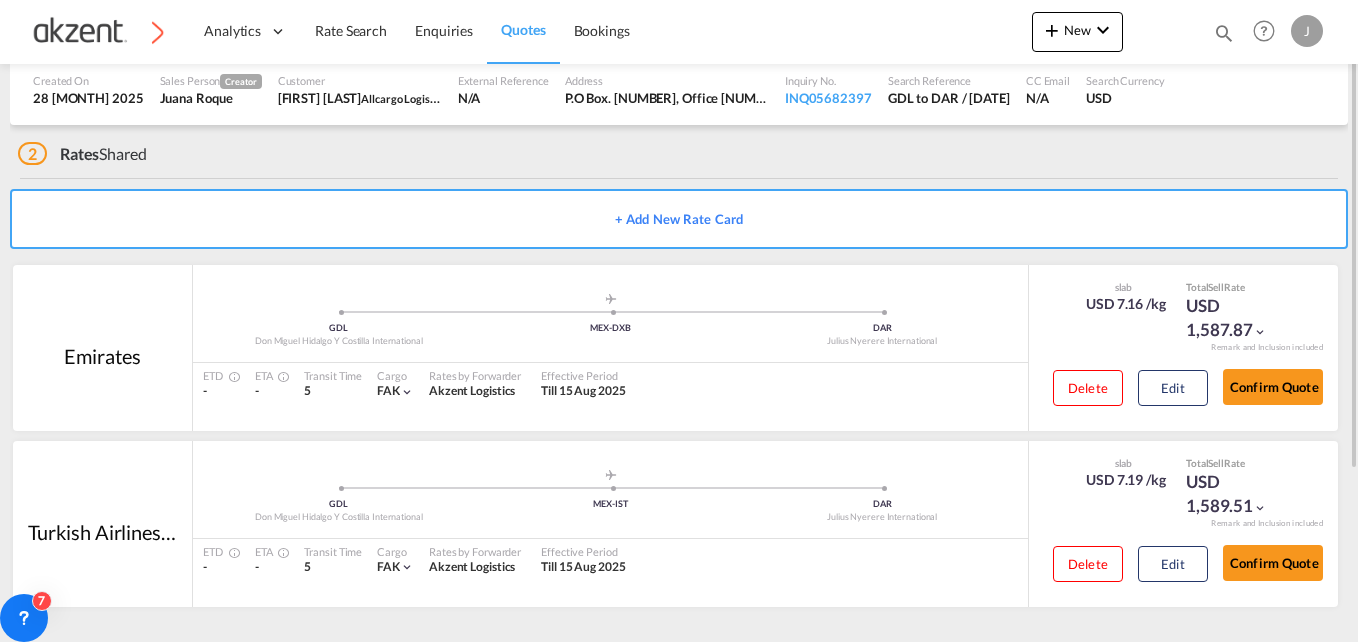 scroll, scrollTop: 0, scrollLeft: 0, axis: both 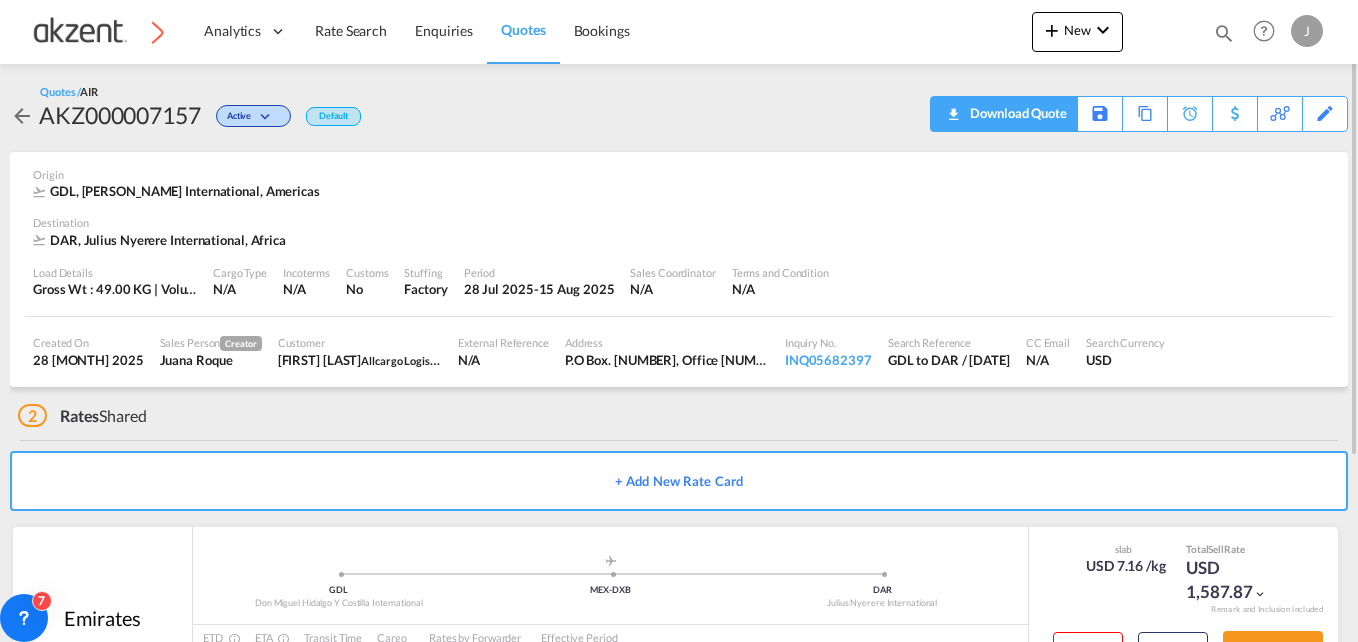 click on "Download Quote" at bounding box center (1016, 113) 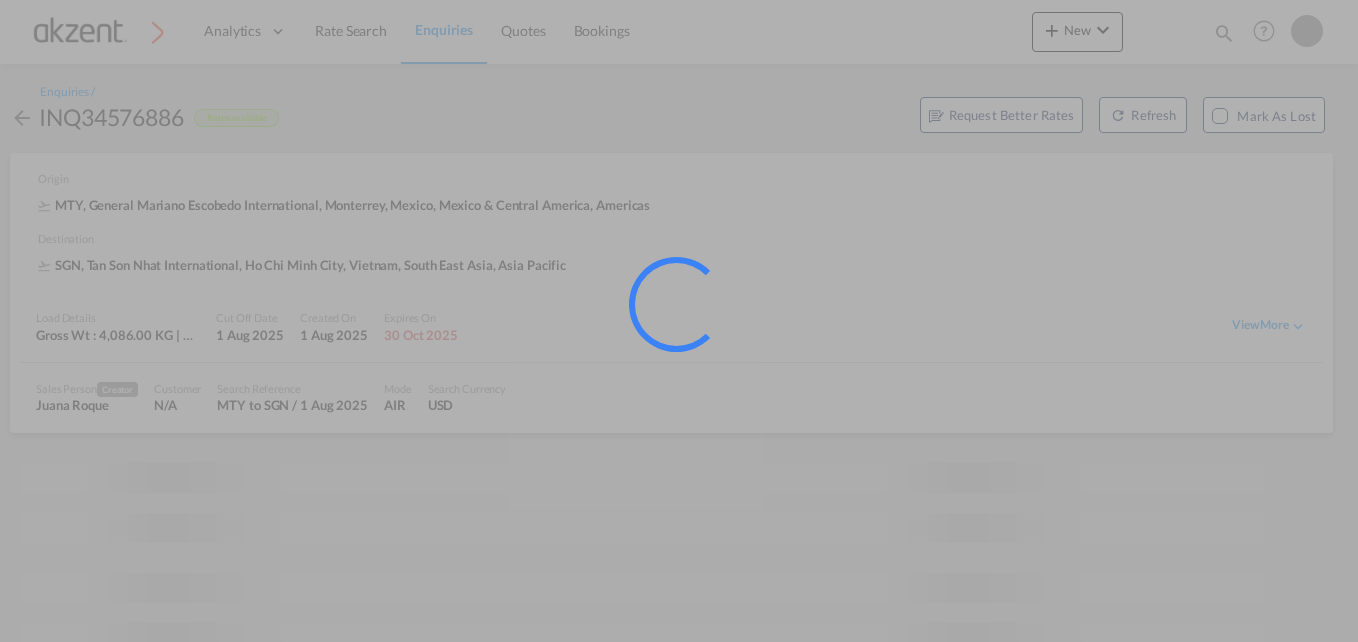 scroll, scrollTop: 0, scrollLeft: 0, axis: both 